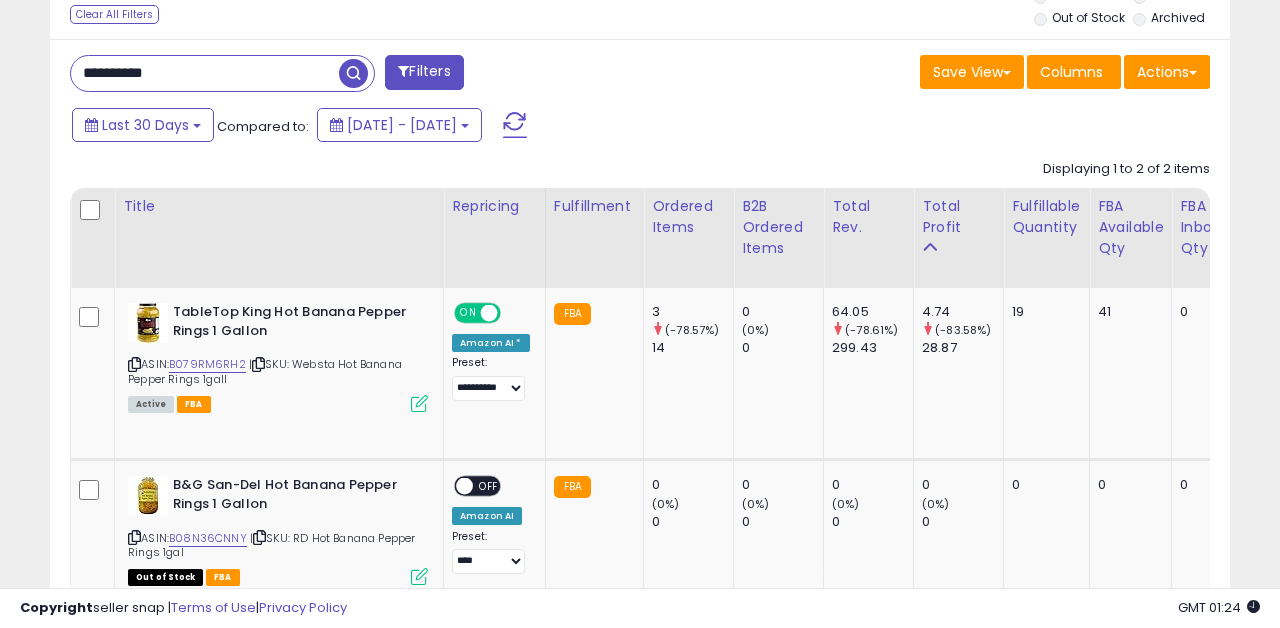click on "**********" at bounding box center [205, 73] 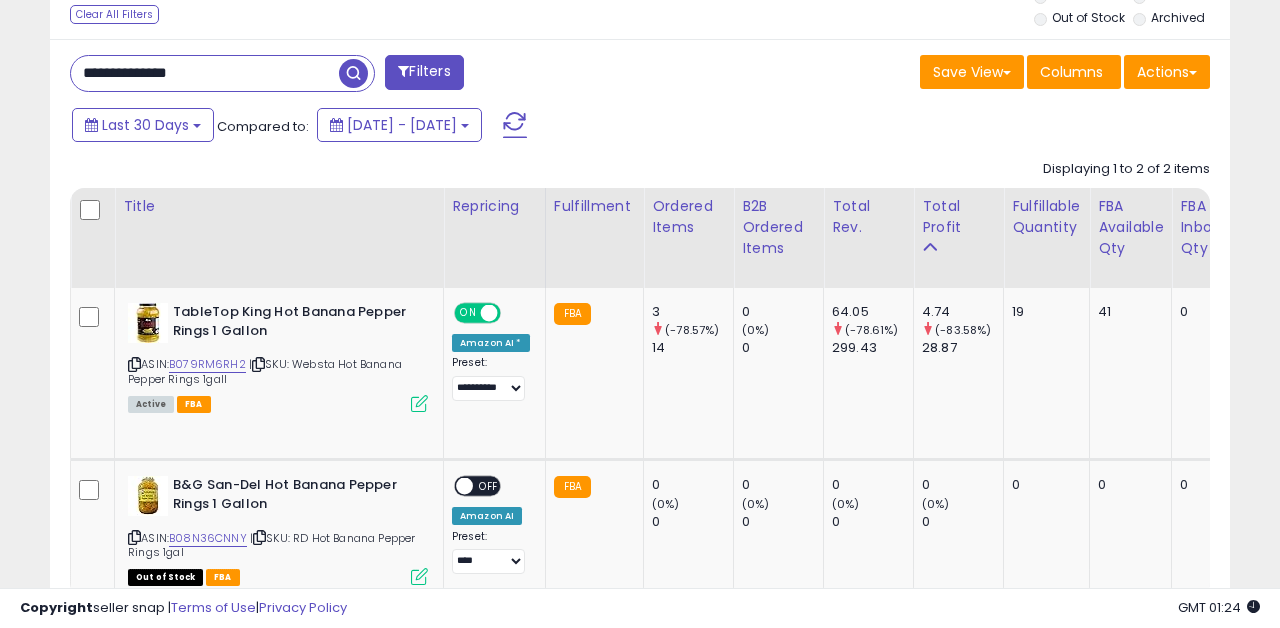 click on "**********" at bounding box center (205, 73) 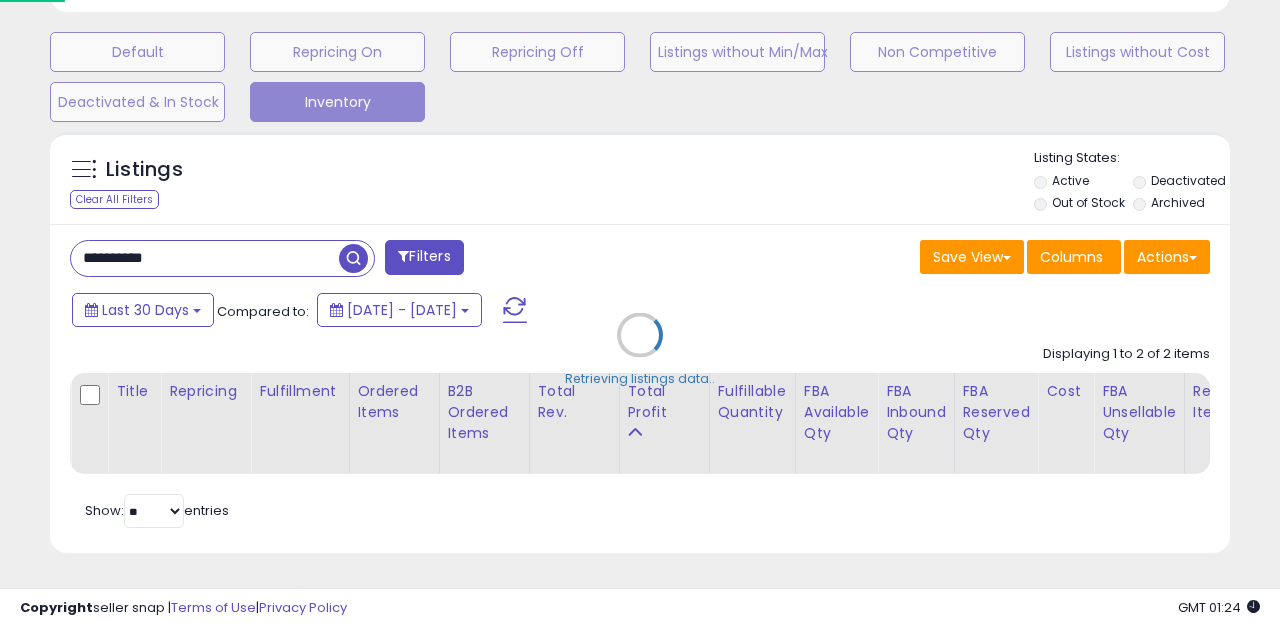 scroll, scrollTop: 598, scrollLeft: 0, axis: vertical 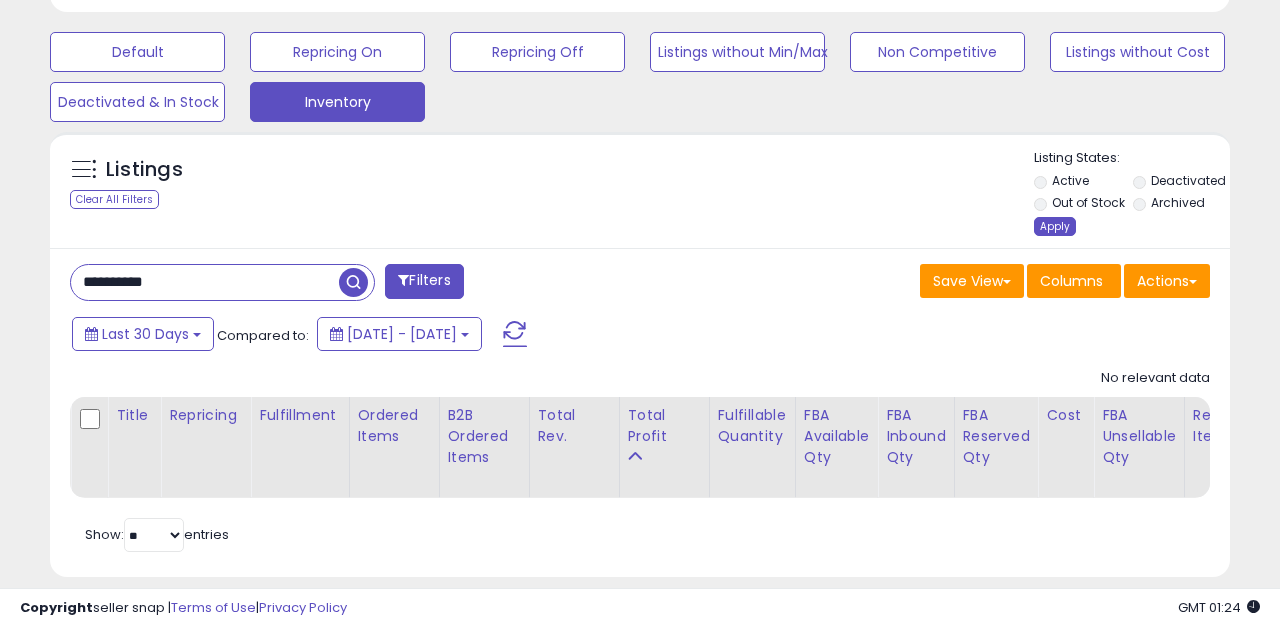 click on "Apply" at bounding box center (1055, 226) 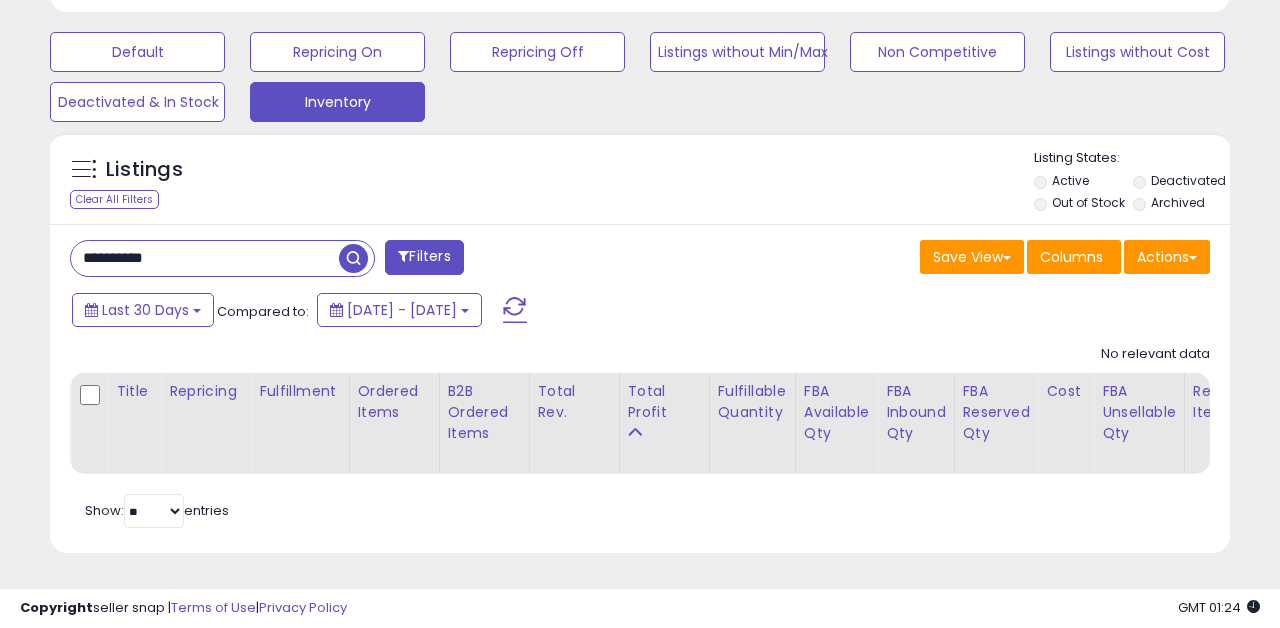scroll, scrollTop: 999590, scrollLeft: 999317, axis: both 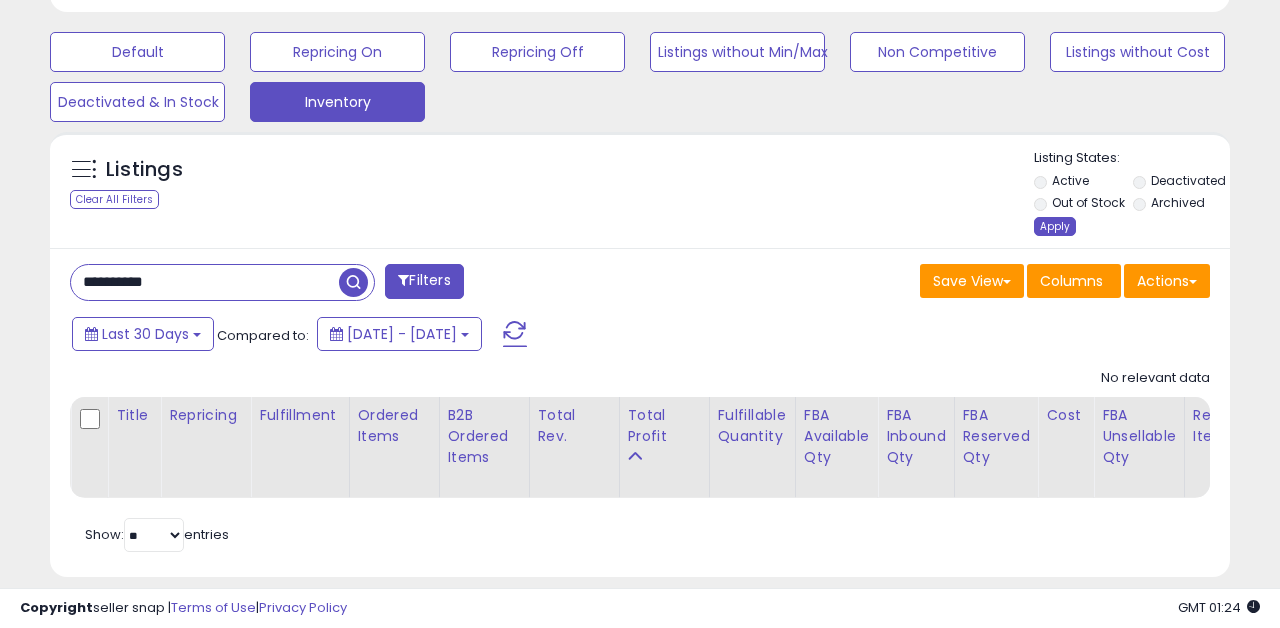 click on "Apply" at bounding box center (1055, 226) 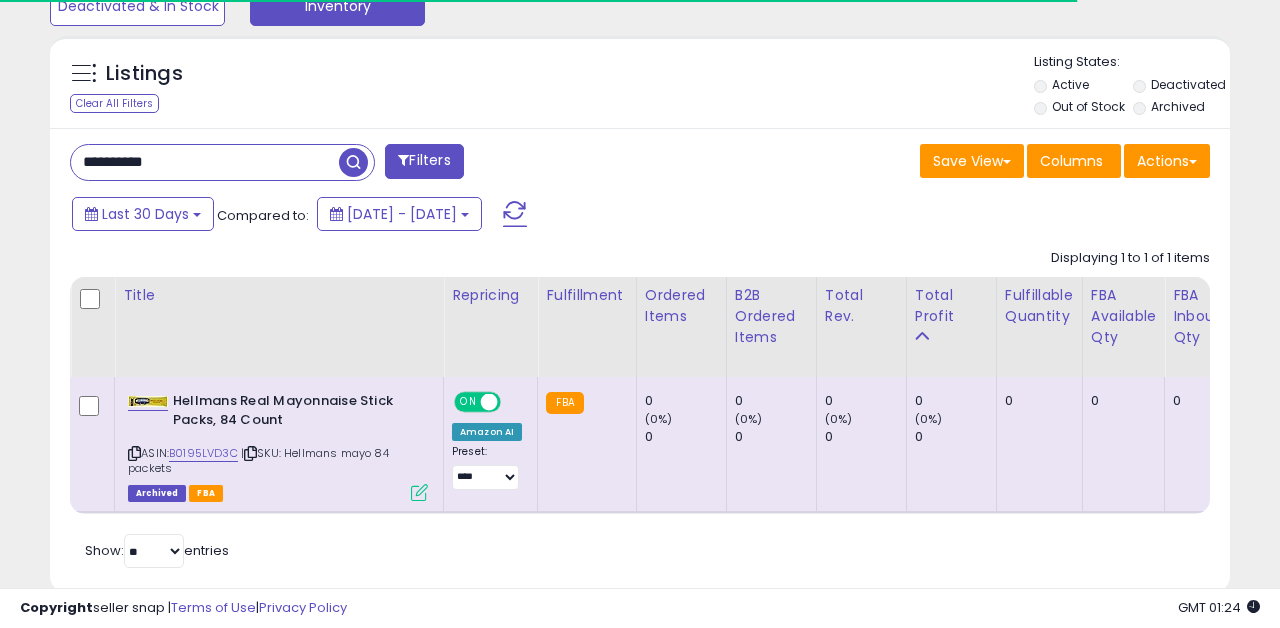 scroll, scrollTop: 704, scrollLeft: 0, axis: vertical 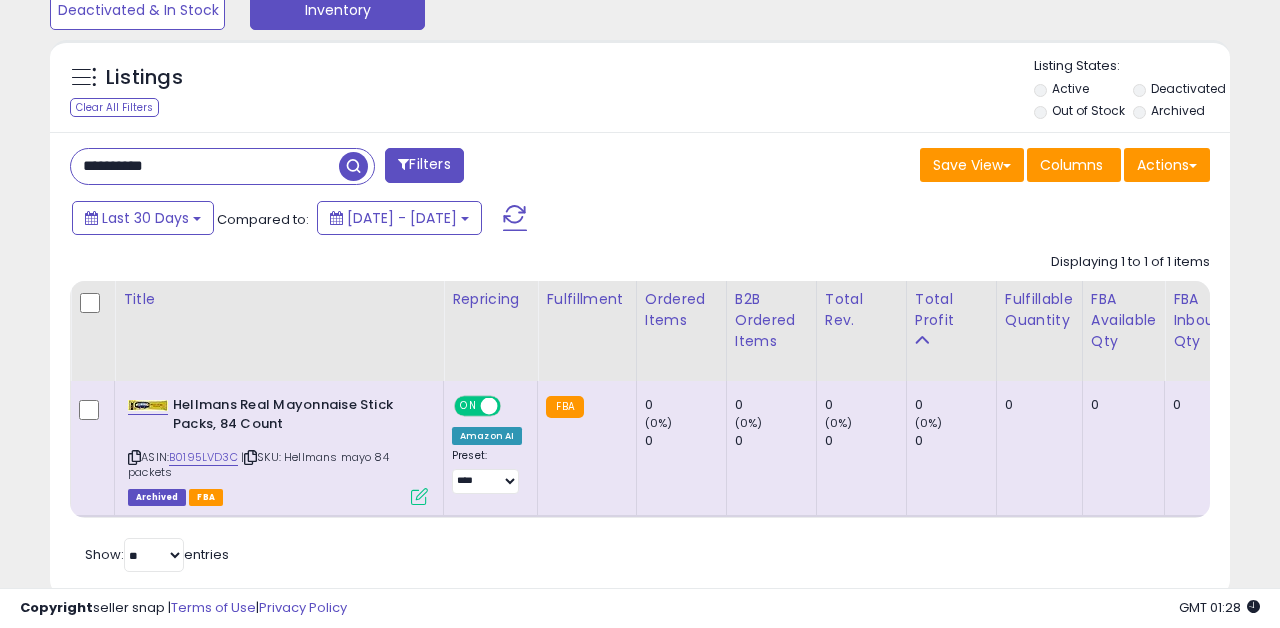 click on "**********" at bounding box center [347, 168] 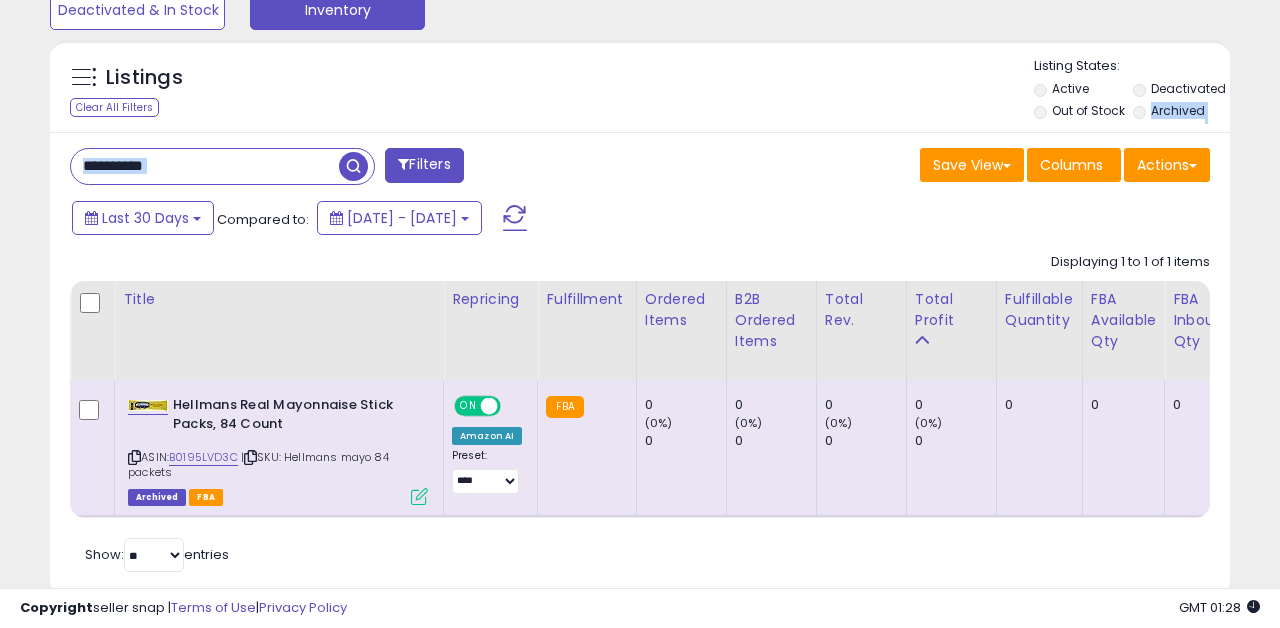 click on "**********" at bounding box center (347, 168) 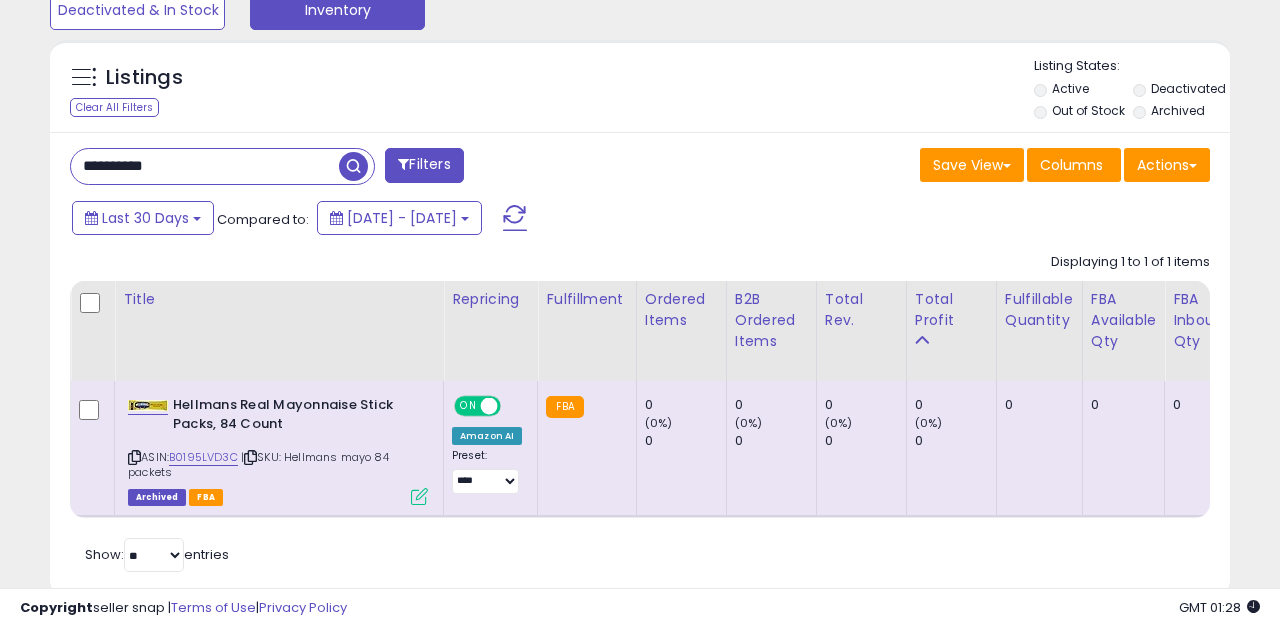 click on "**********" at bounding box center (205, 166) 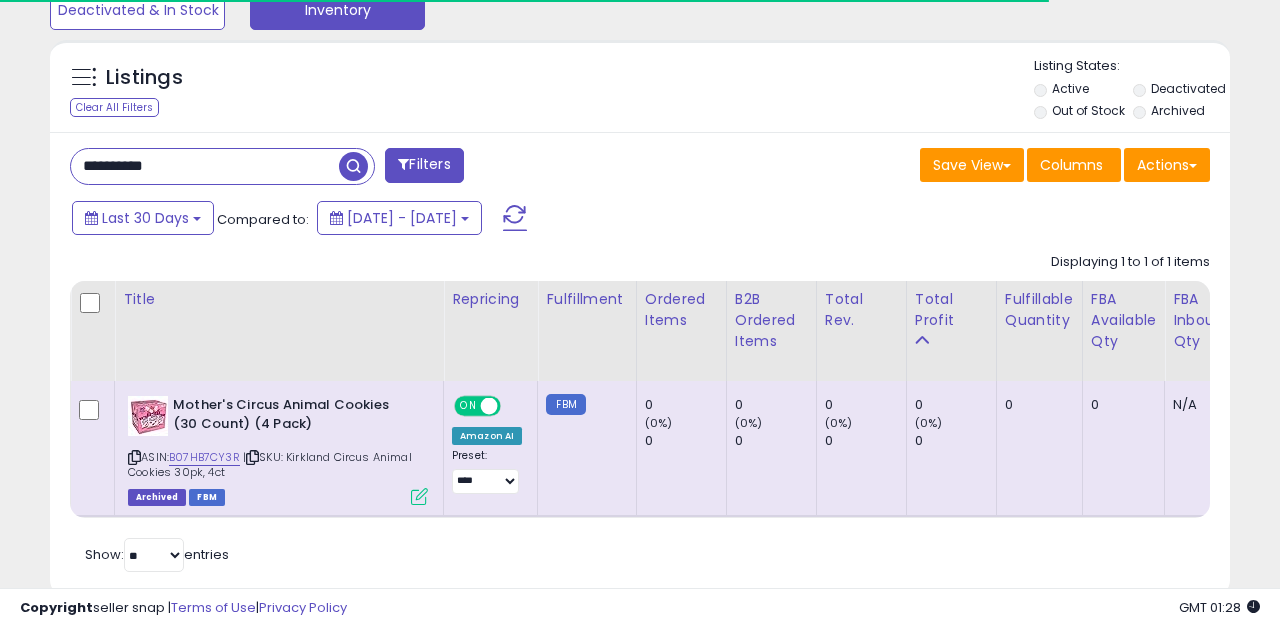 scroll, scrollTop: 734, scrollLeft: 0, axis: vertical 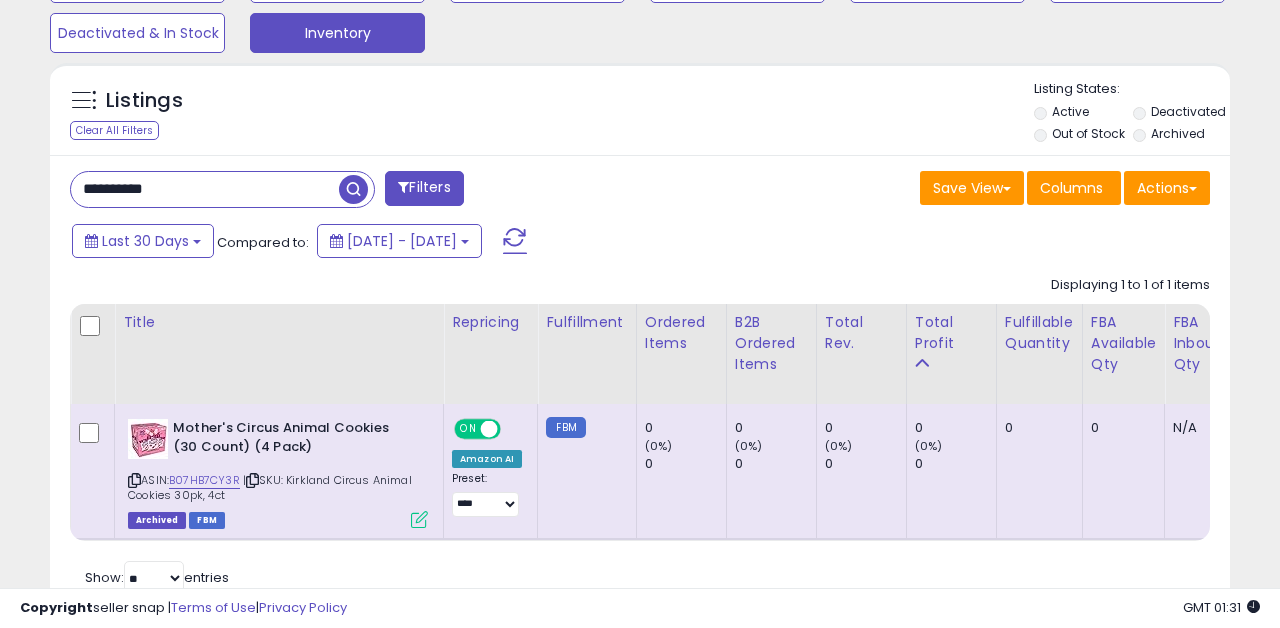 click on "**********" at bounding box center [205, 189] 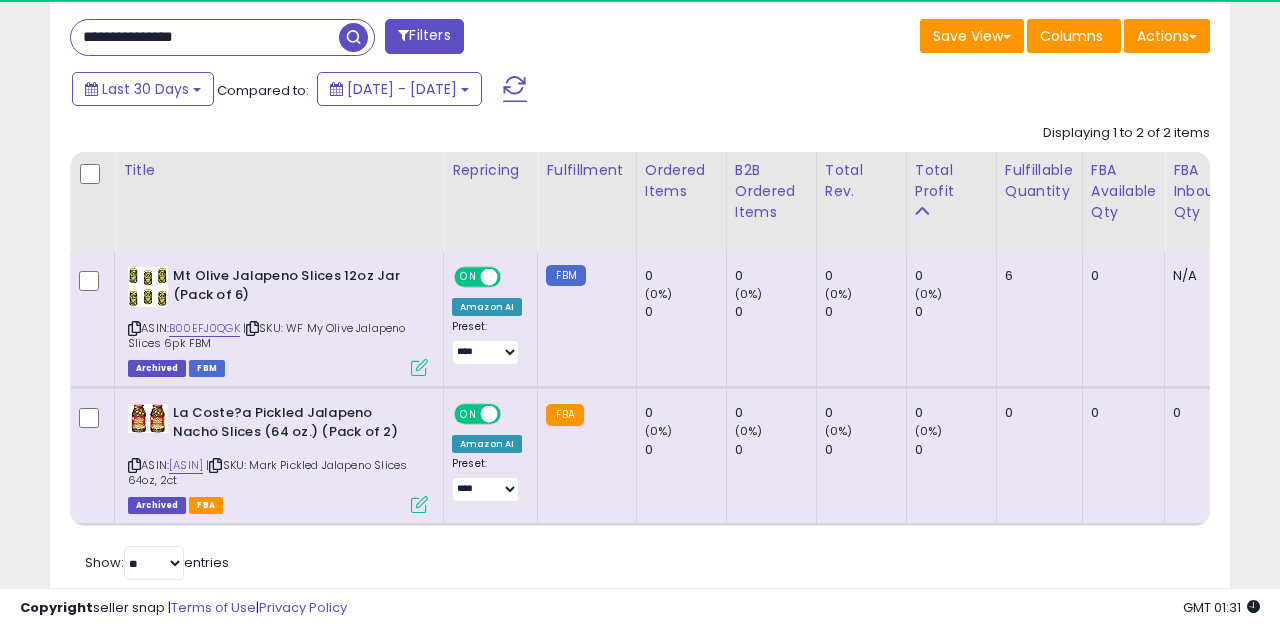 scroll, scrollTop: 838, scrollLeft: 0, axis: vertical 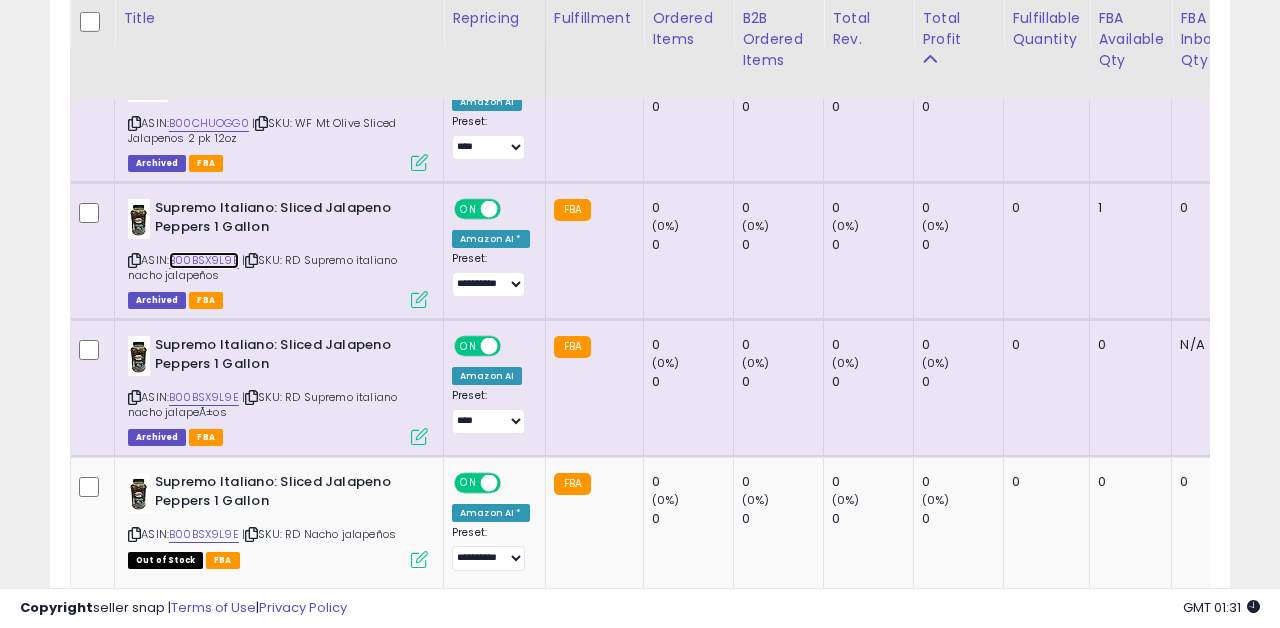 click on "B00BSX9L9E" at bounding box center [204, 260] 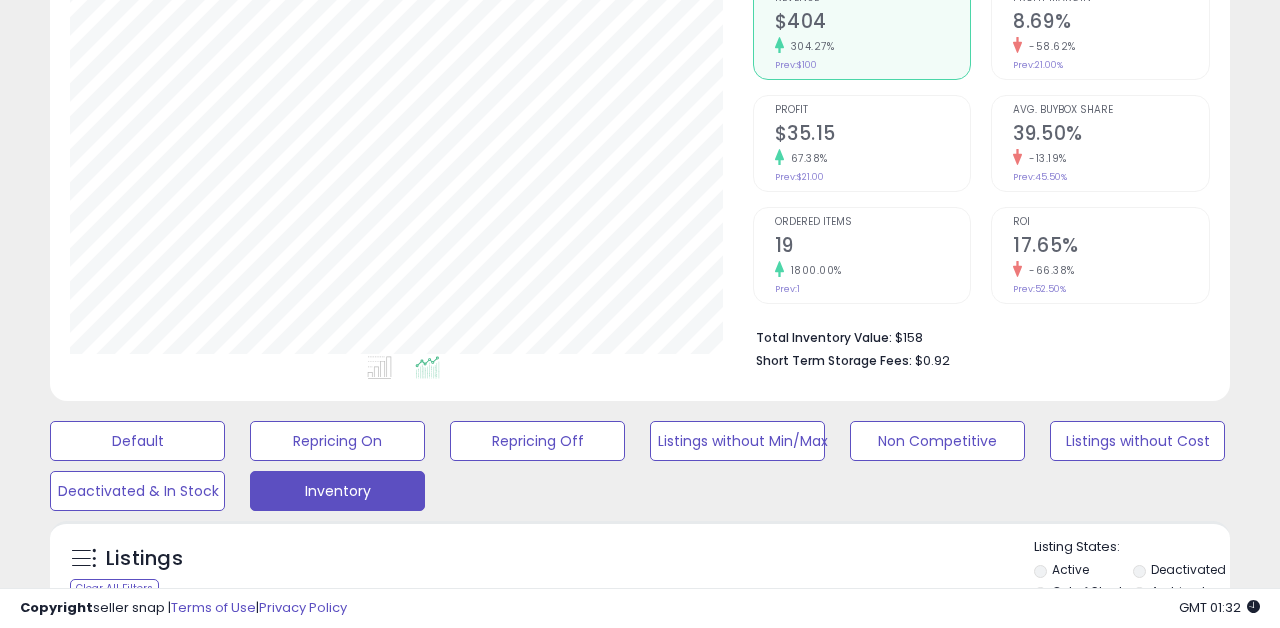 scroll, scrollTop: 0, scrollLeft: 0, axis: both 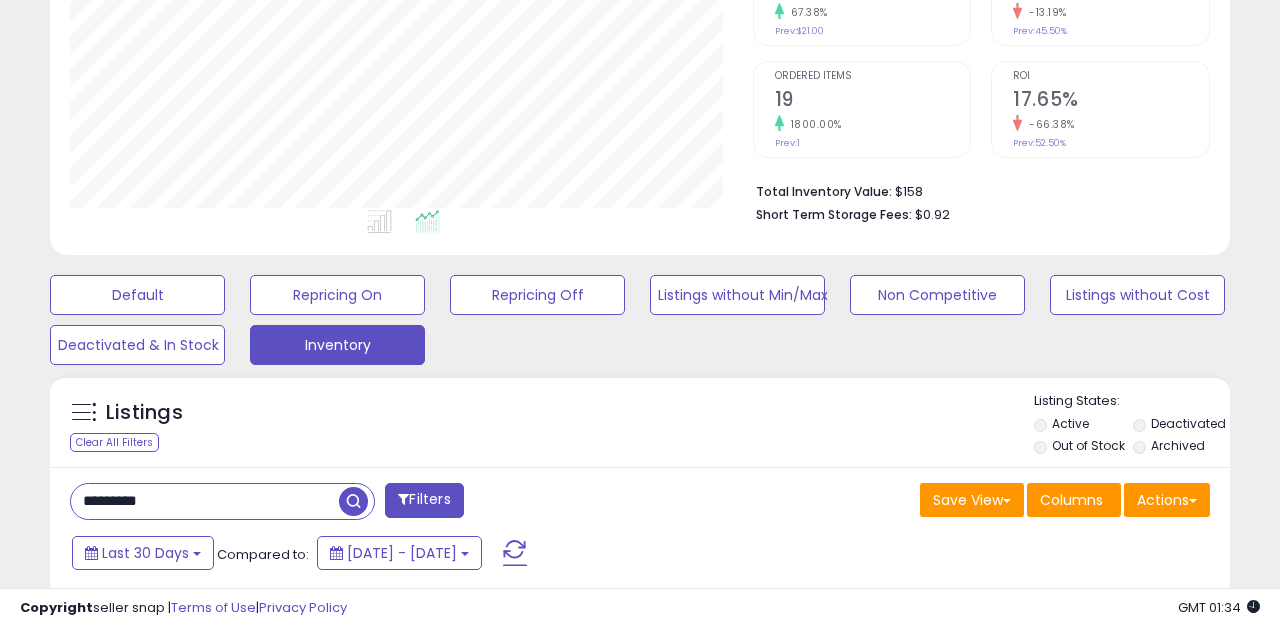 click on "********" at bounding box center (205, 501) 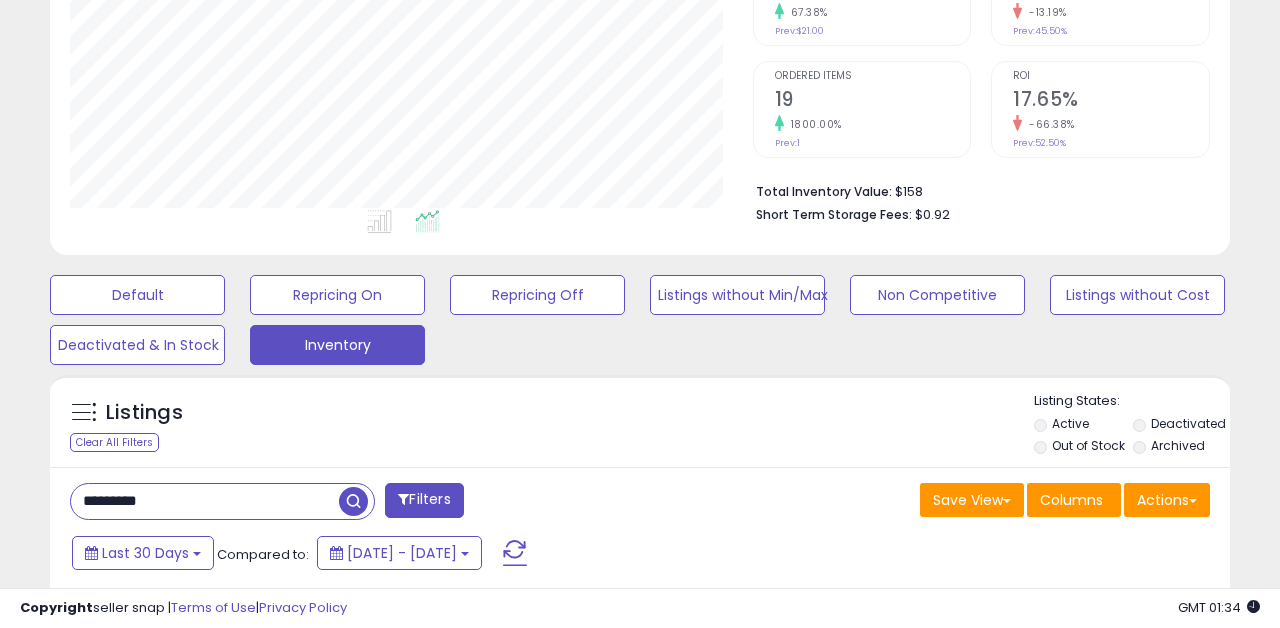 click on "********" at bounding box center [205, 501] 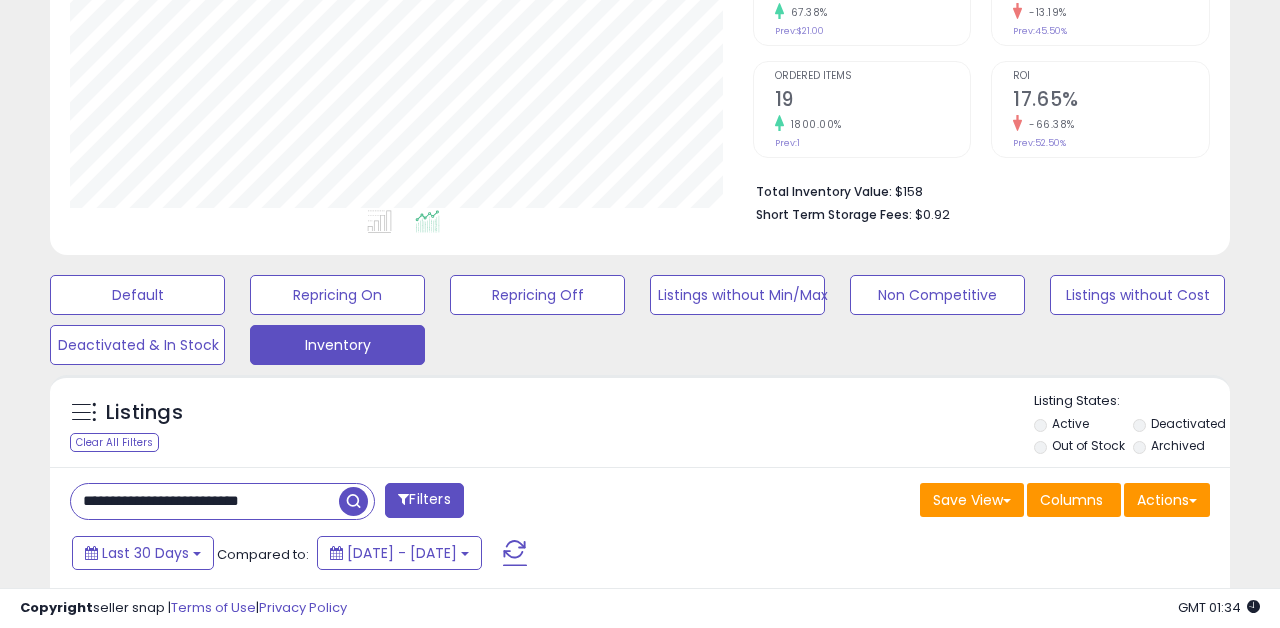 type on "**********" 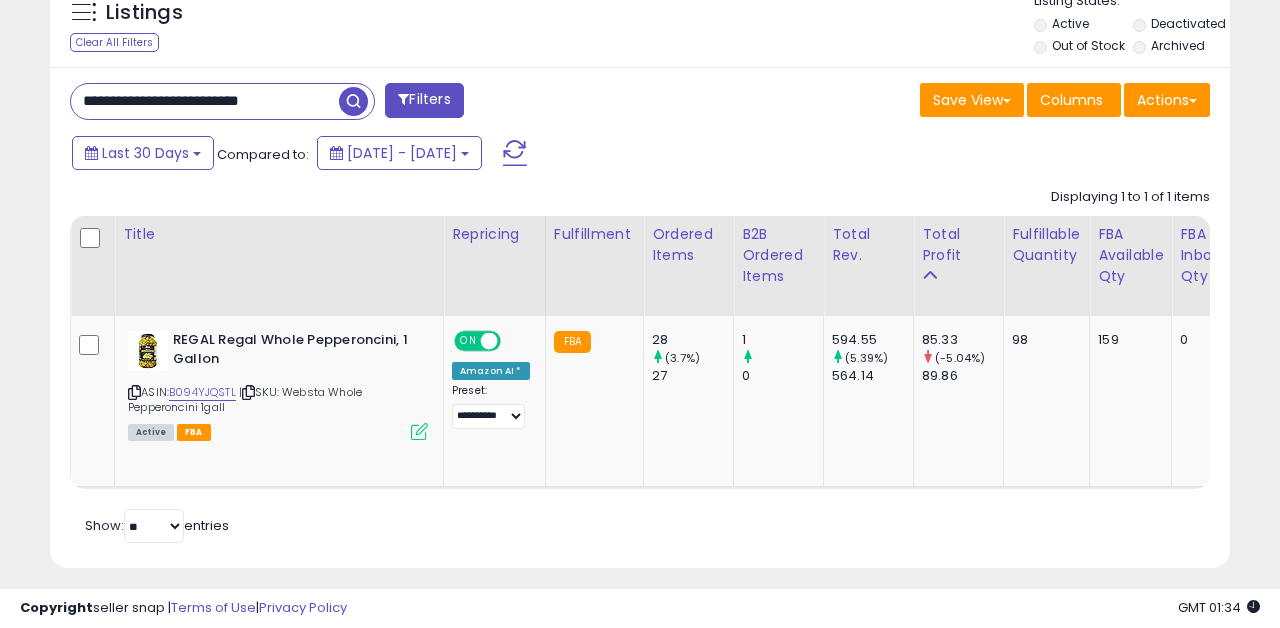 scroll, scrollTop: 771, scrollLeft: 0, axis: vertical 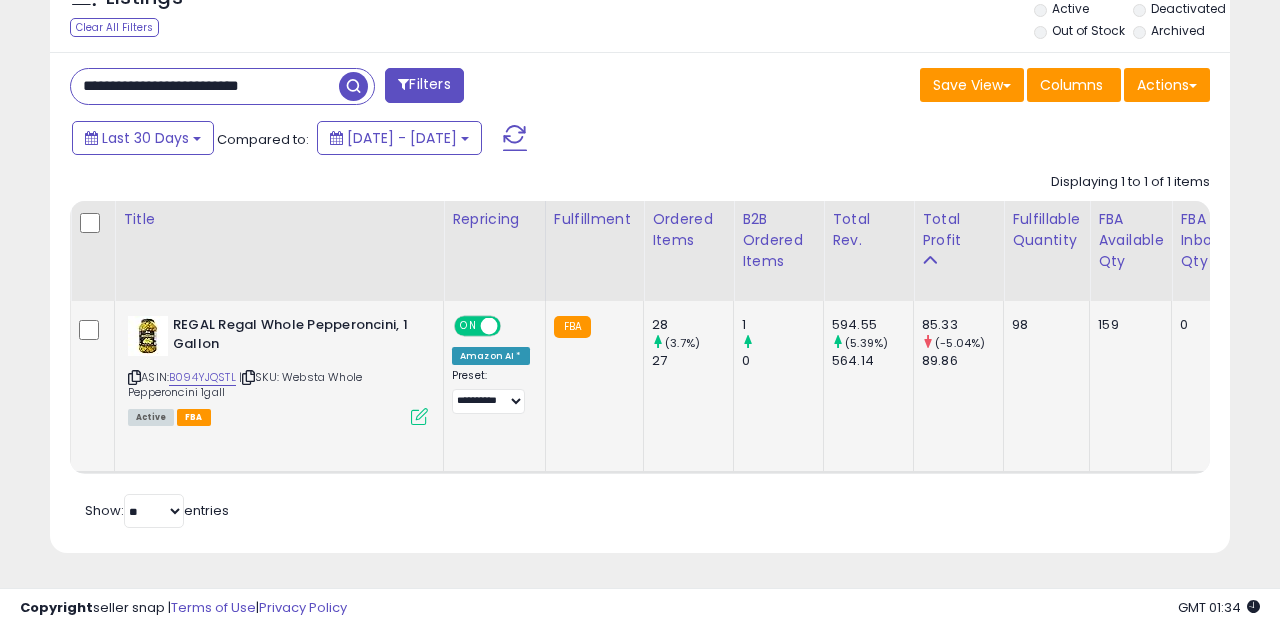 click at bounding box center (419, 416) 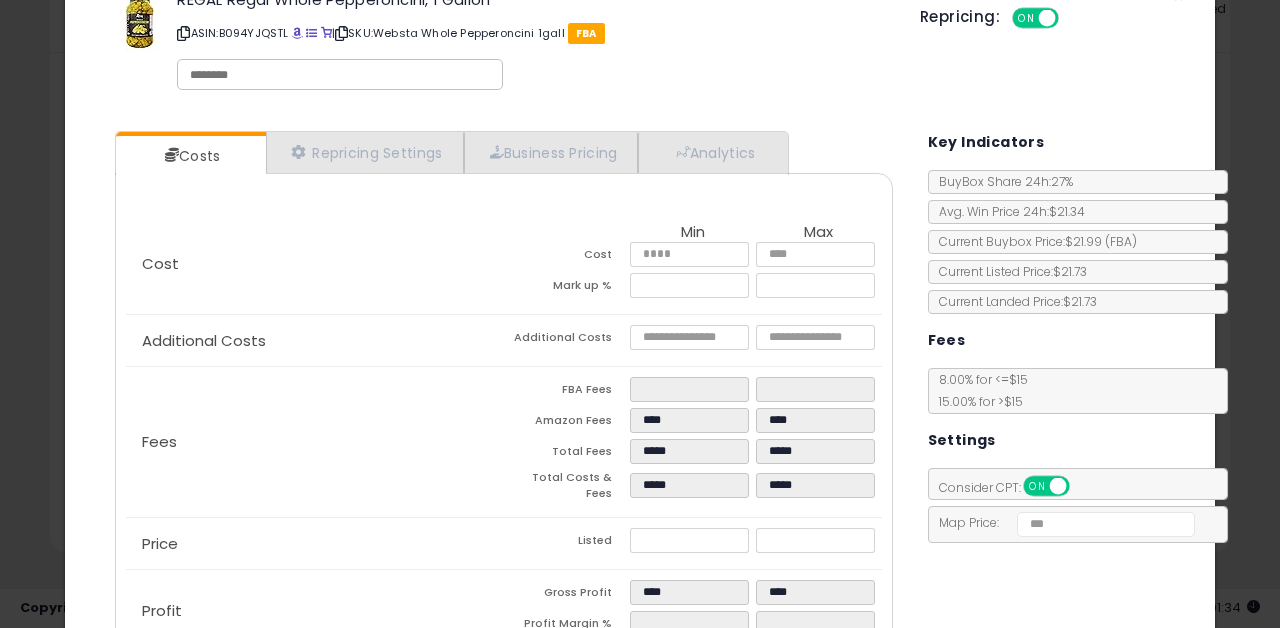 scroll, scrollTop: 0, scrollLeft: 0, axis: both 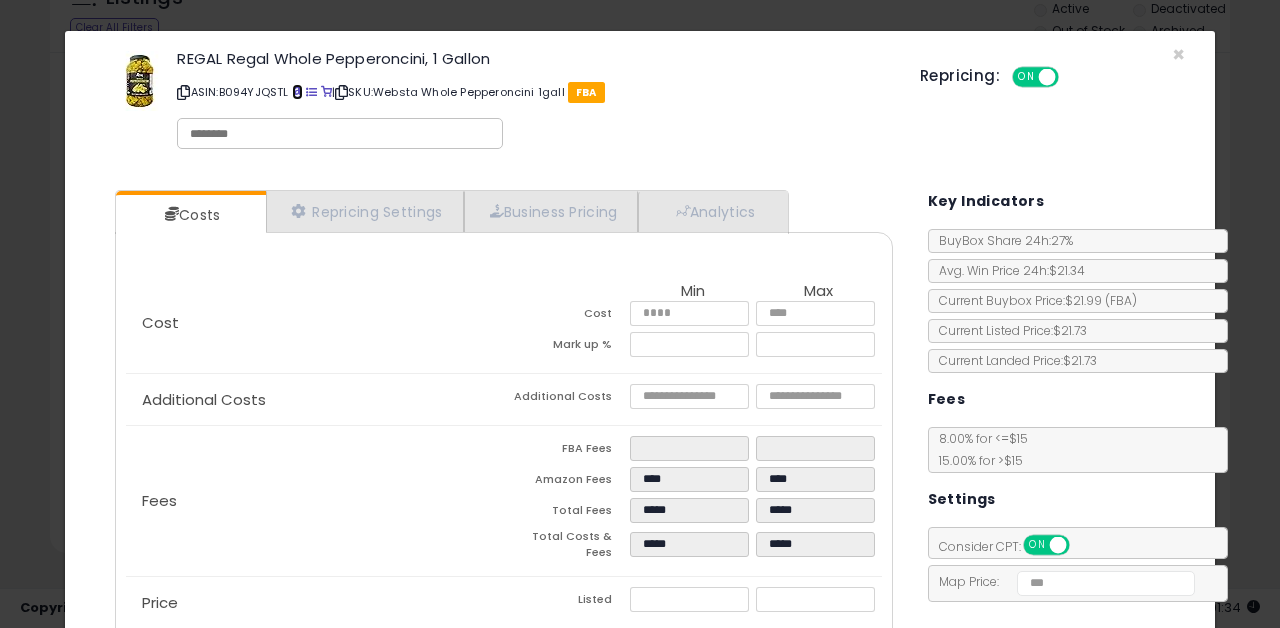 click at bounding box center [297, 92] 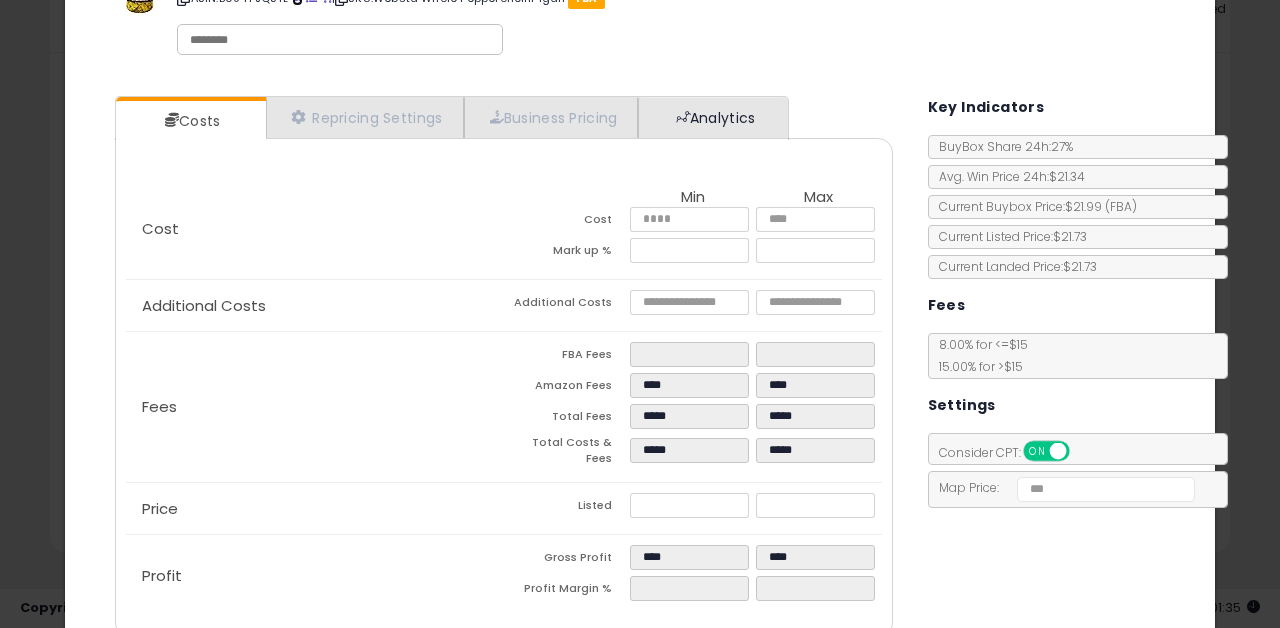 scroll, scrollTop: 54, scrollLeft: 0, axis: vertical 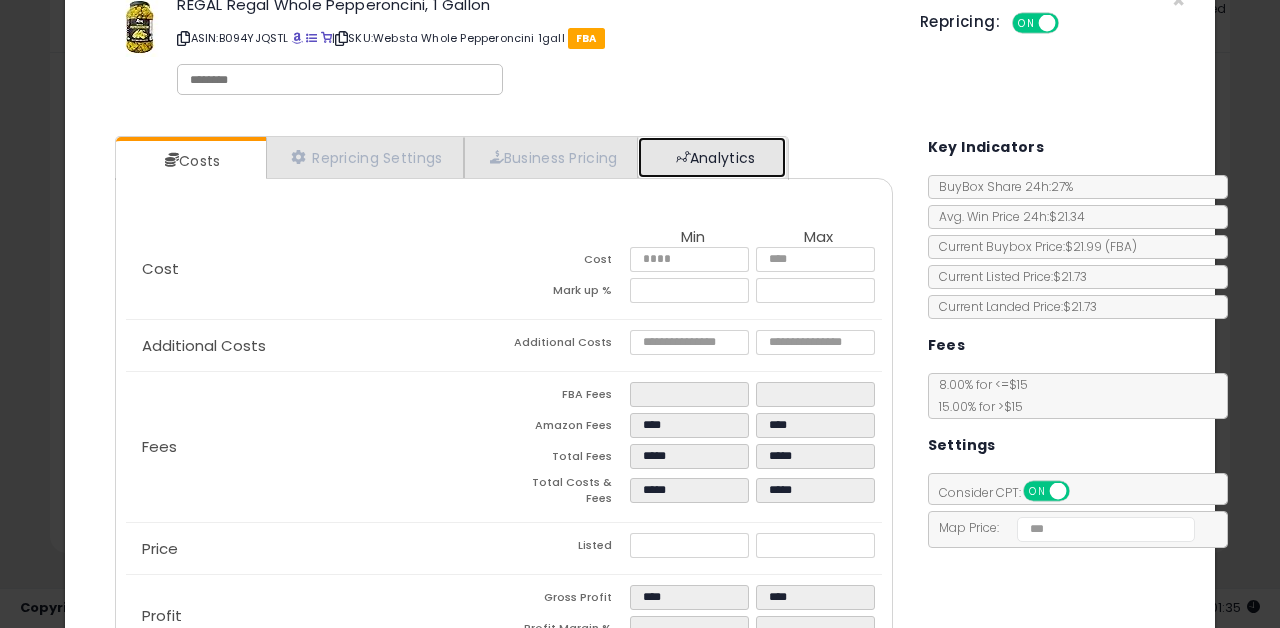click on "Analytics" at bounding box center (712, 157) 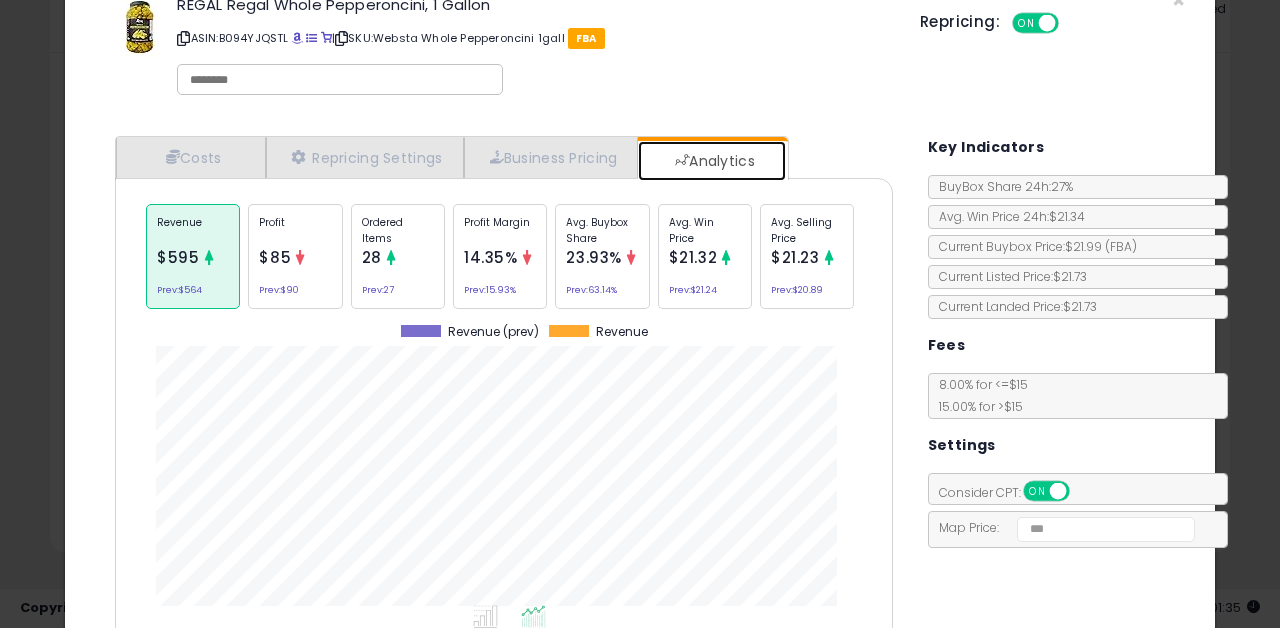 scroll, scrollTop: 999385, scrollLeft: 999182, axis: both 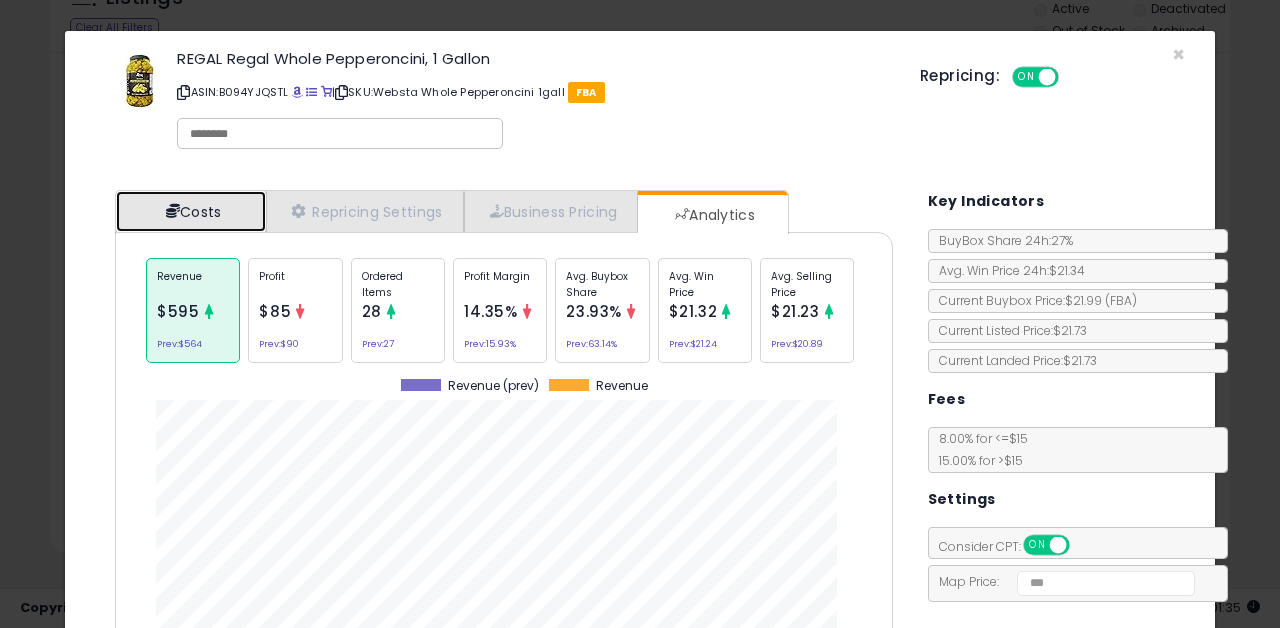 click on "Costs" at bounding box center (191, 211) 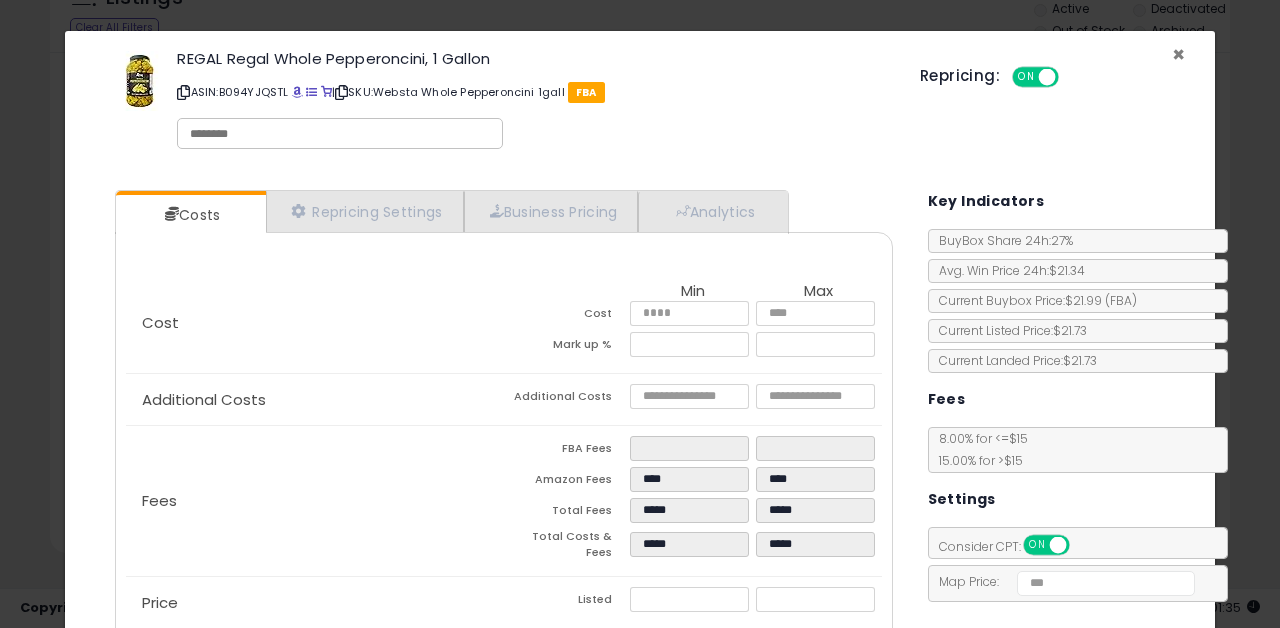 click on "×" at bounding box center (1178, 54) 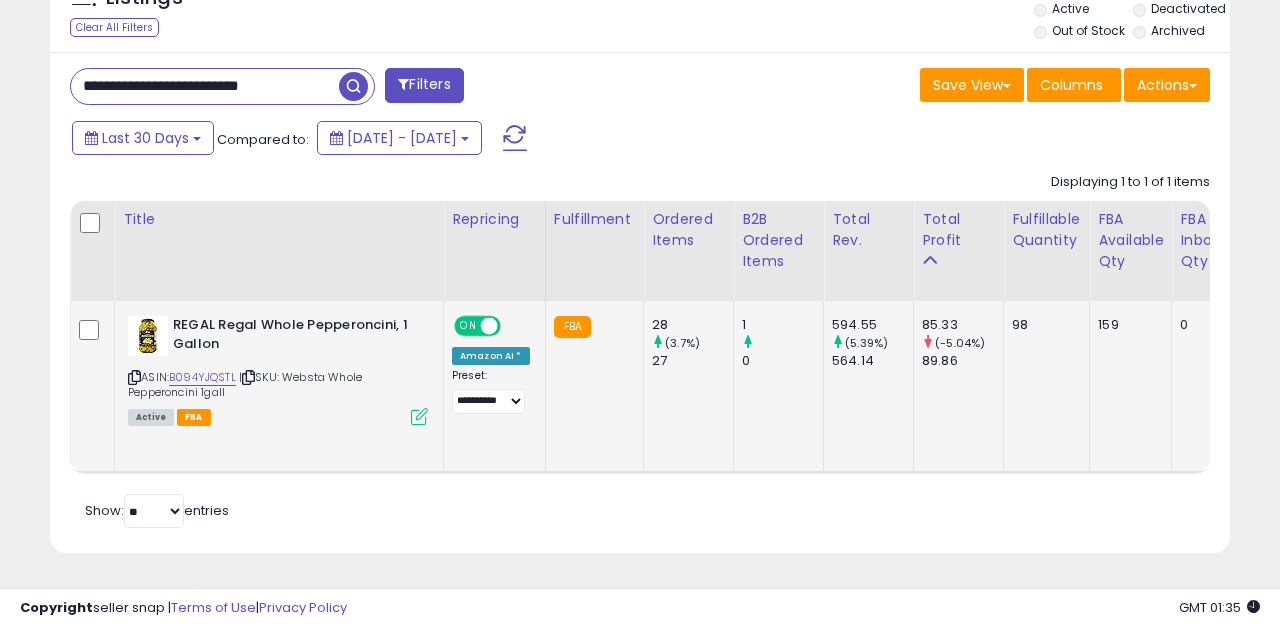 scroll, scrollTop: 0, scrollLeft: 16, axis: horizontal 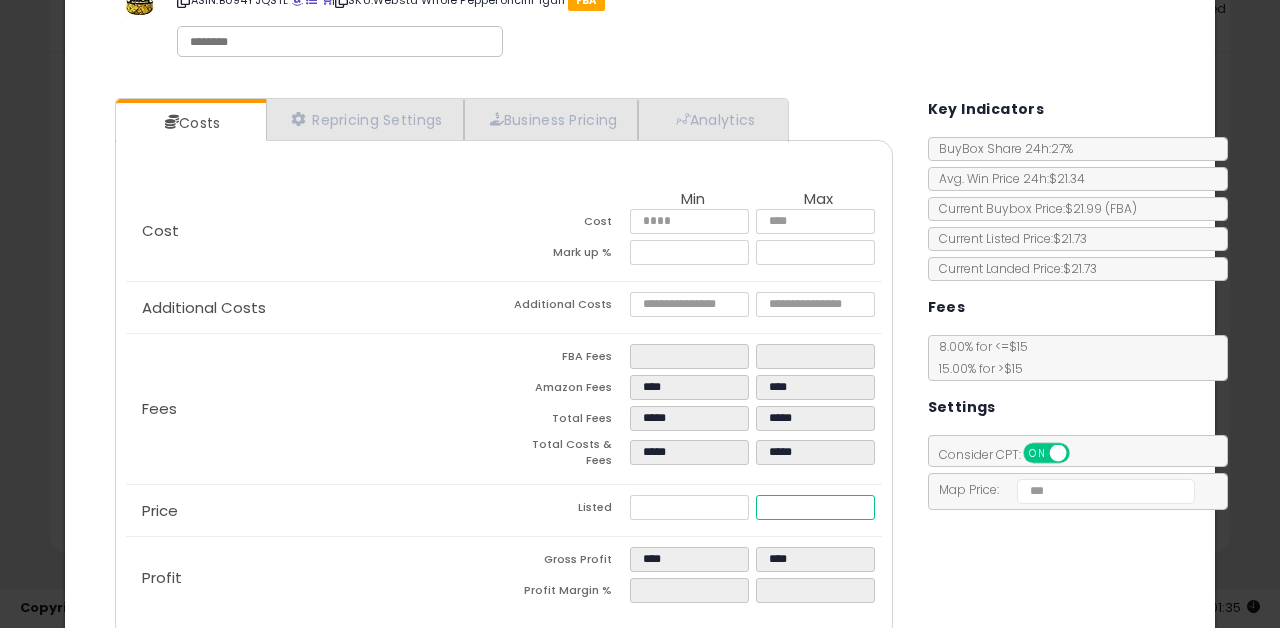 click on "*****" at bounding box center (816, 507) 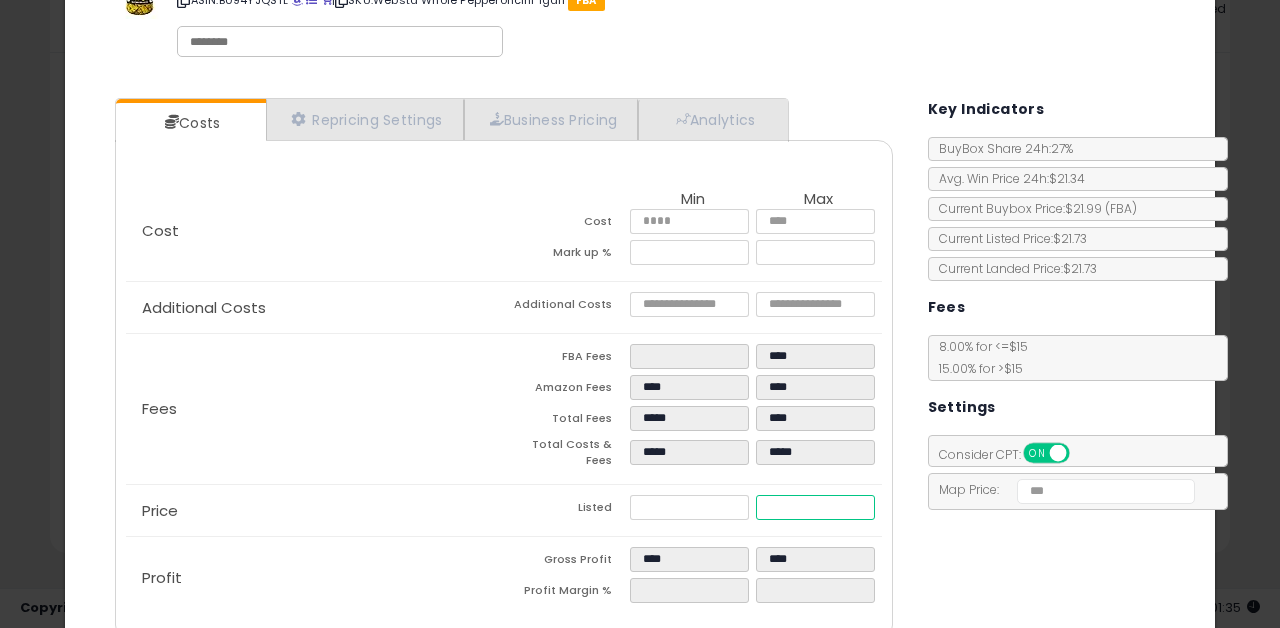 type on "****" 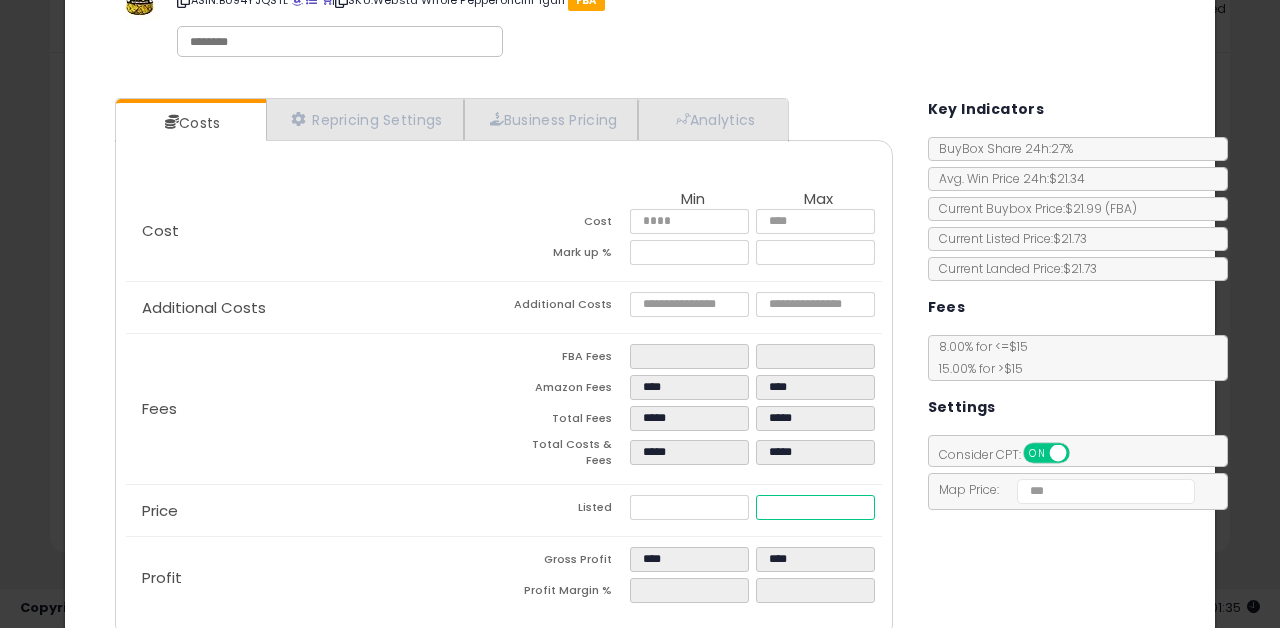 type on "****" 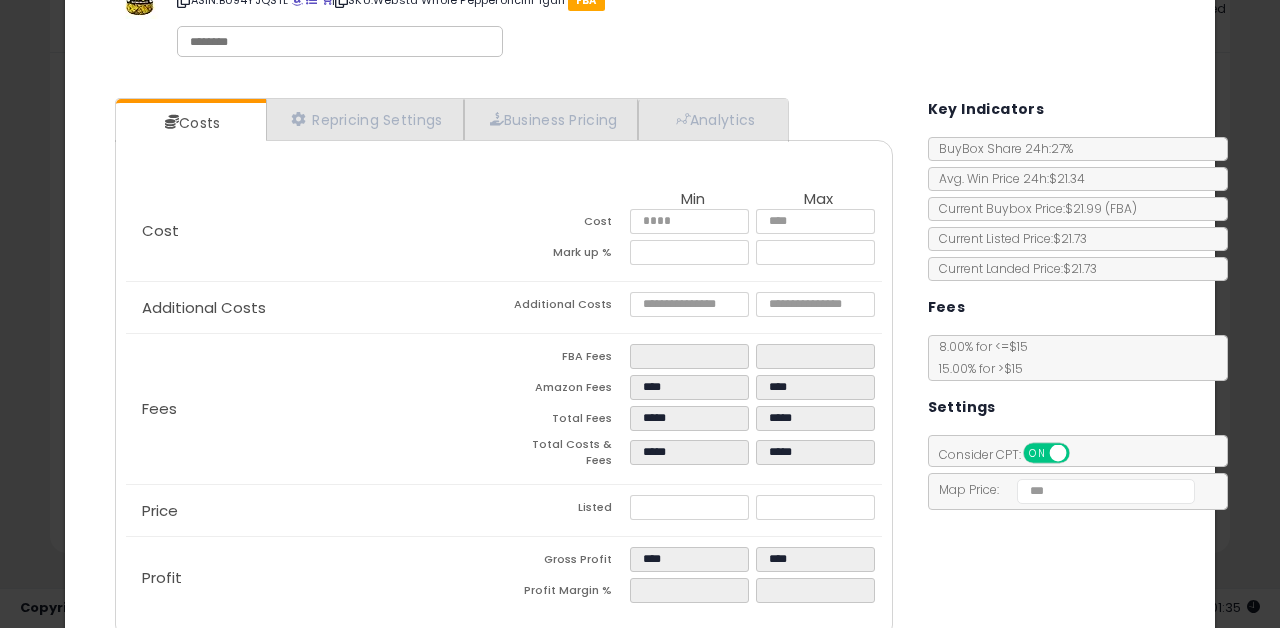 type on "*****" 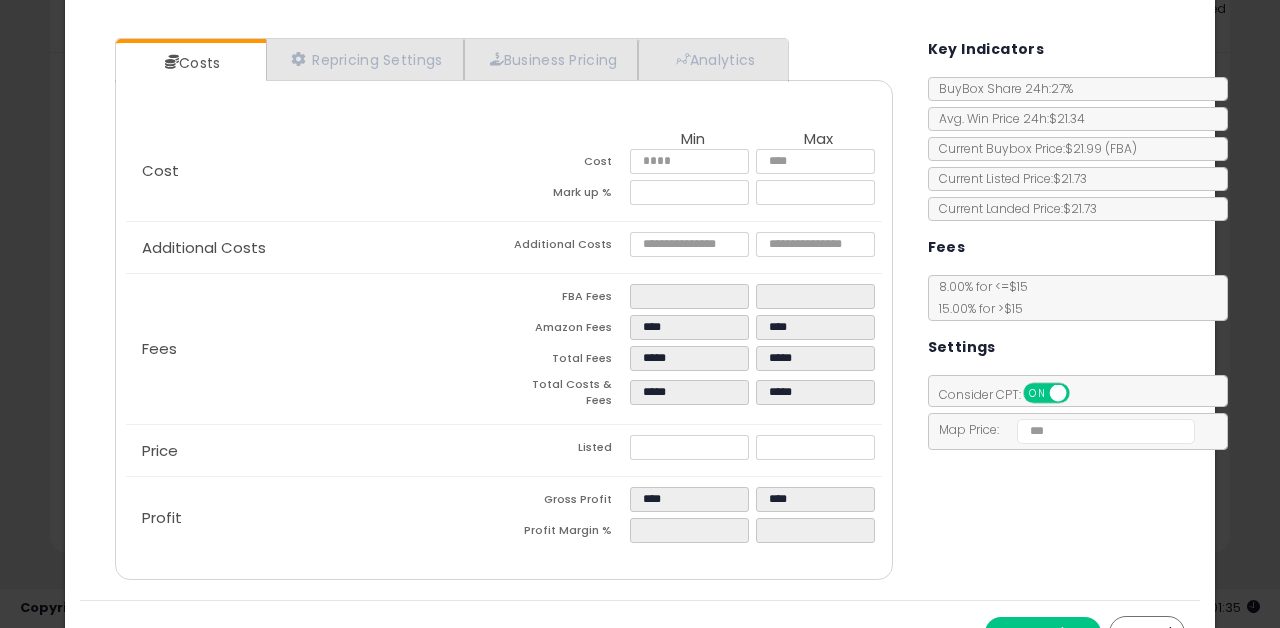scroll, scrollTop: 182, scrollLeft: 0, axis: vertical 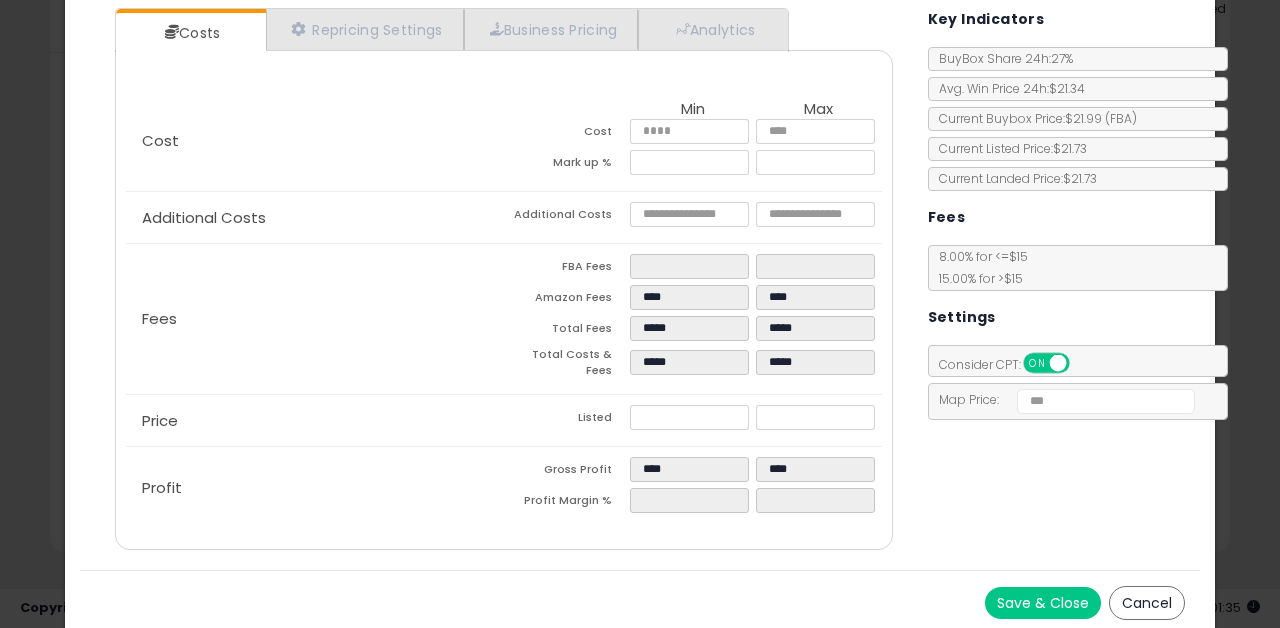 click on "Save & Close" at bounding box center (1043, 603) 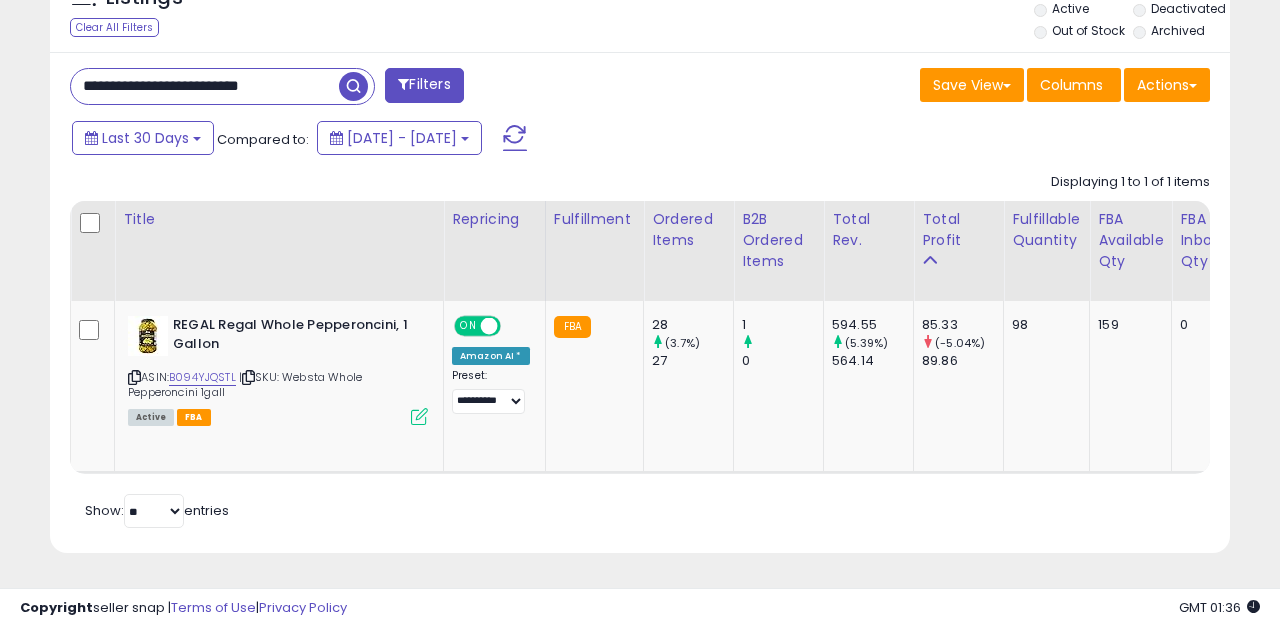 click on "**********" at bounding box center (205, 86) 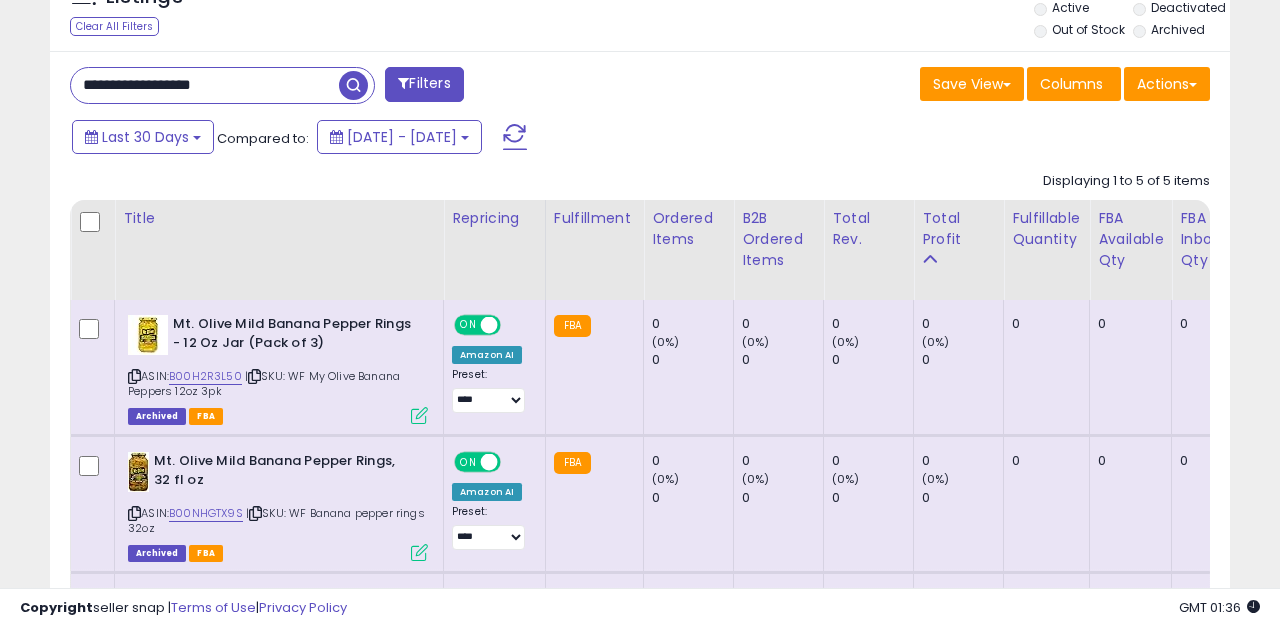 scroll, scrollTop: 947, scrollLeft: 0, axis: vertical 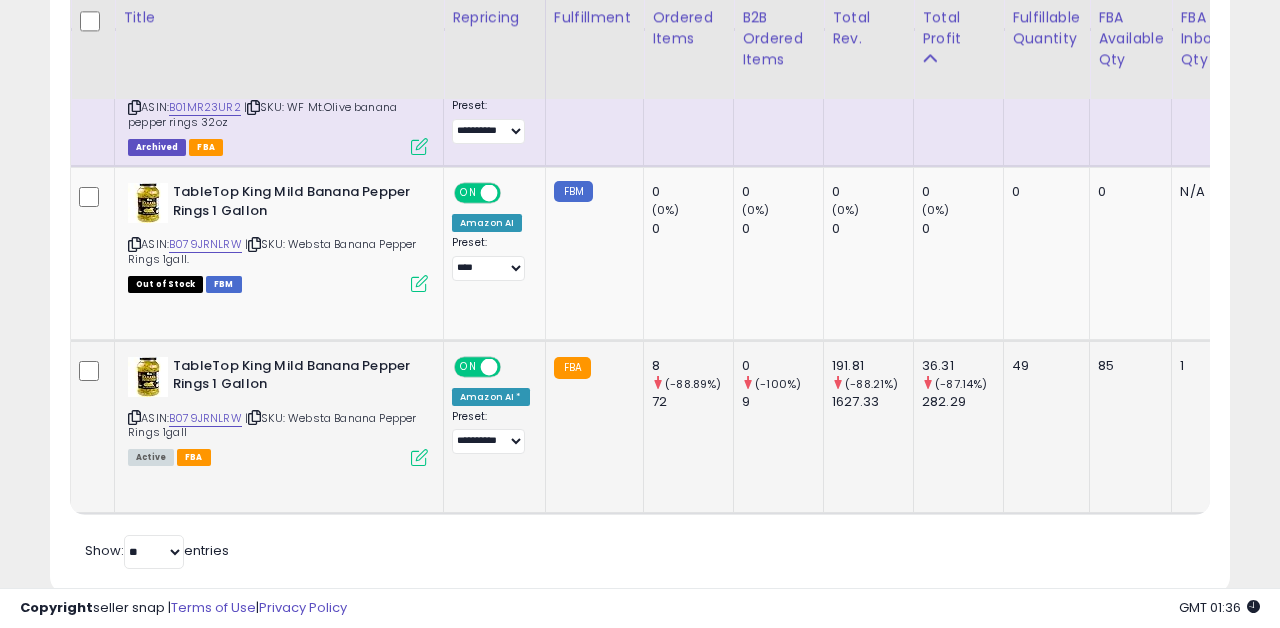 click at bounding box center (419, 457) 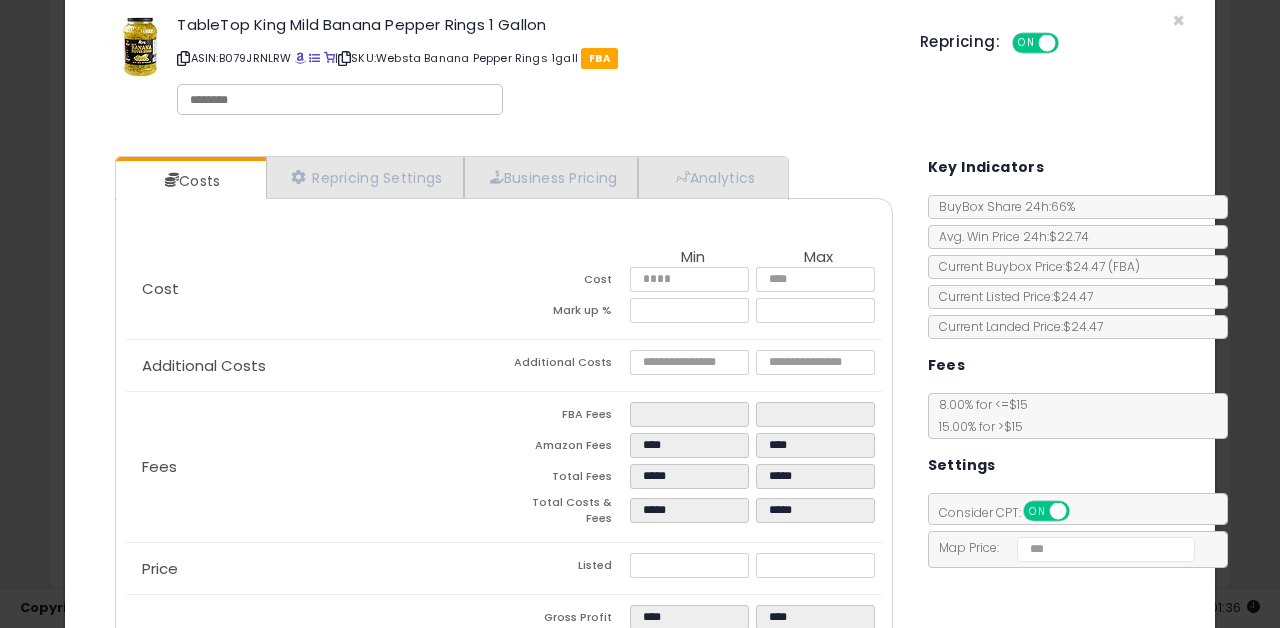 scroll, scrollTop: 0, scrollLeft: 0, axis: both 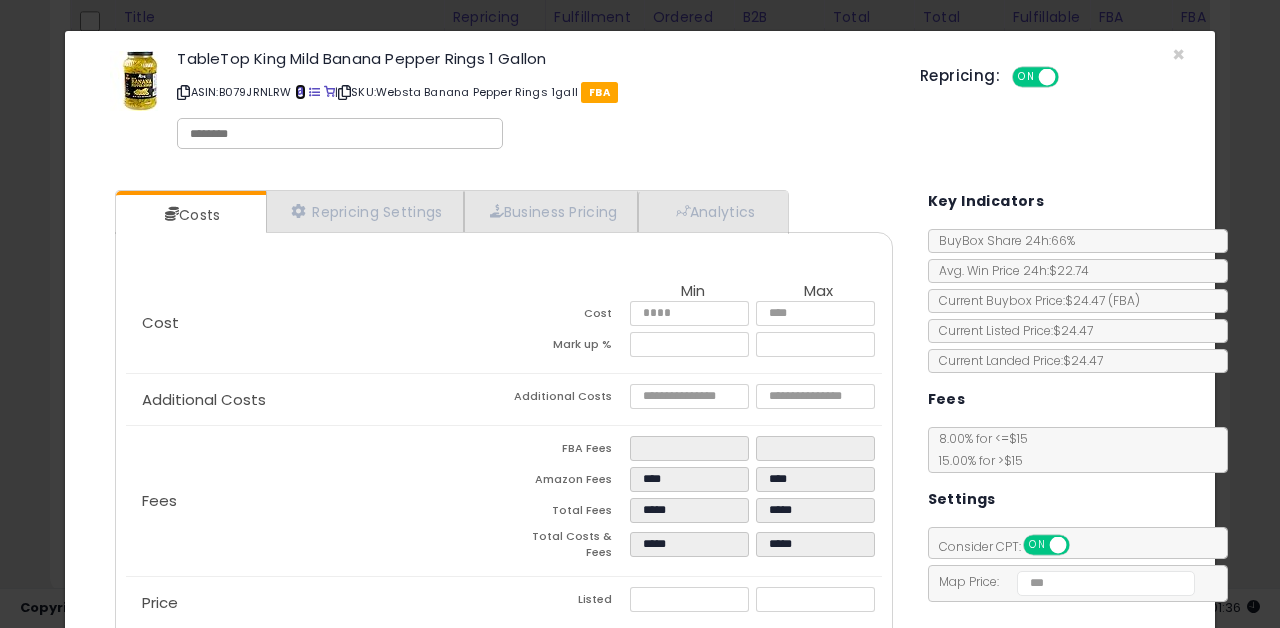 click at bounding box center [300, 92] 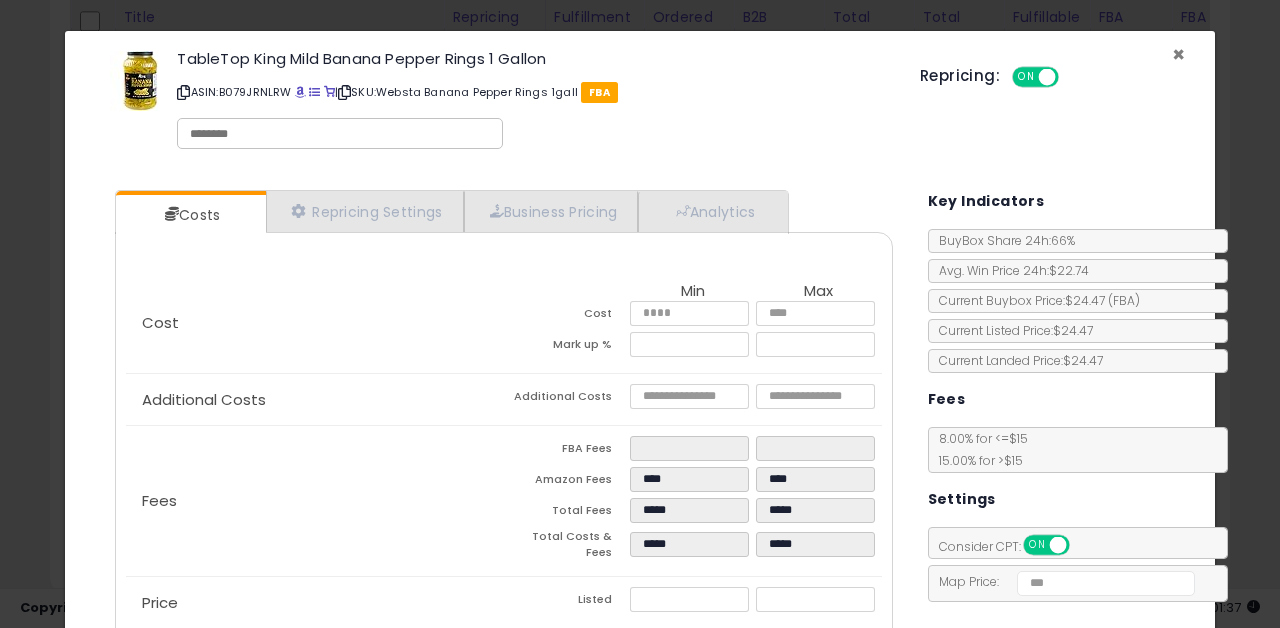 click on "×" at bounding box center (1178, 54) 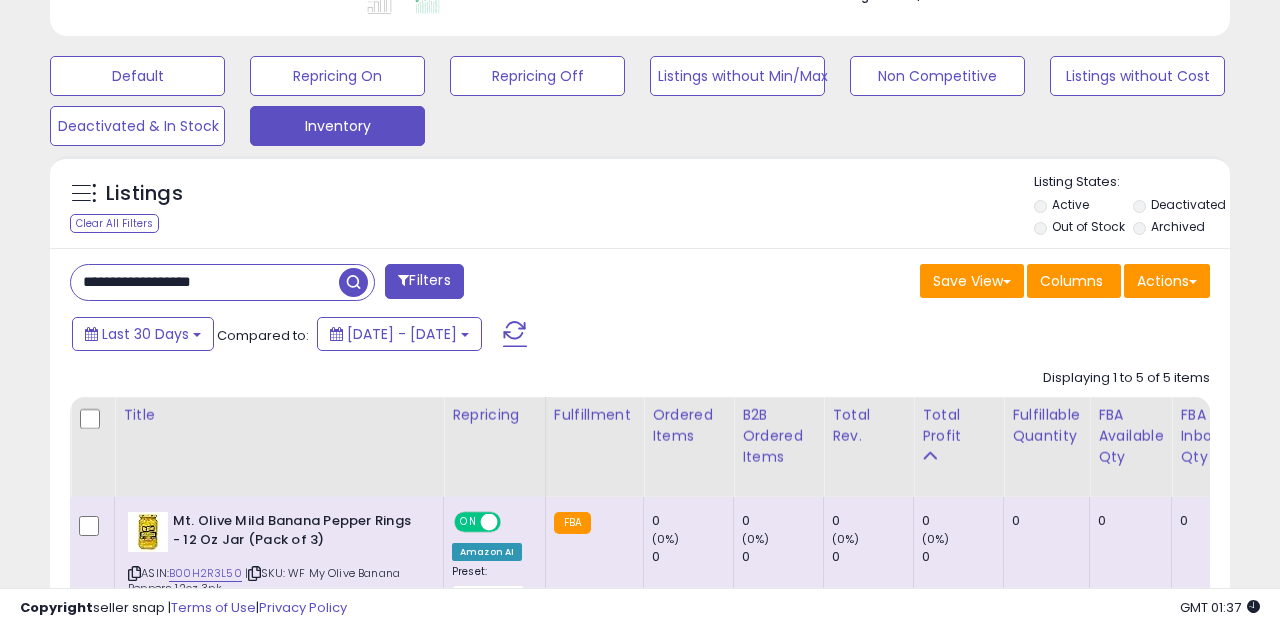 scroll, scrollTop: 544, scrollLeft: 0, axis: vertical 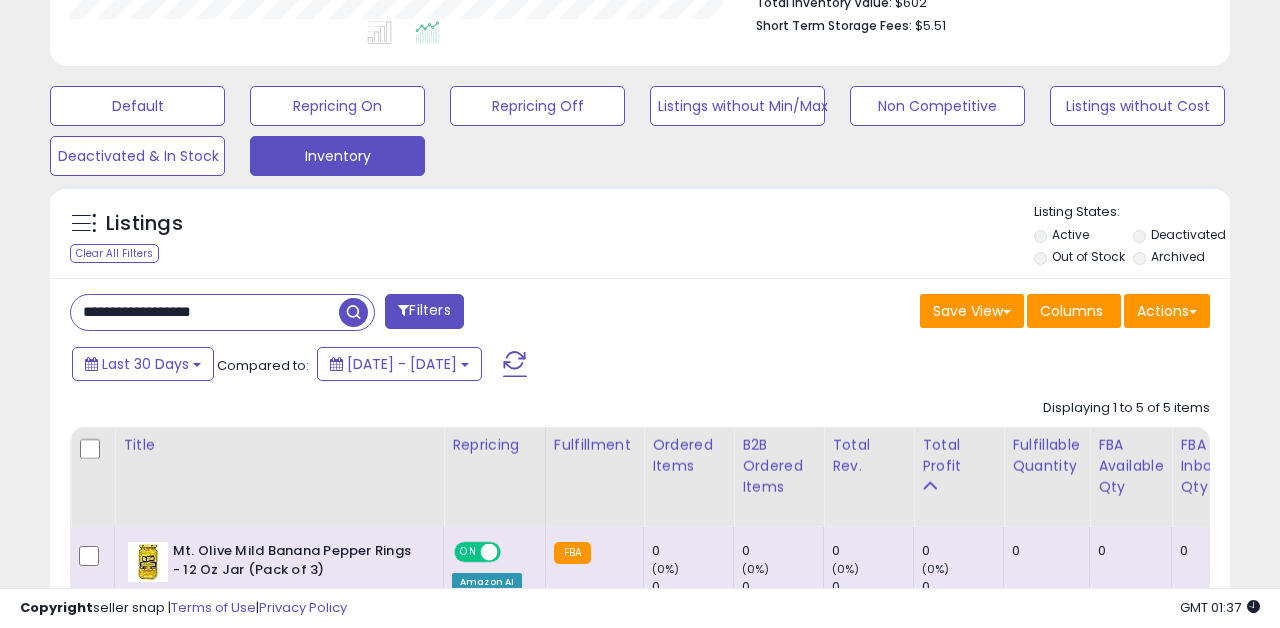click on "**********" at bounding box center (205, 312) 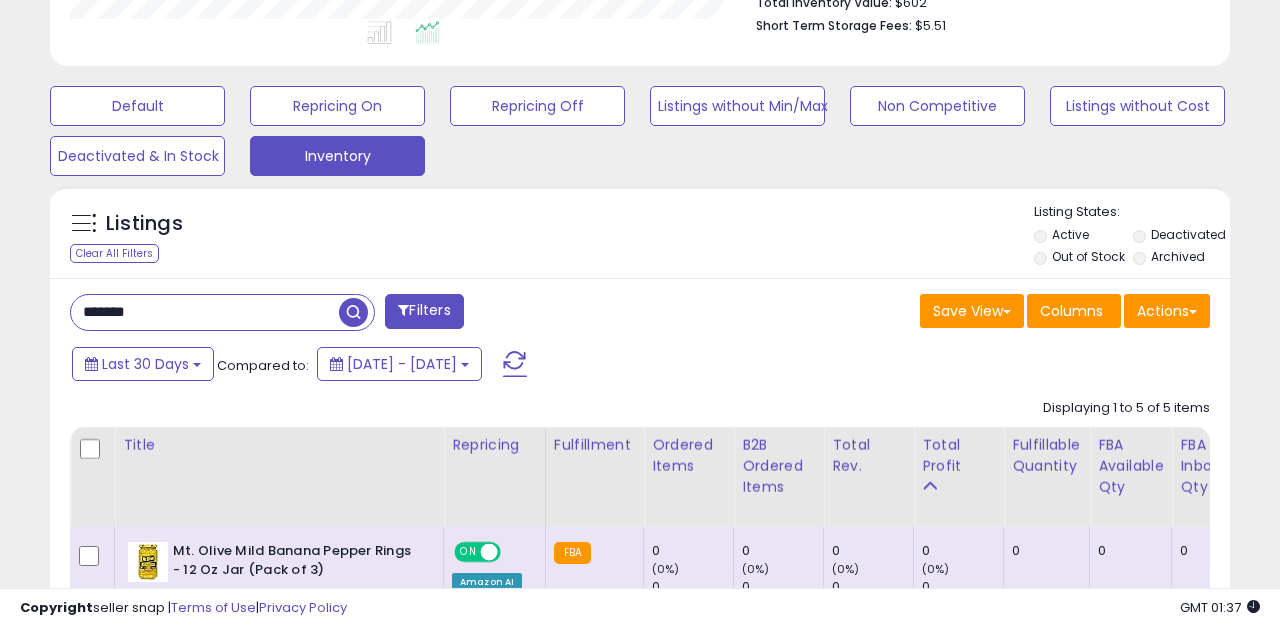 type on "******" 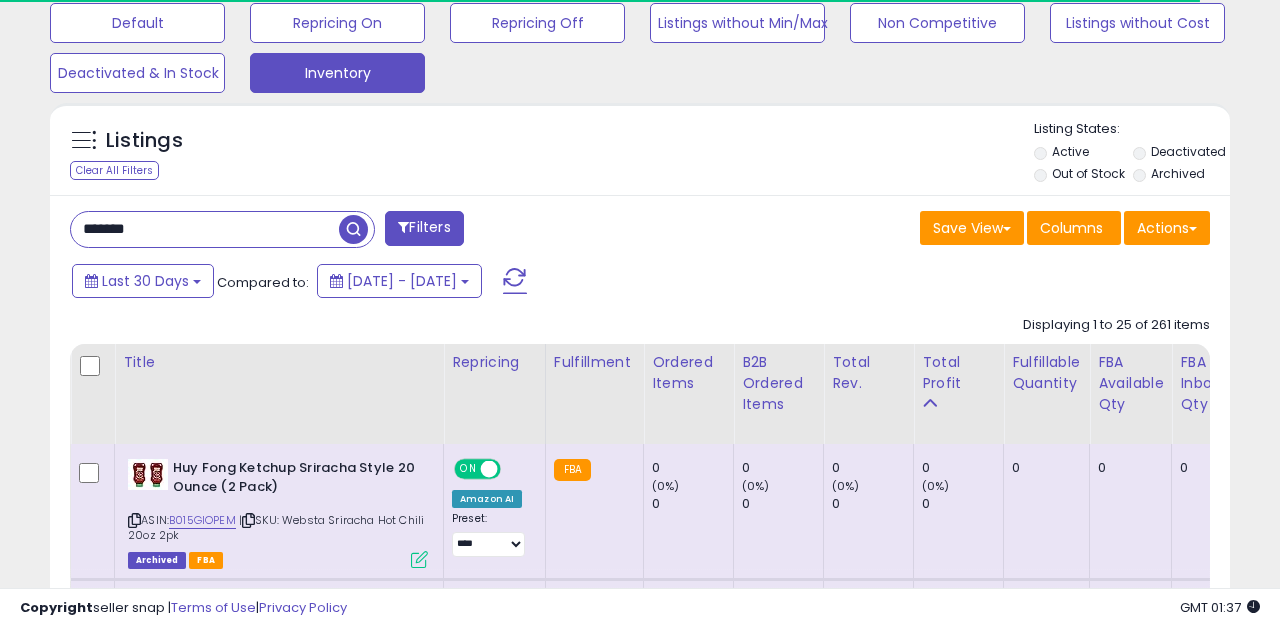 scroll, scrollTop: 628, scrollLeft: 0, axis: vertical 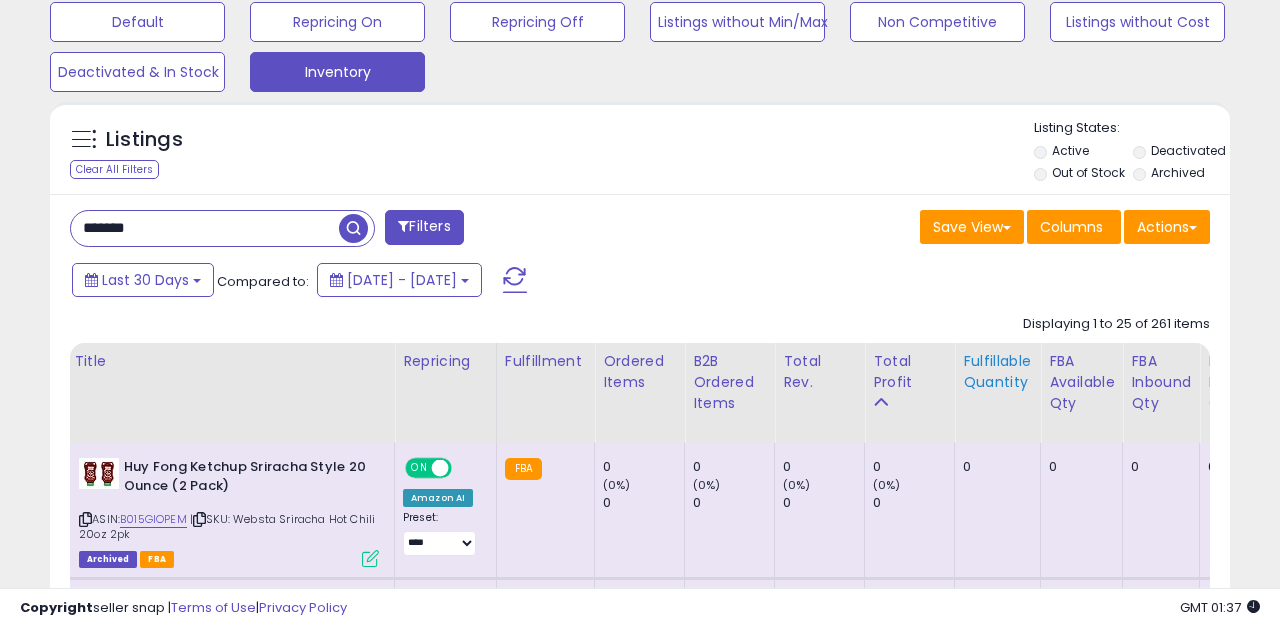 click on "Fulfillable Quantity" at bounding box center [997, 372] 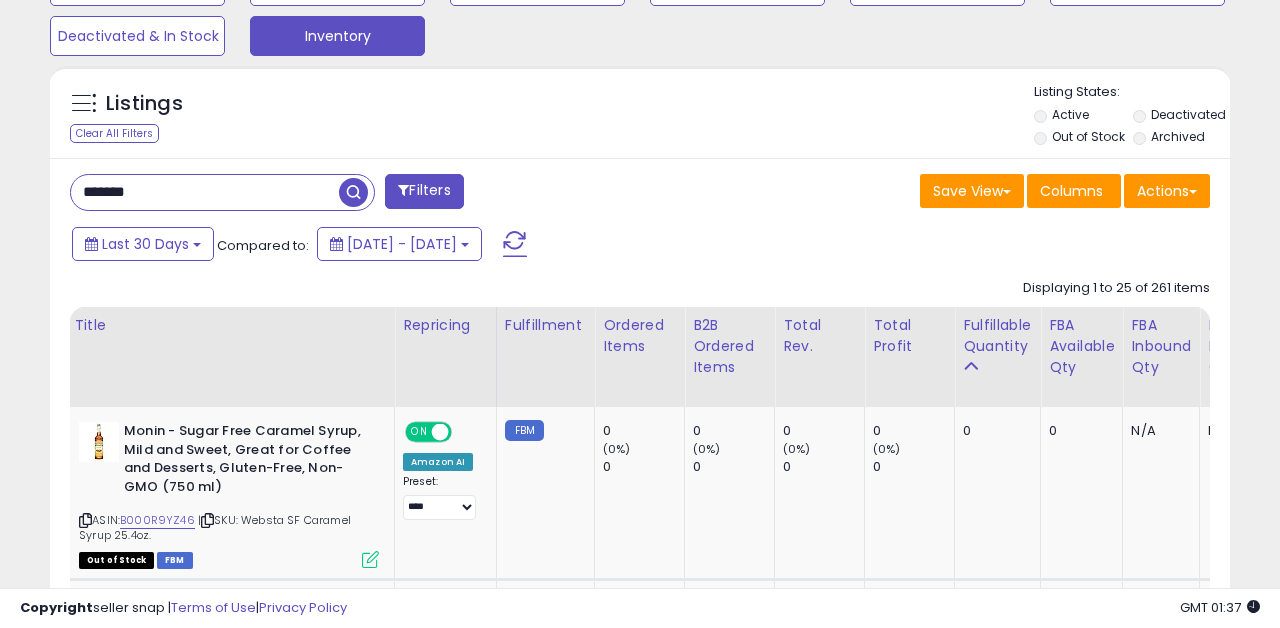 scroll, scrollTop: 695, scrollLeft: 0, axis: vertical 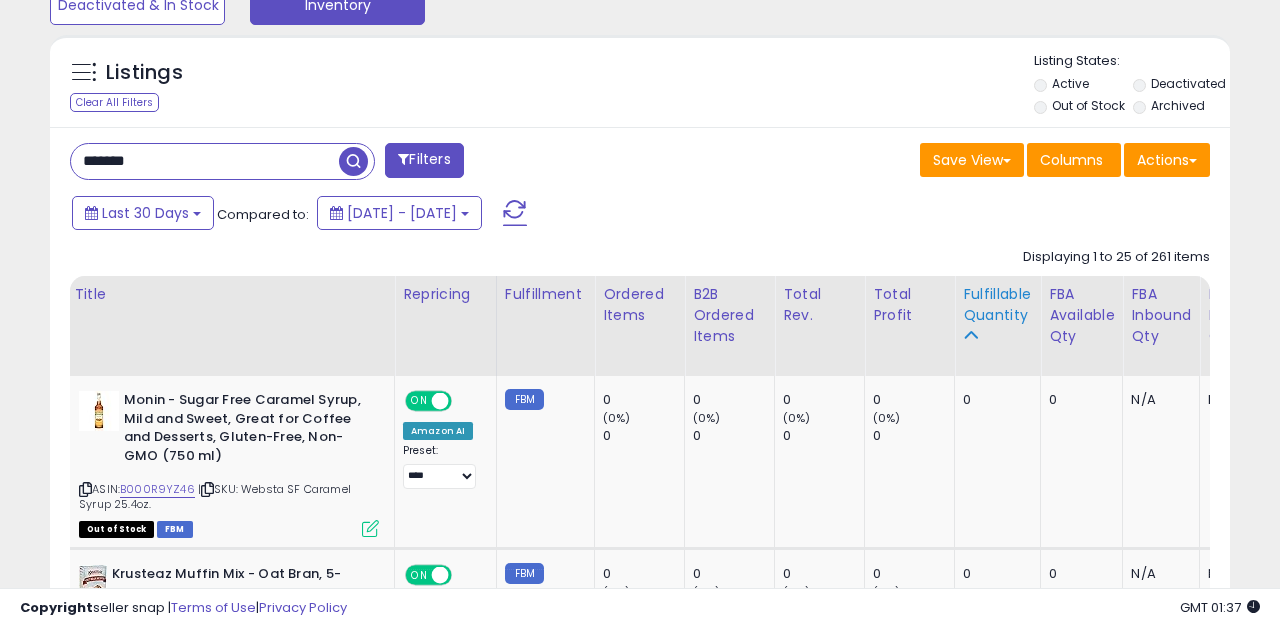click on "Fulfillable Quantity" at bounding box center (997, 305) 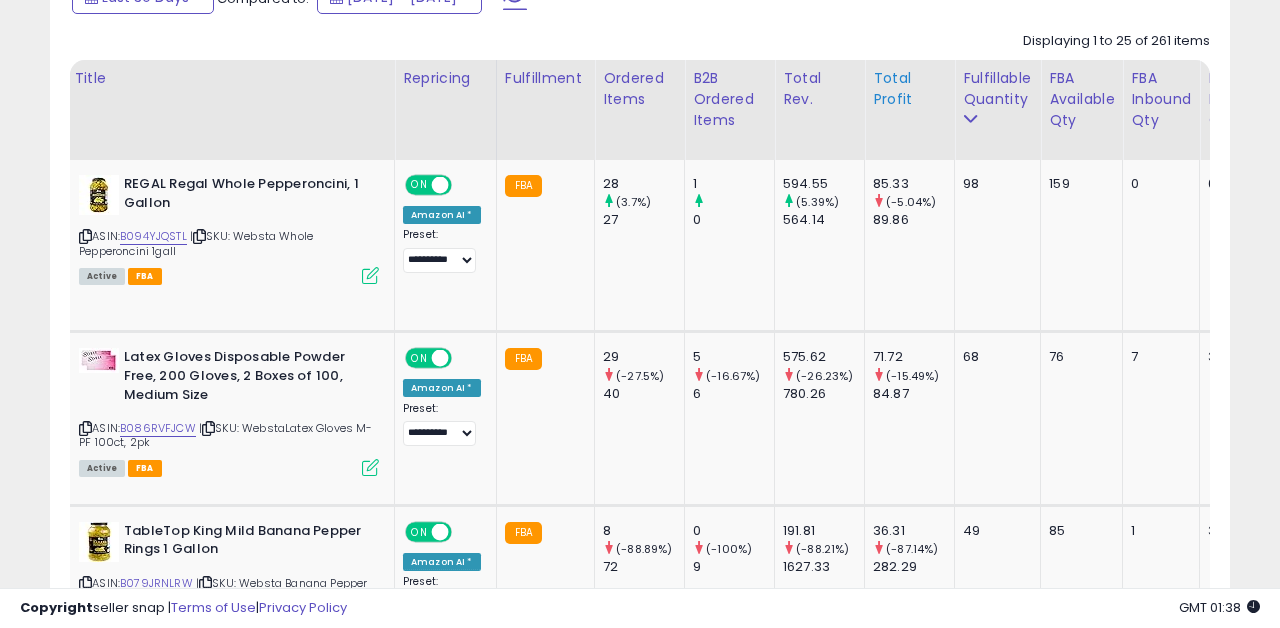 scroll, scrollTop: 924, scrollLeft: 0, axis: vertical 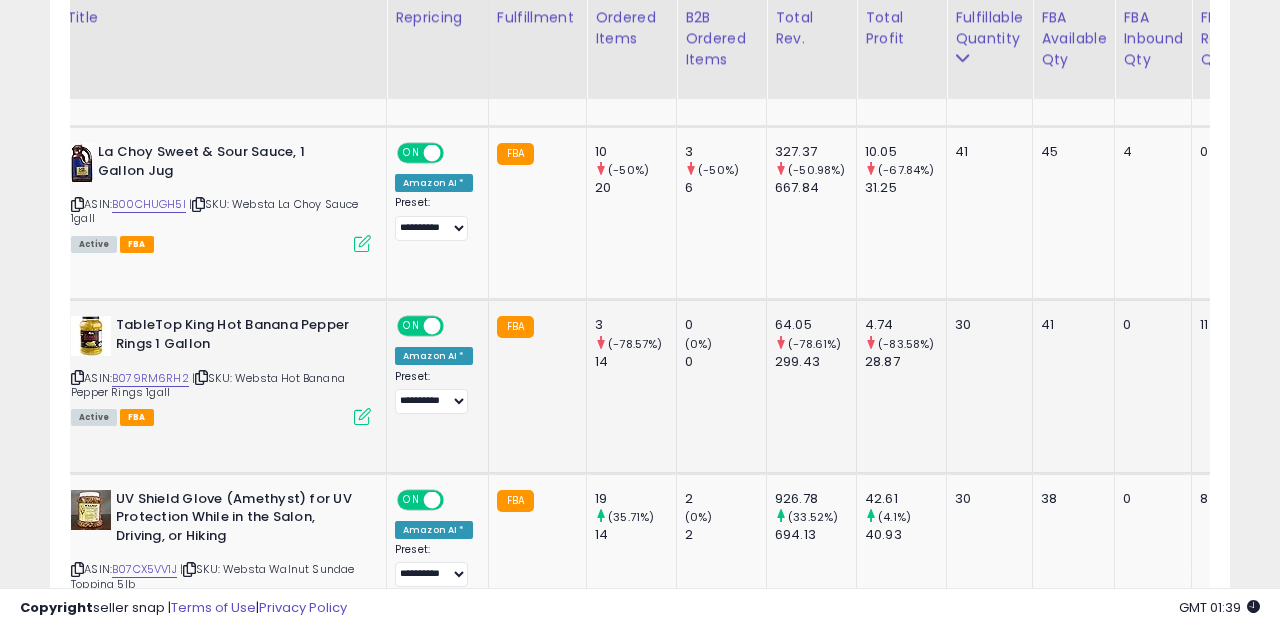click at bounding box center [362, 416] 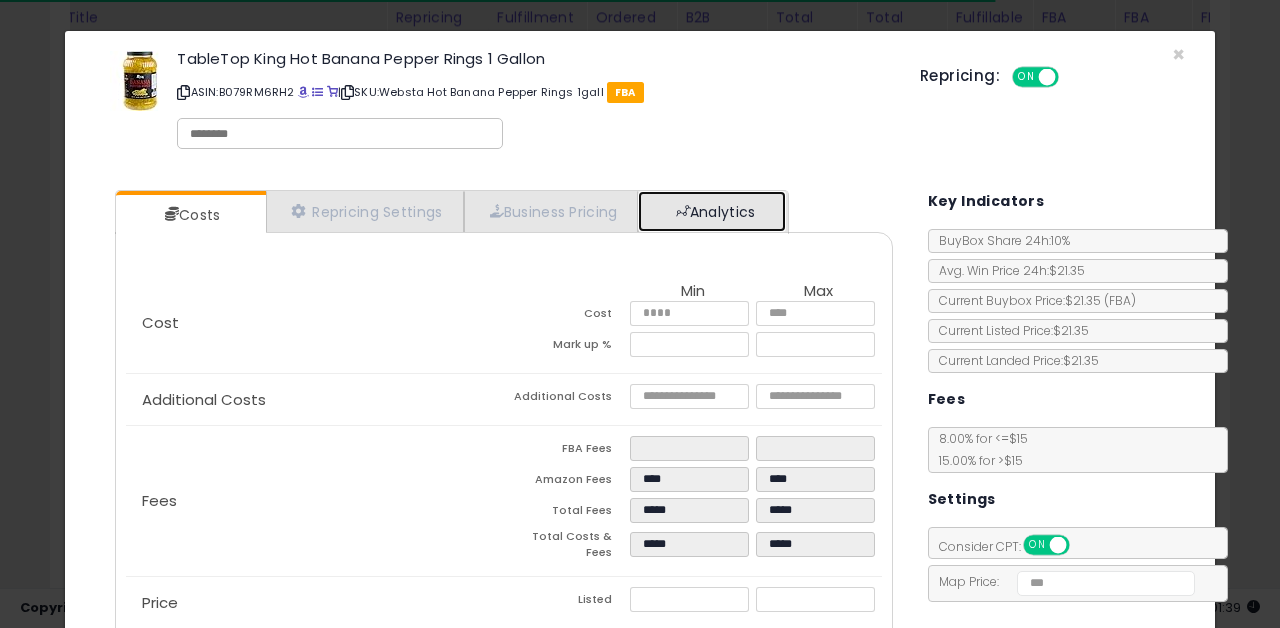 click on "Analytics" at bounding box center (712, 211) 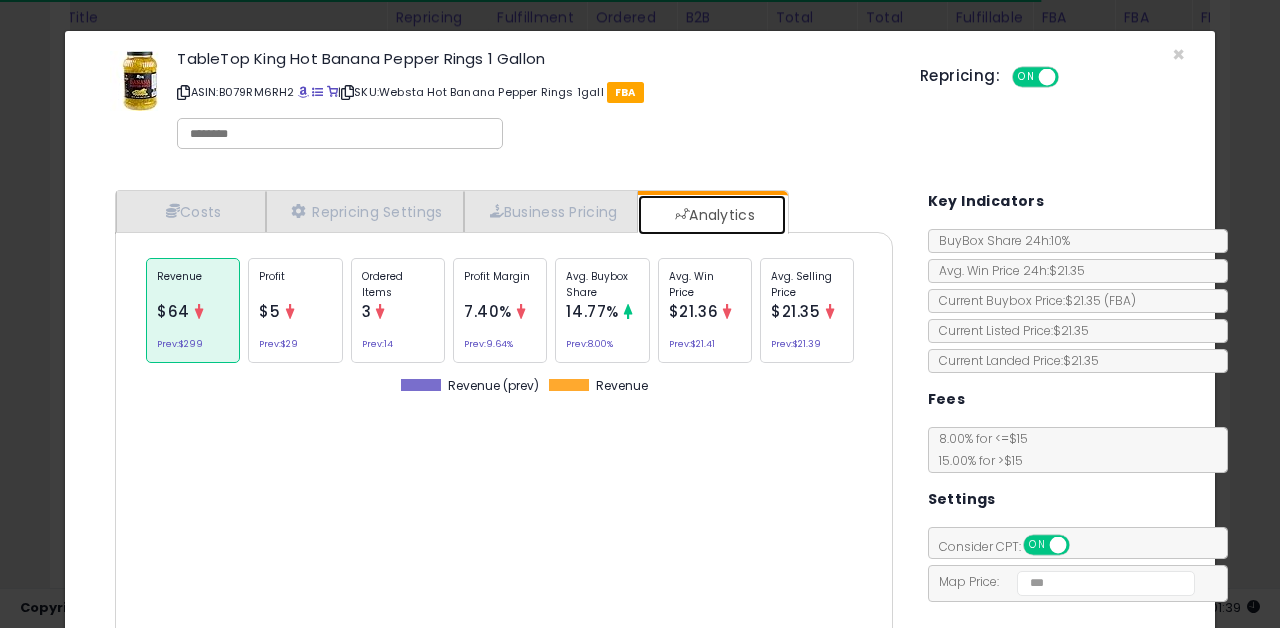 scroll, scrollTop: 999385, scrollLeft: 999182, axis: both 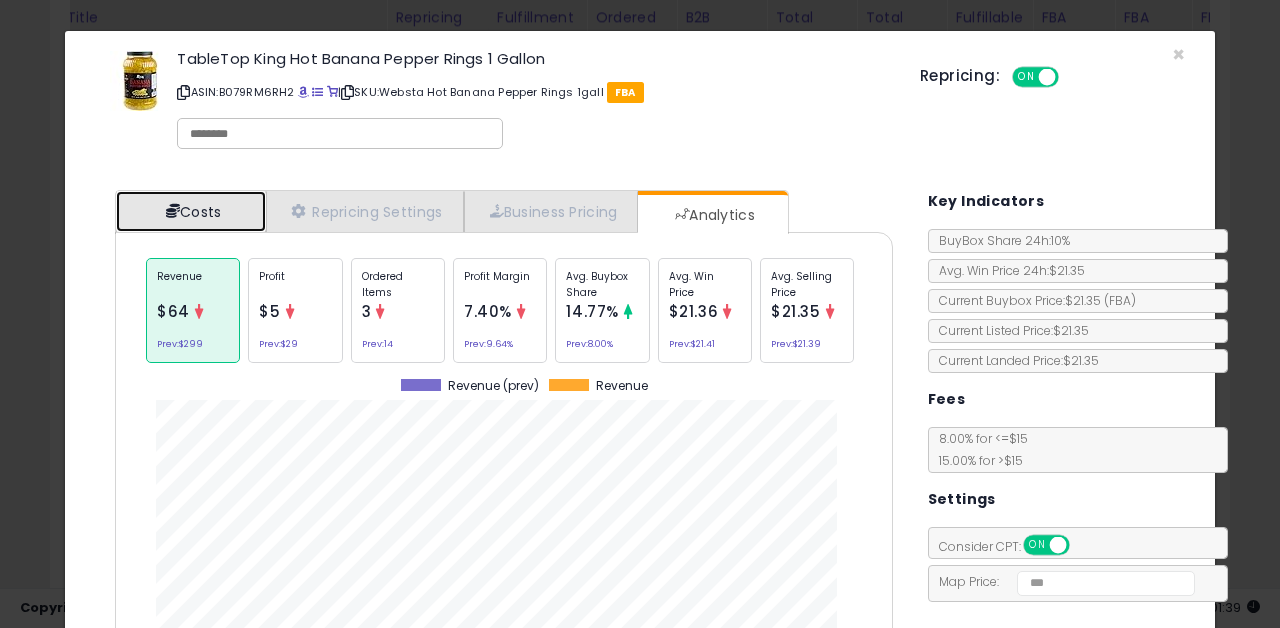 click on "Costs" at bounding box center (191, 211) 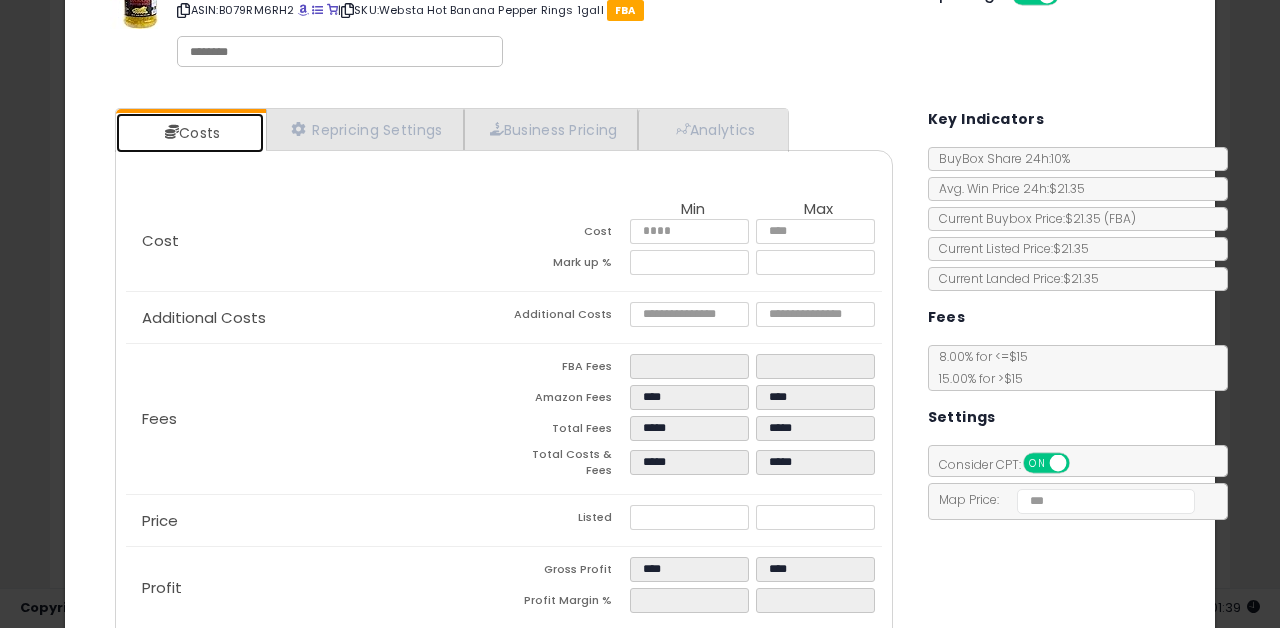 scroll, scrollTop: 0, scrollLeft: 0, axis: both 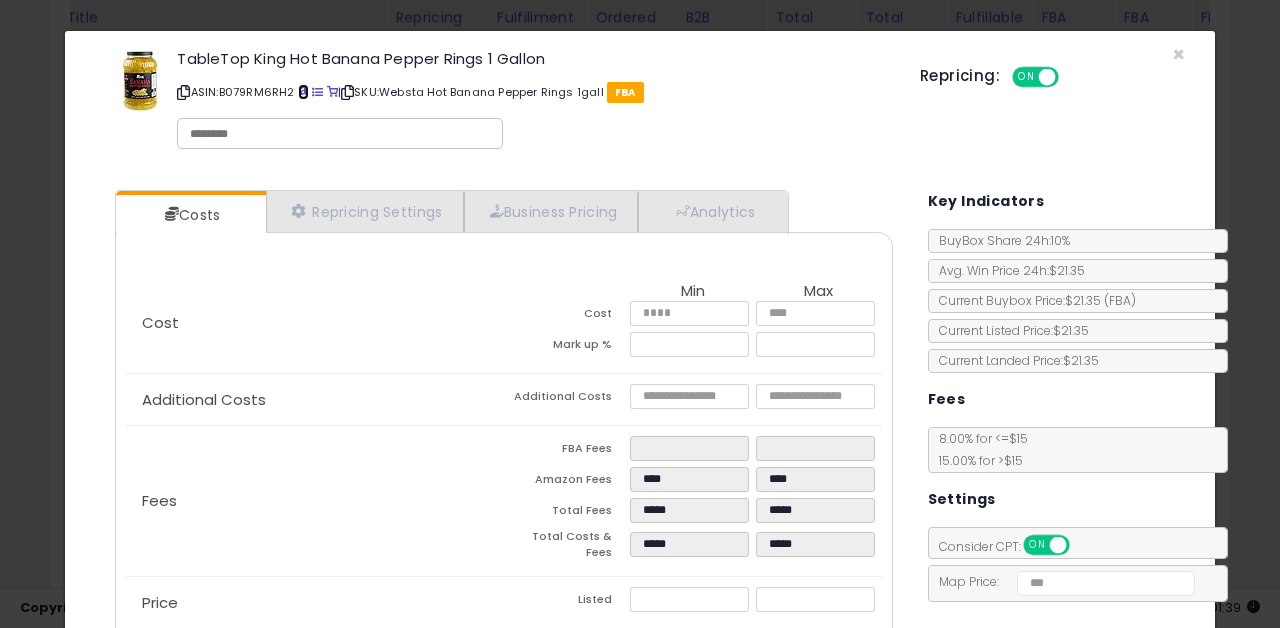 click at bounding box center (303, 92) 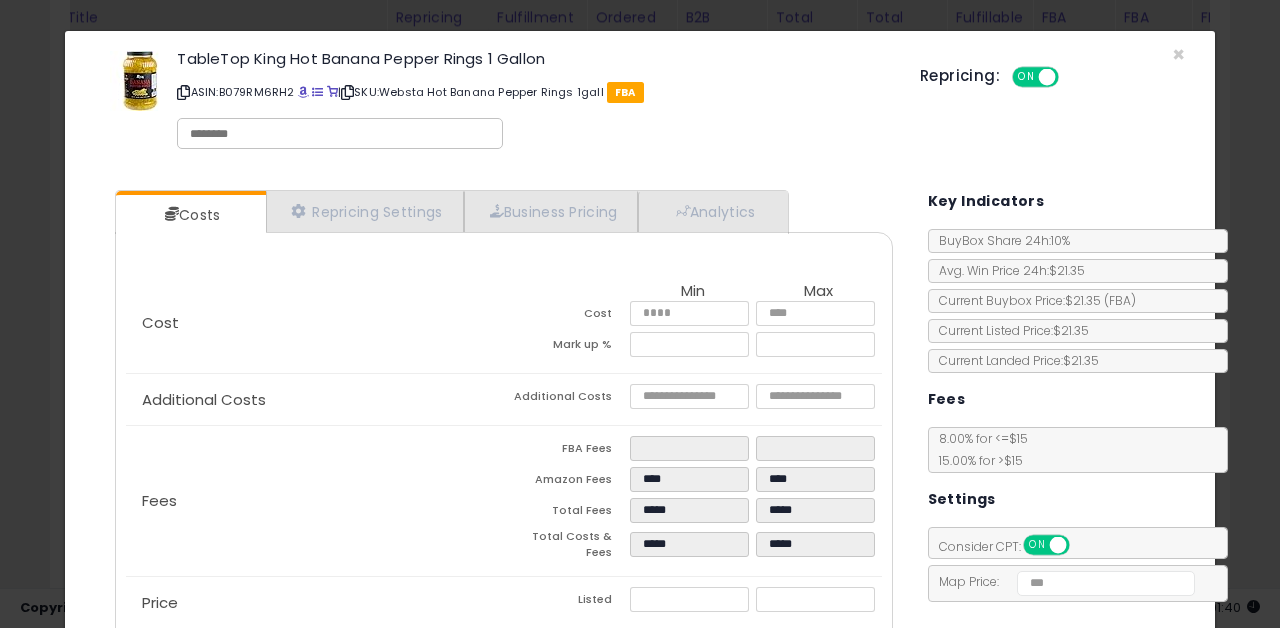click on "Repricing:
ON   OFF" at bounding box center [1052, 74] 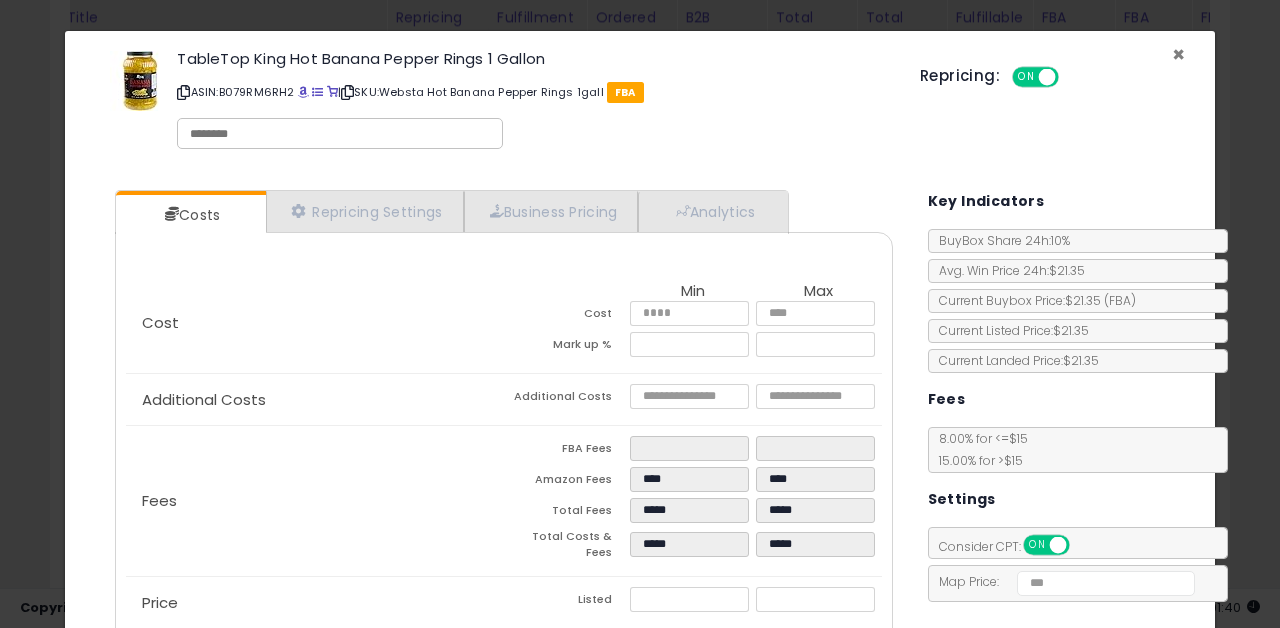 click on "×" at bounding box center (1178, 54) 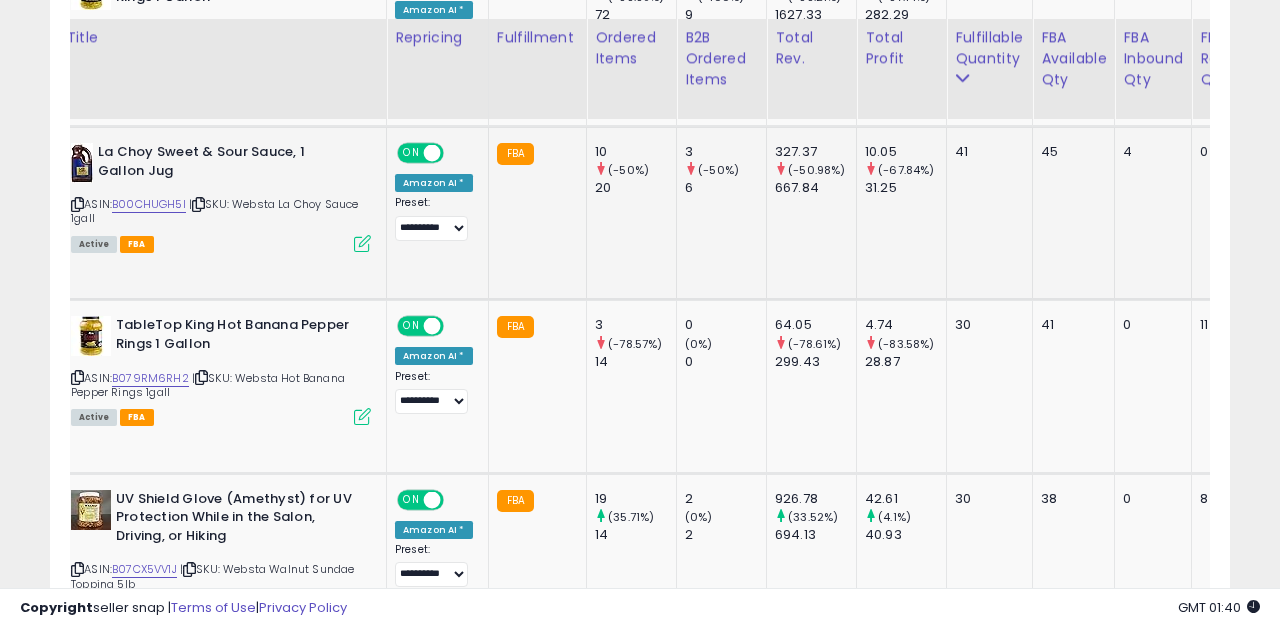 scroll, scrollTop: 1491, scrollLeft: 0, axis: vertical 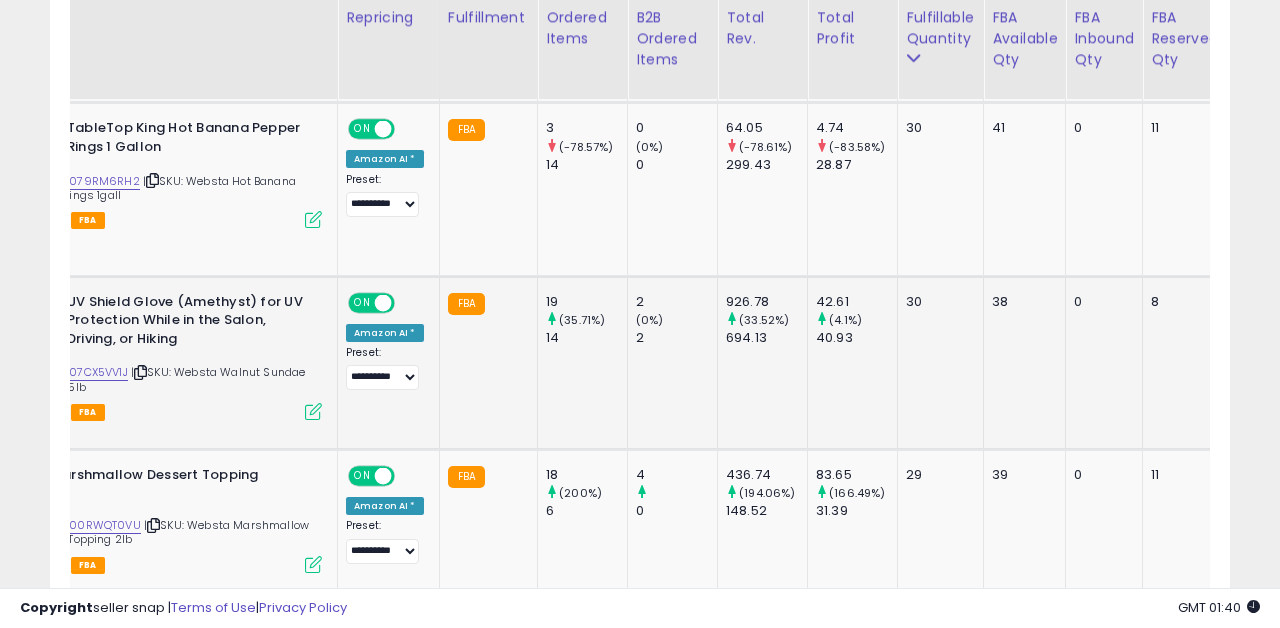 click at bounding box center (313, 411) 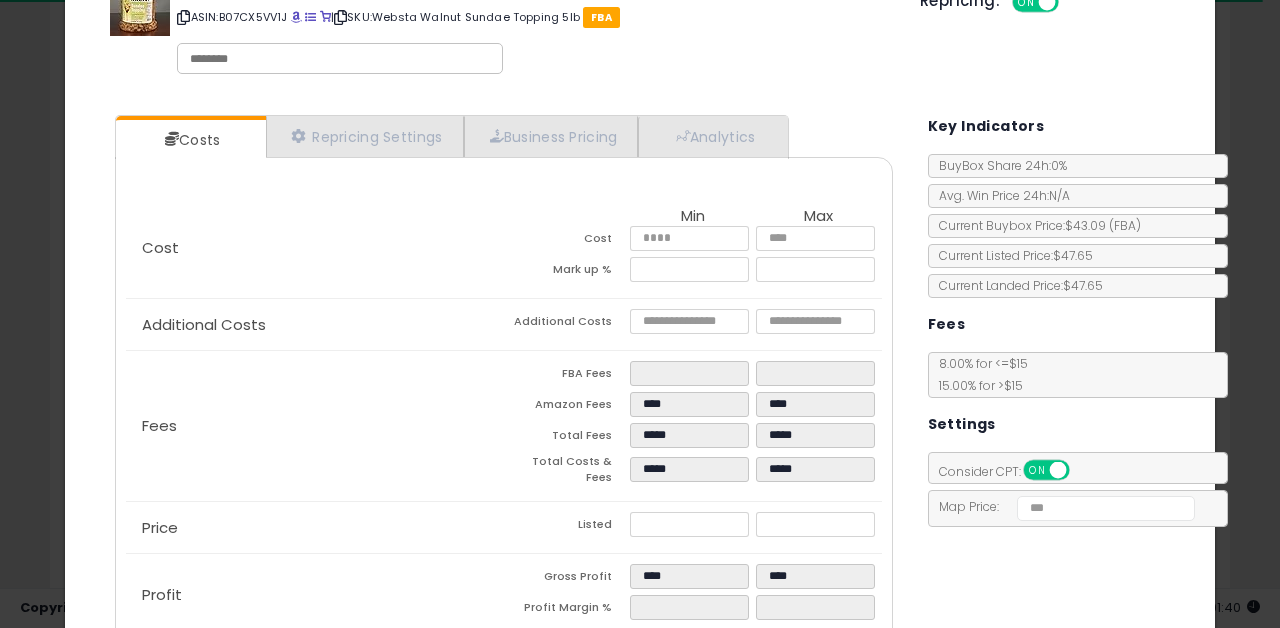scroll, scrollTop: 0, scrollLeft: 0, axis: both 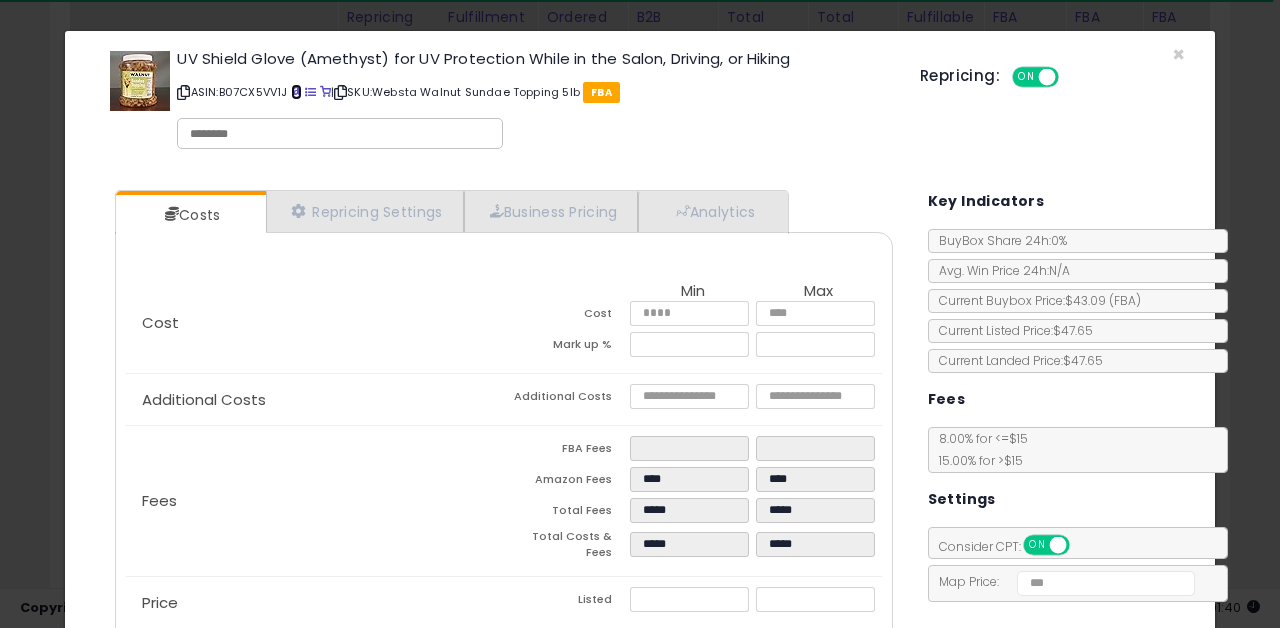 click at bounding box center (296, 92) 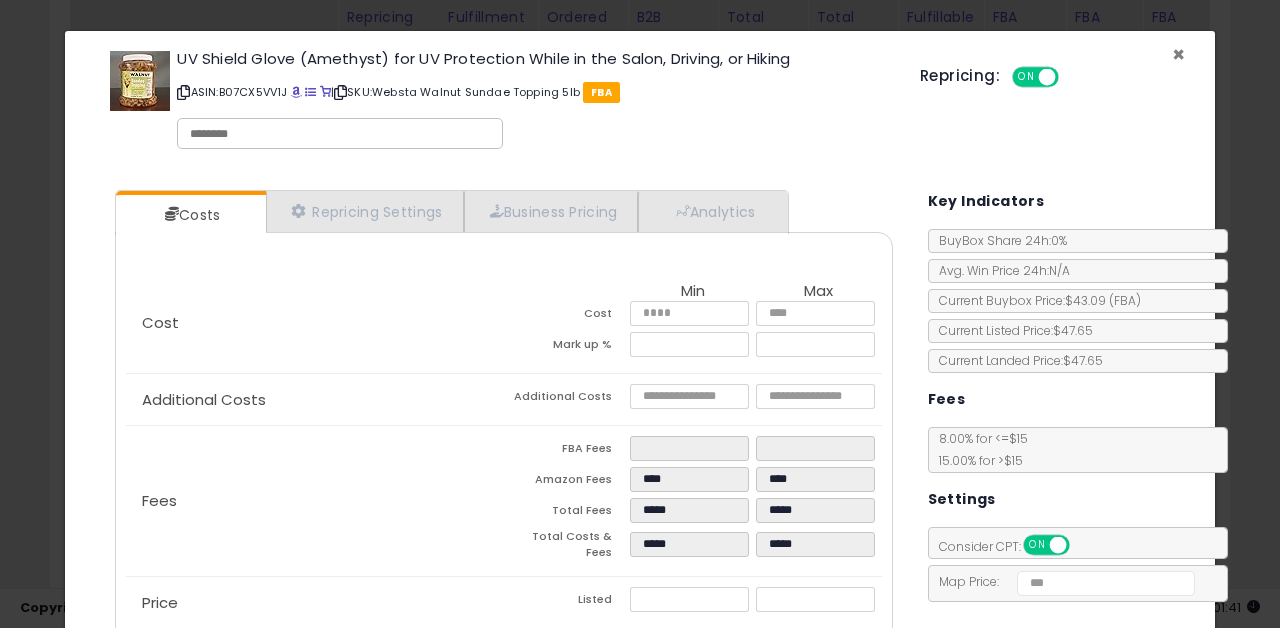 click on "×" at bounding box center [1178, 54] 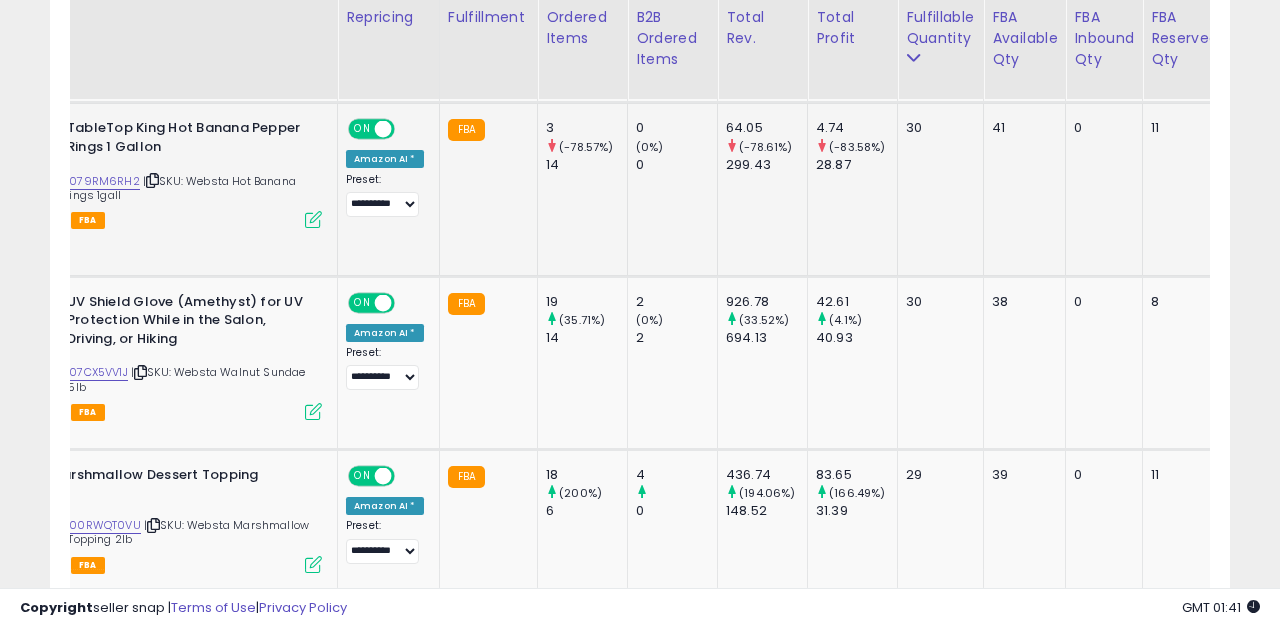 scroll, scrollTop: 0, scrollLeft: 82, axis: horizontal 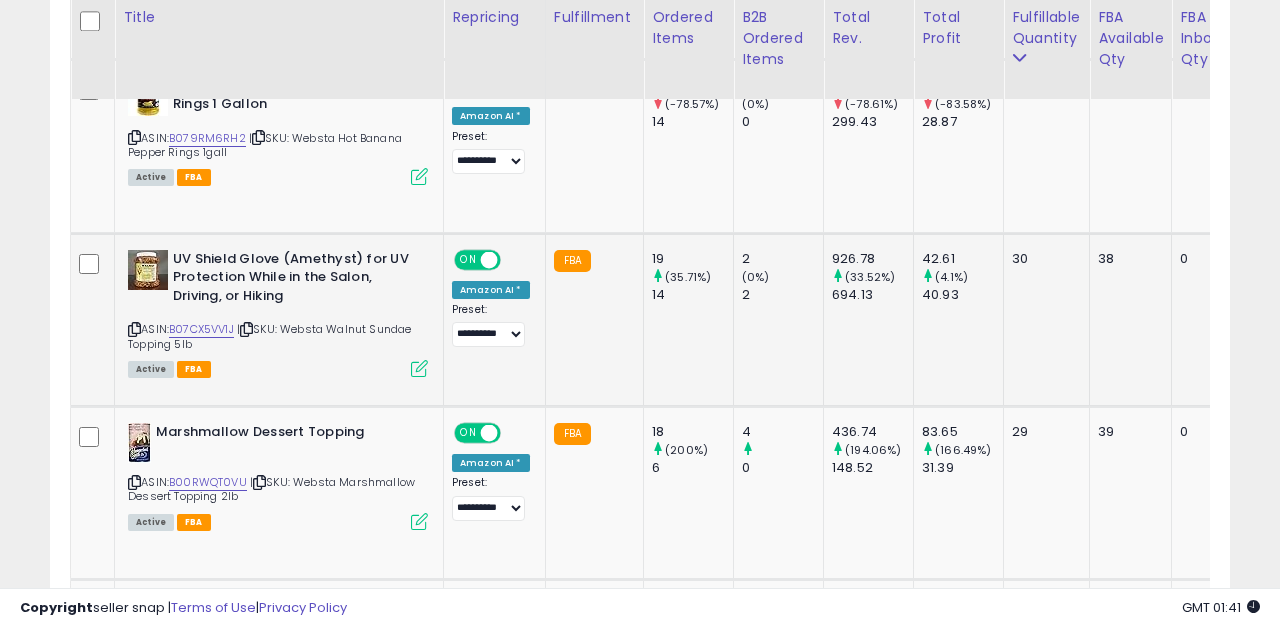 click at bounding box center (419, 368) 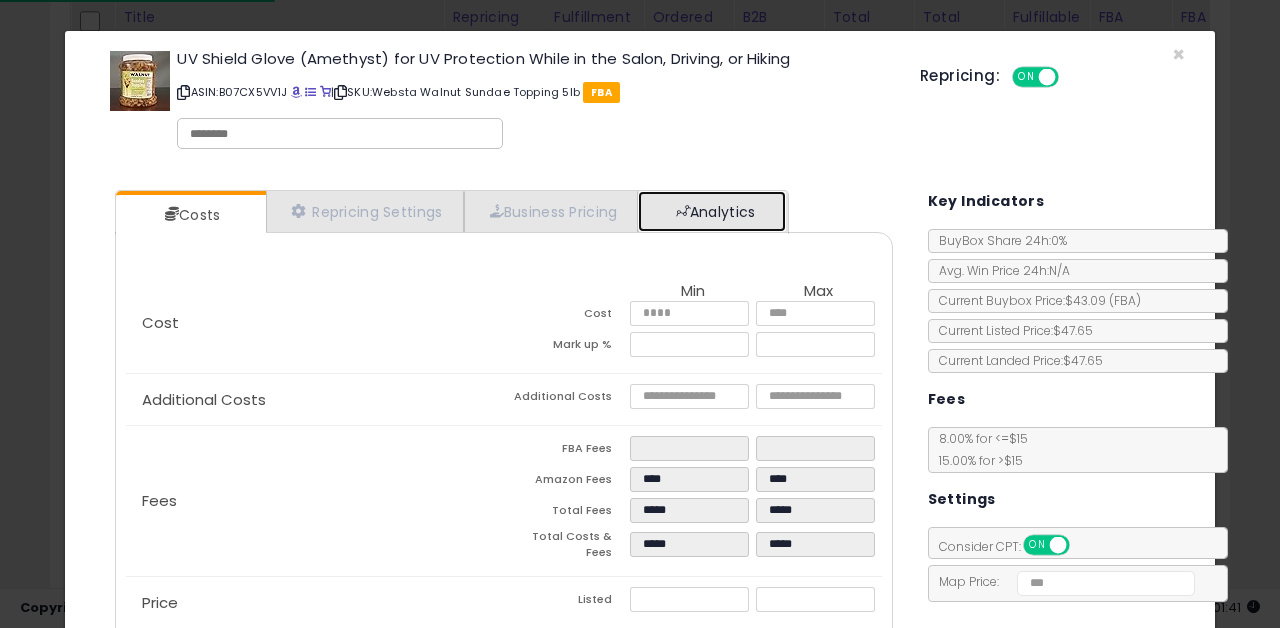 click on "Analytics" at bounding box center (712, 211) 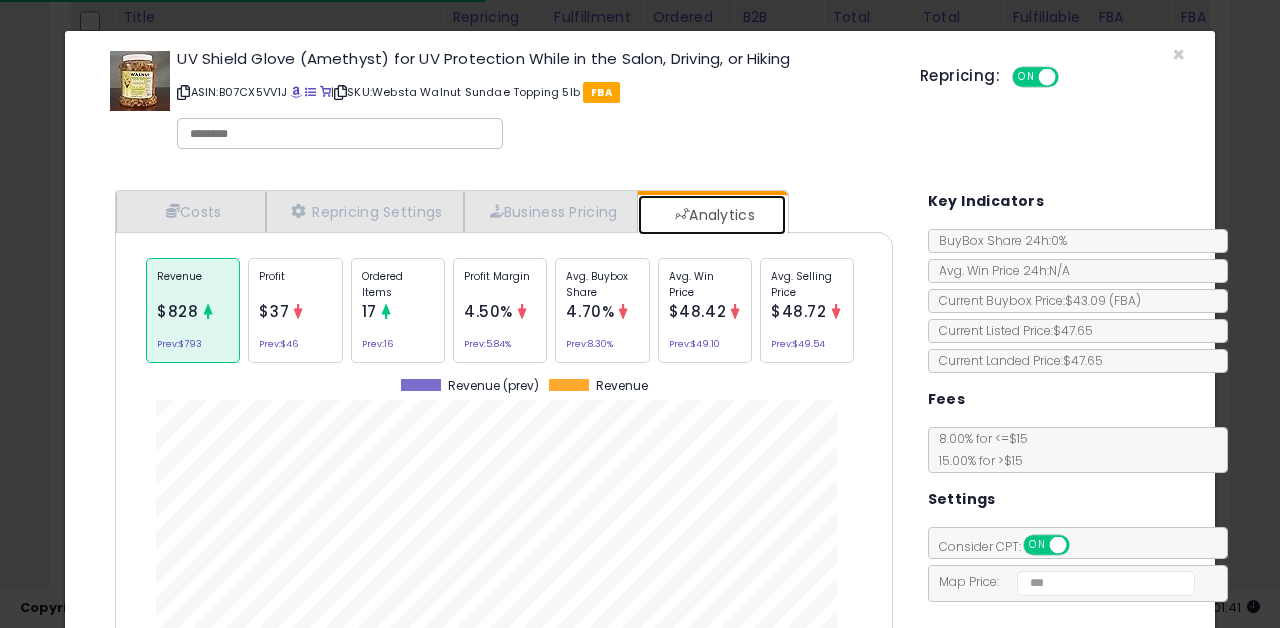 scroll, scrollTop: 999385, scrollLeft: 999182, axis: both 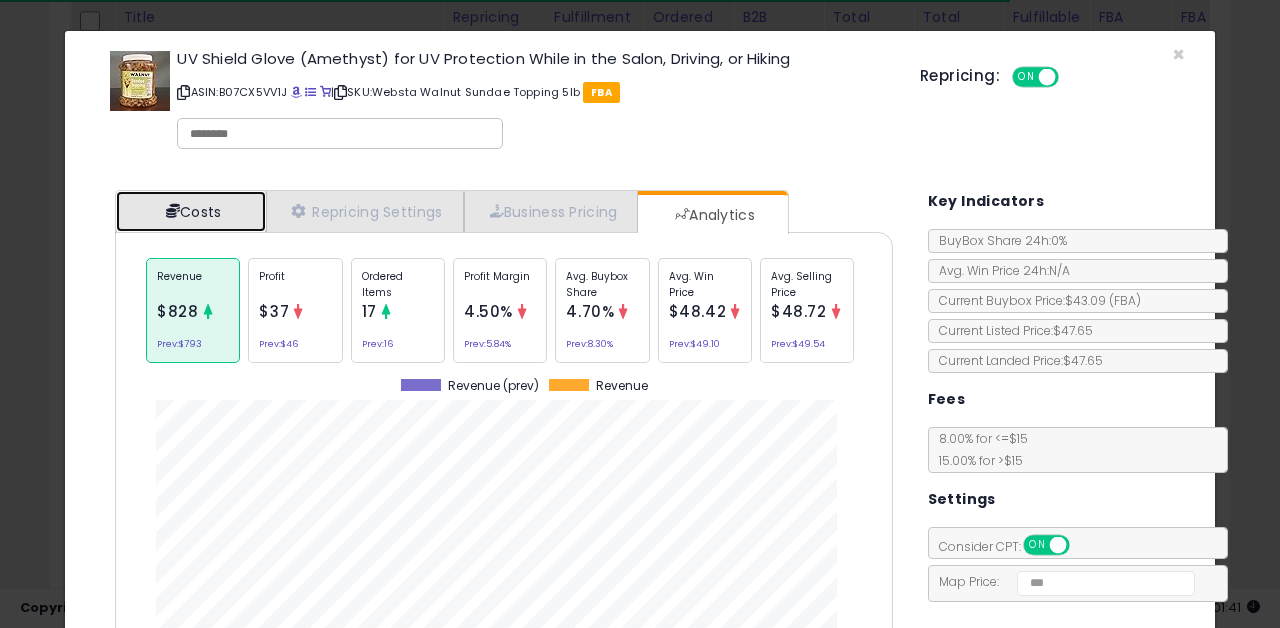 click on "Costs" at bounding box center [191, 211] 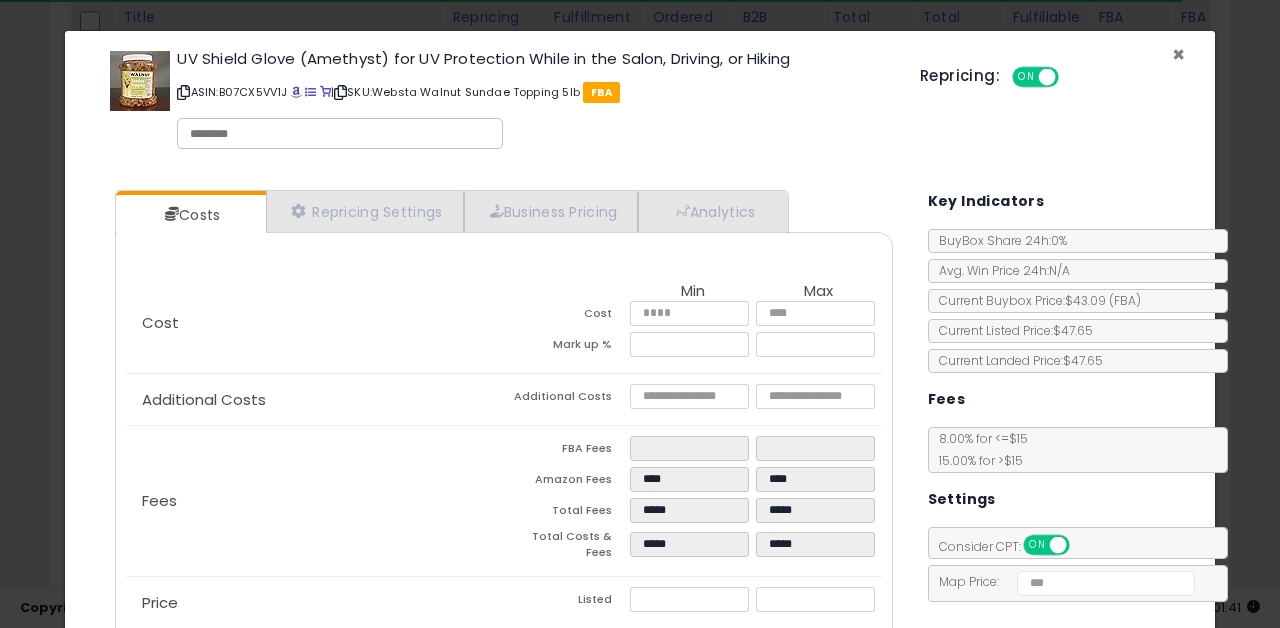 click on "×" at bounding box center (1178, 54) 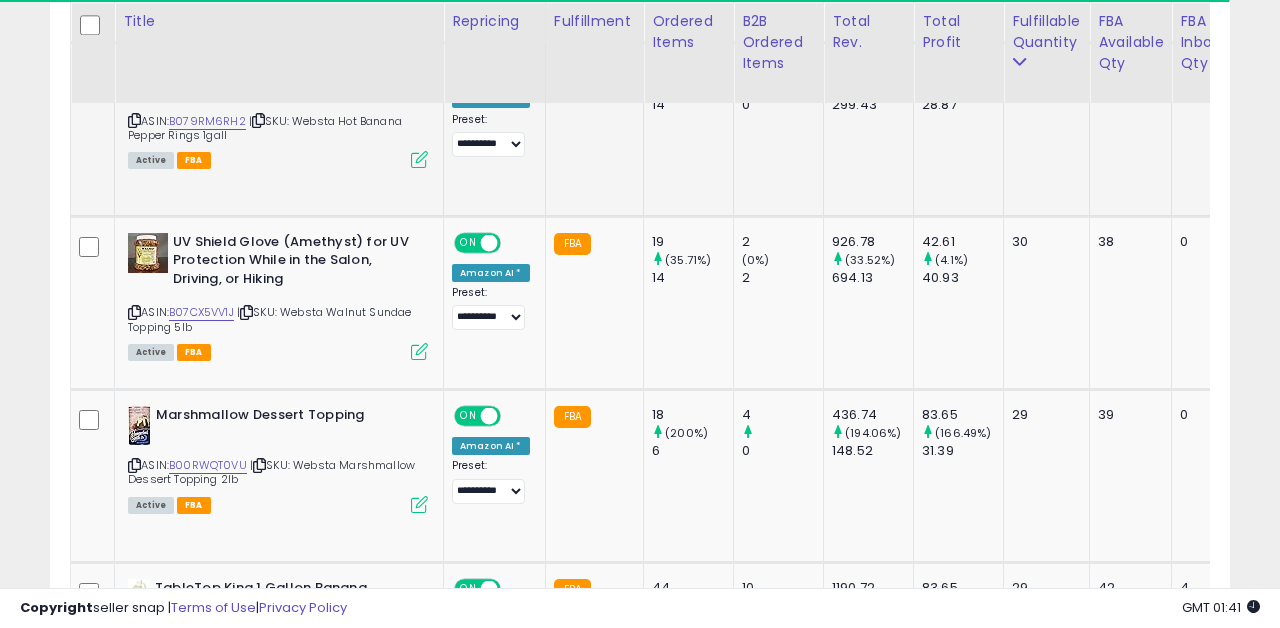 scroll, scrollTop: 1724, scrollLeft: 0, axis: vertical 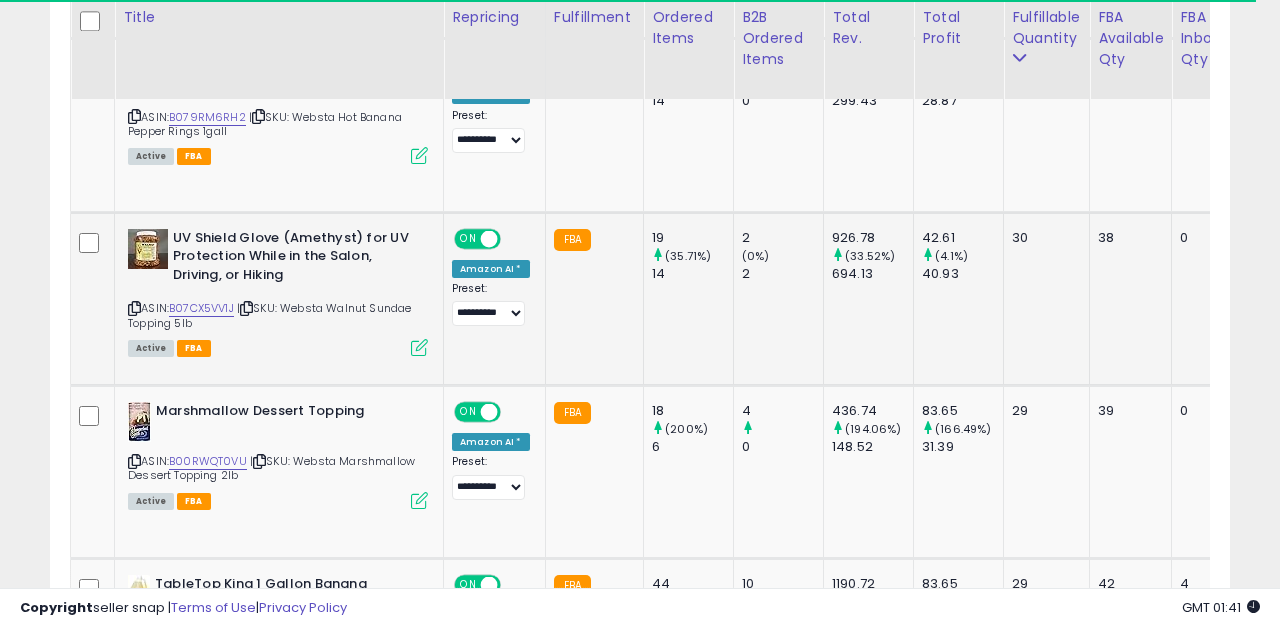 click at bounding box center (419, 347) 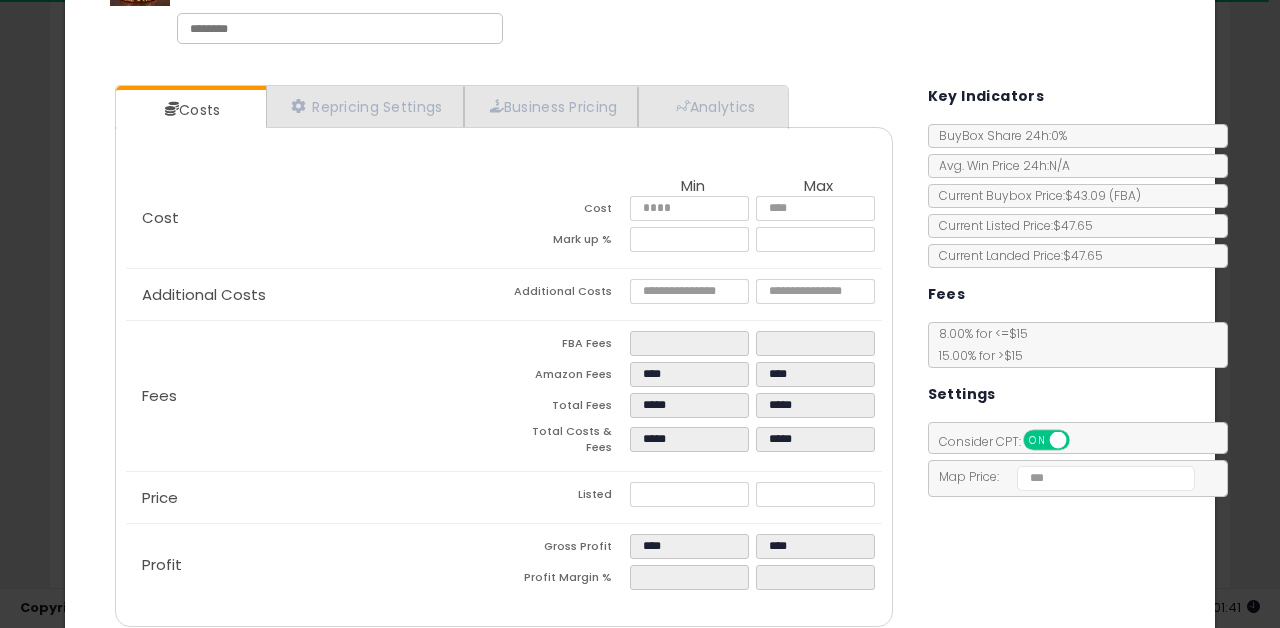 scroll, scrollTop: 130, scrollLeft: 0, axis: vertical 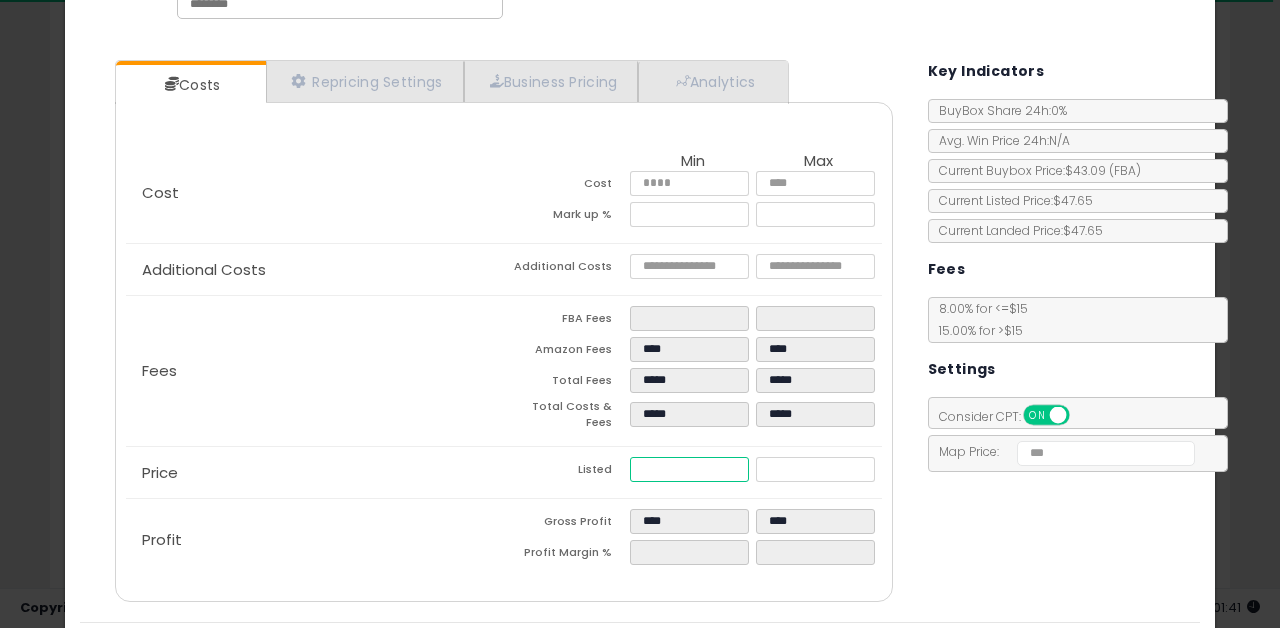 click on "*****" at bounding box center [690, 469] 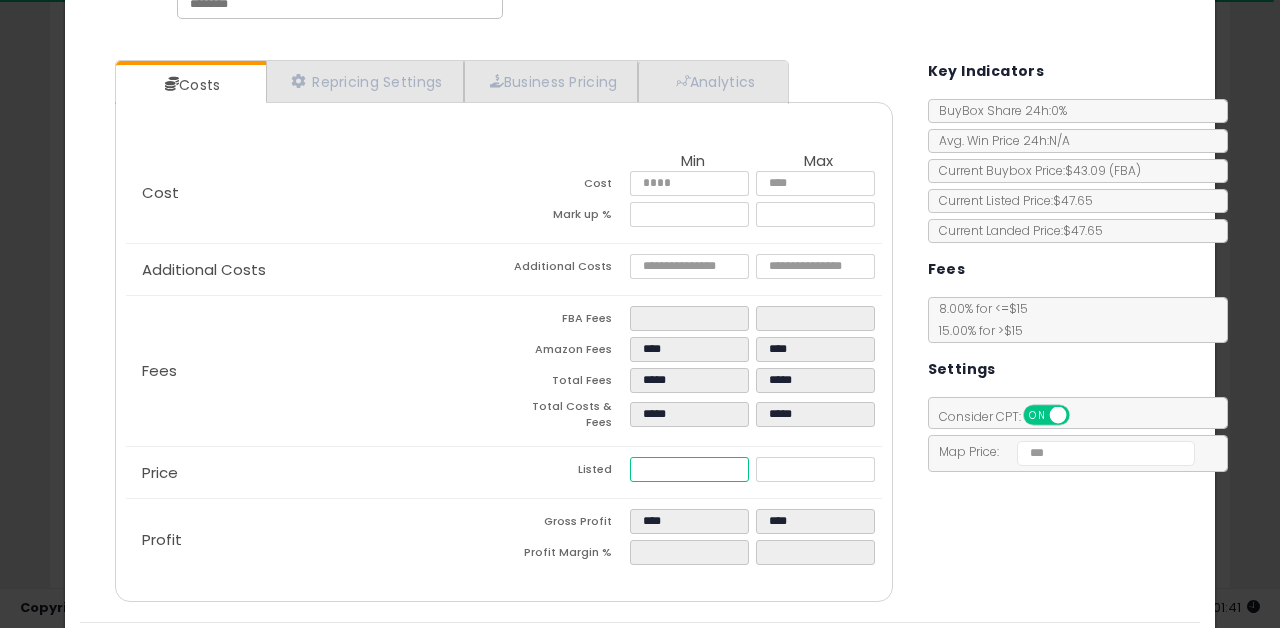 click on "*****" at bounding box center (690, 469) 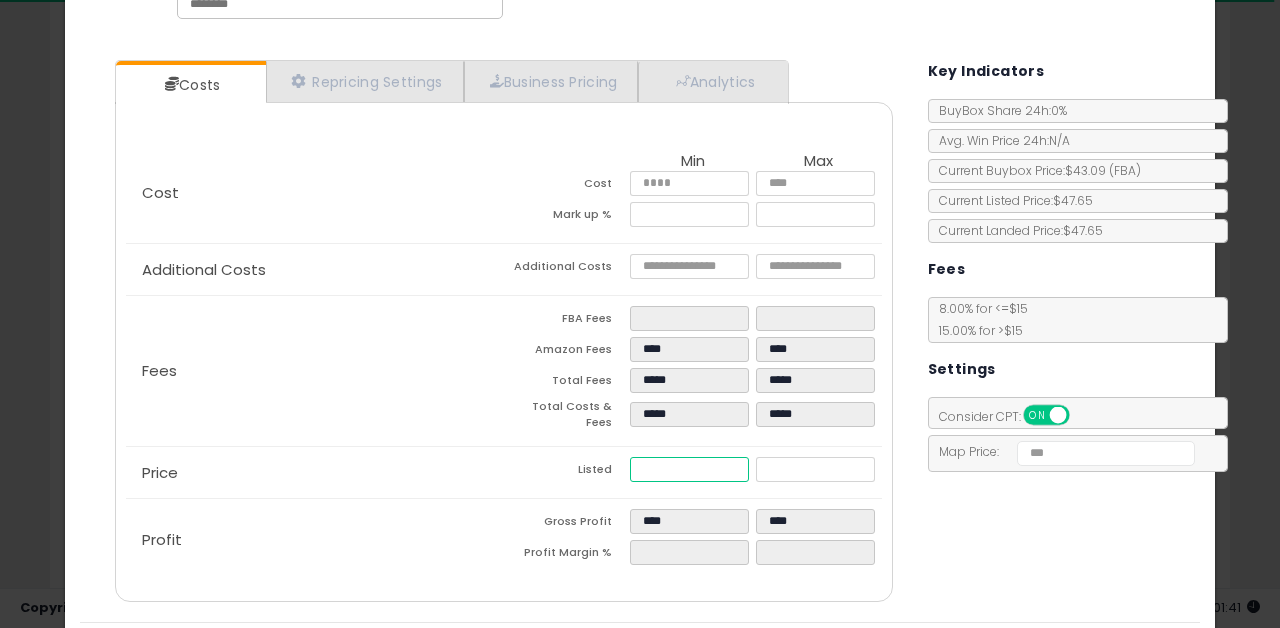 click on "*****" at bounding box center [690, 469] 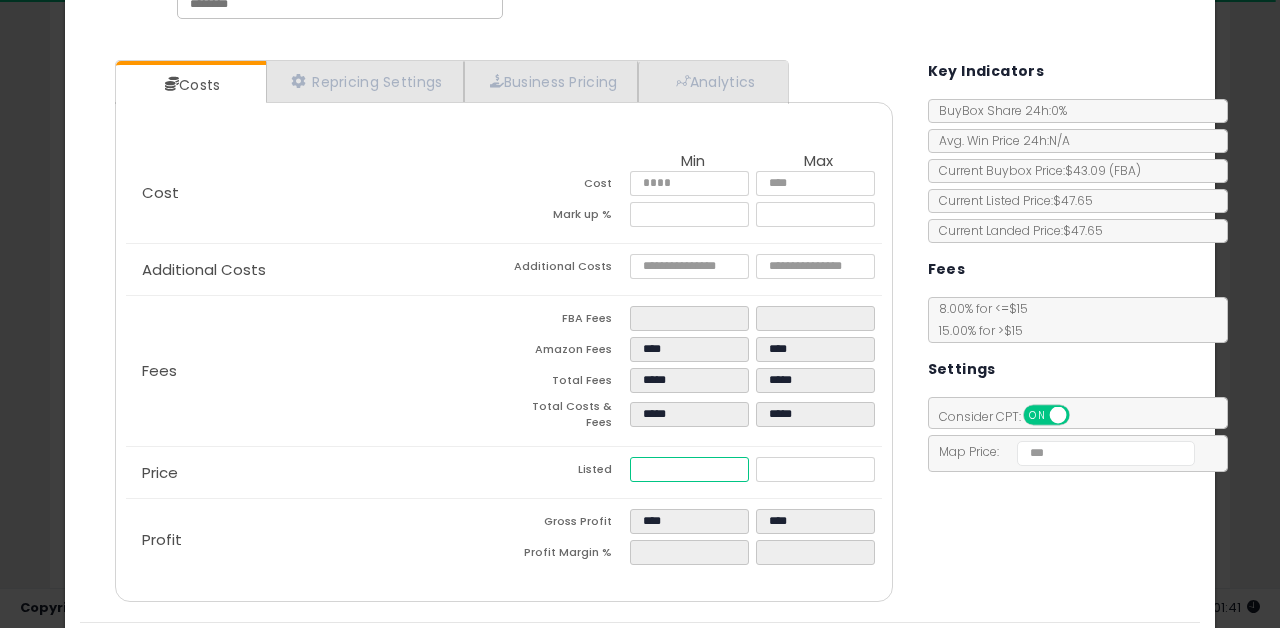 type on "****" 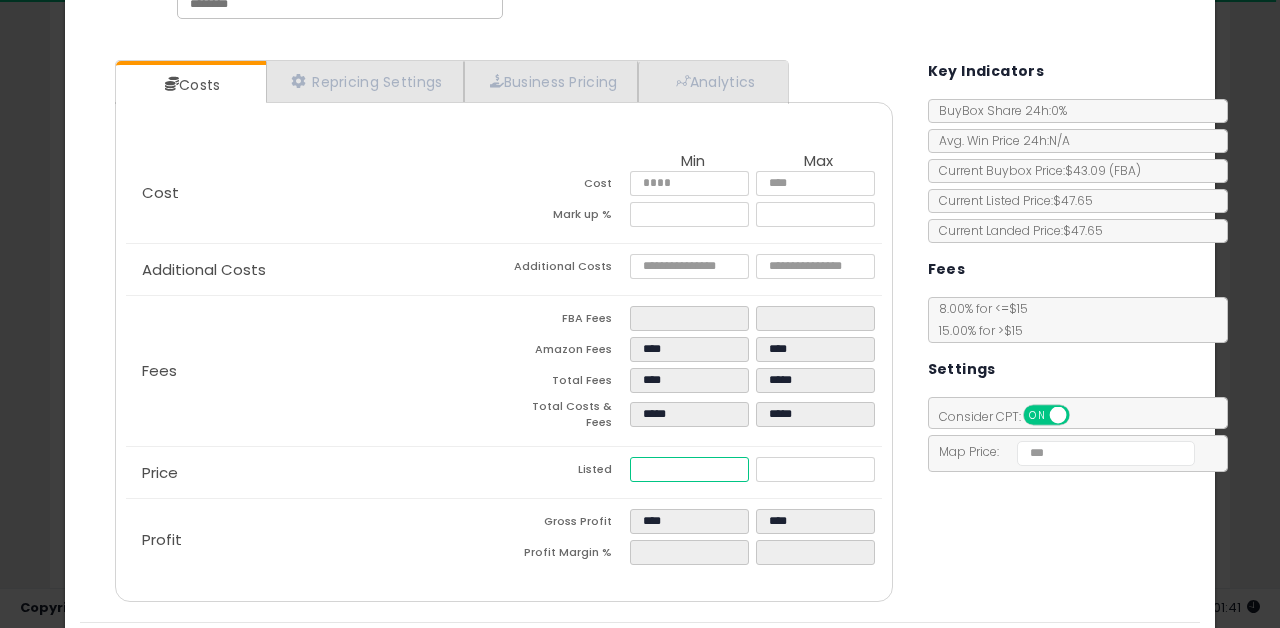 type on "****" 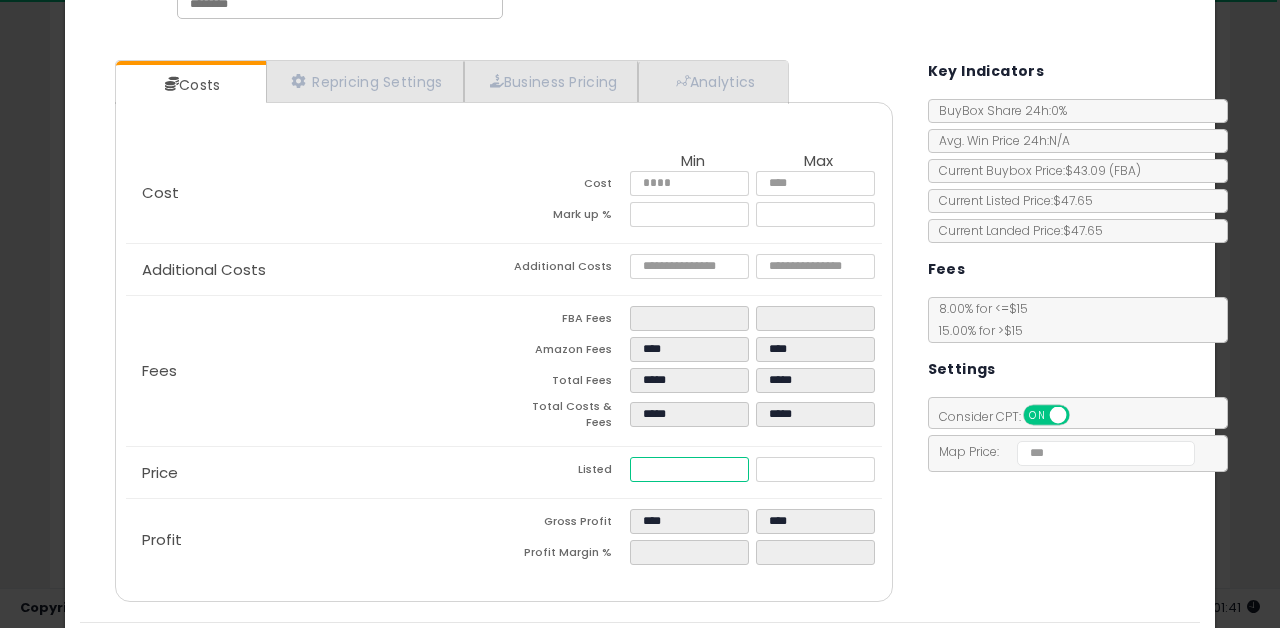 type on "****" 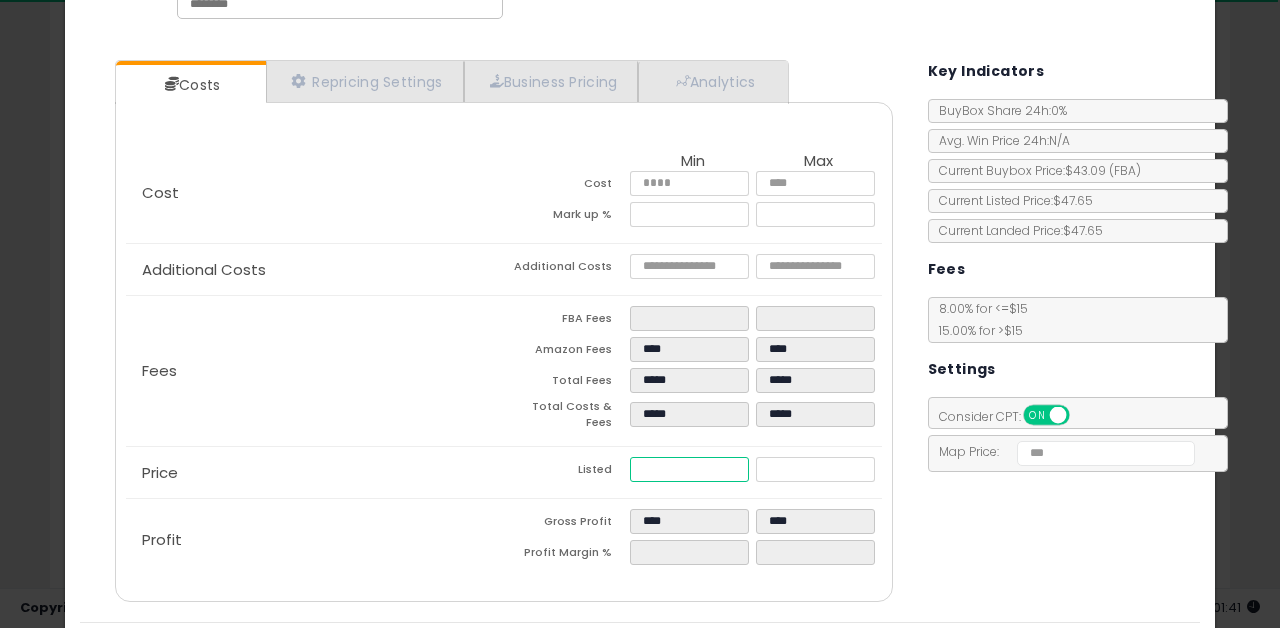 type on "*****" 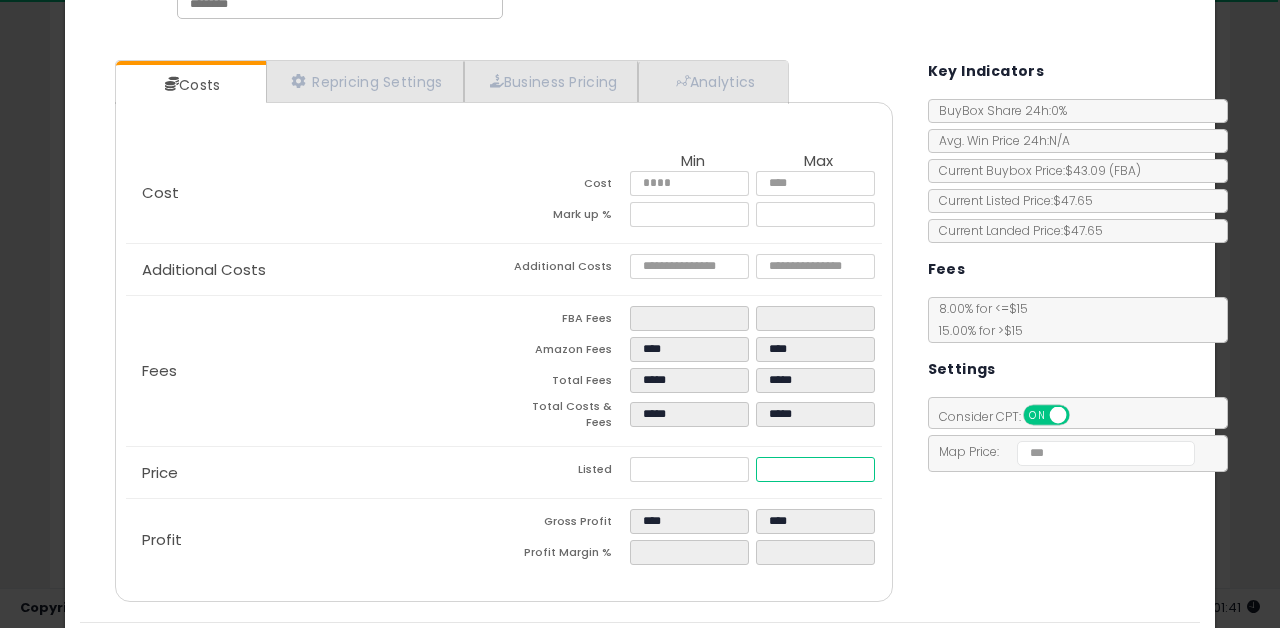 type on "******" 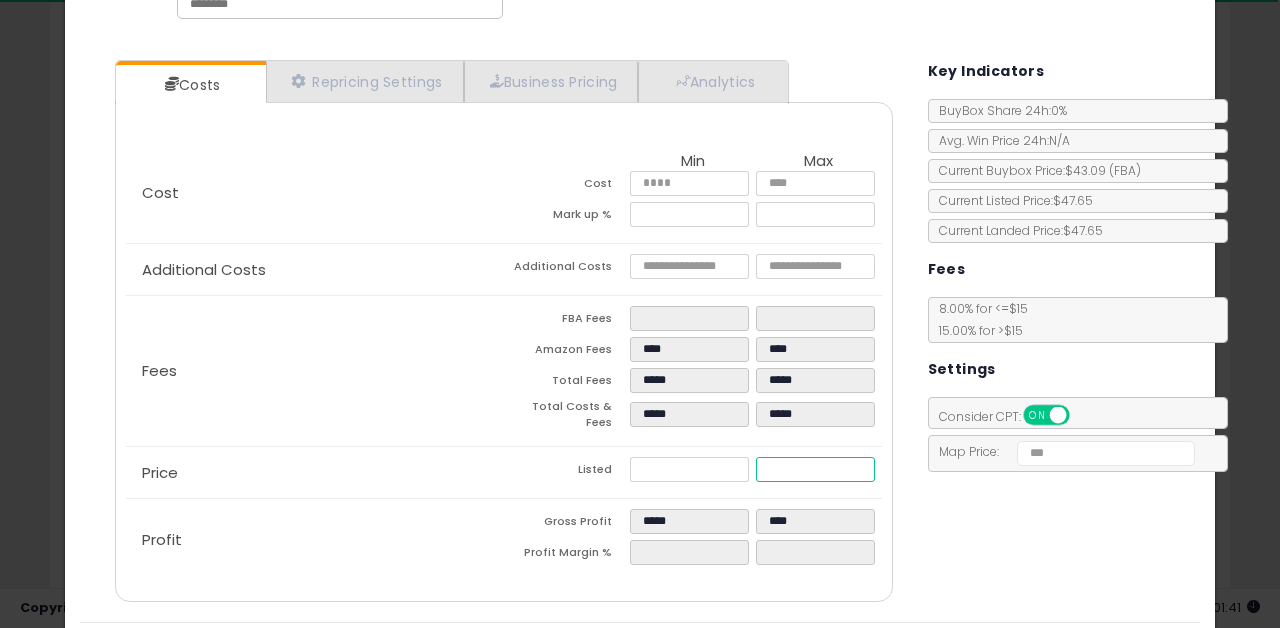 click on "*****" at bounding box center (816, 469) 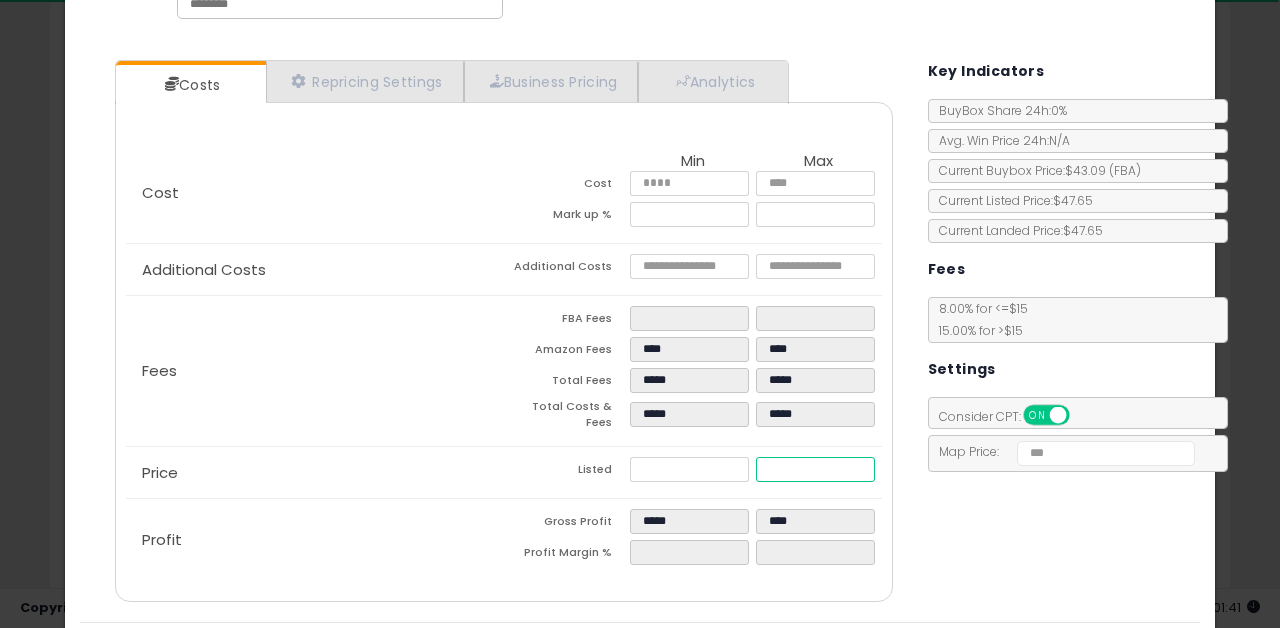 click on "*****" at bounding box center [816, 469] 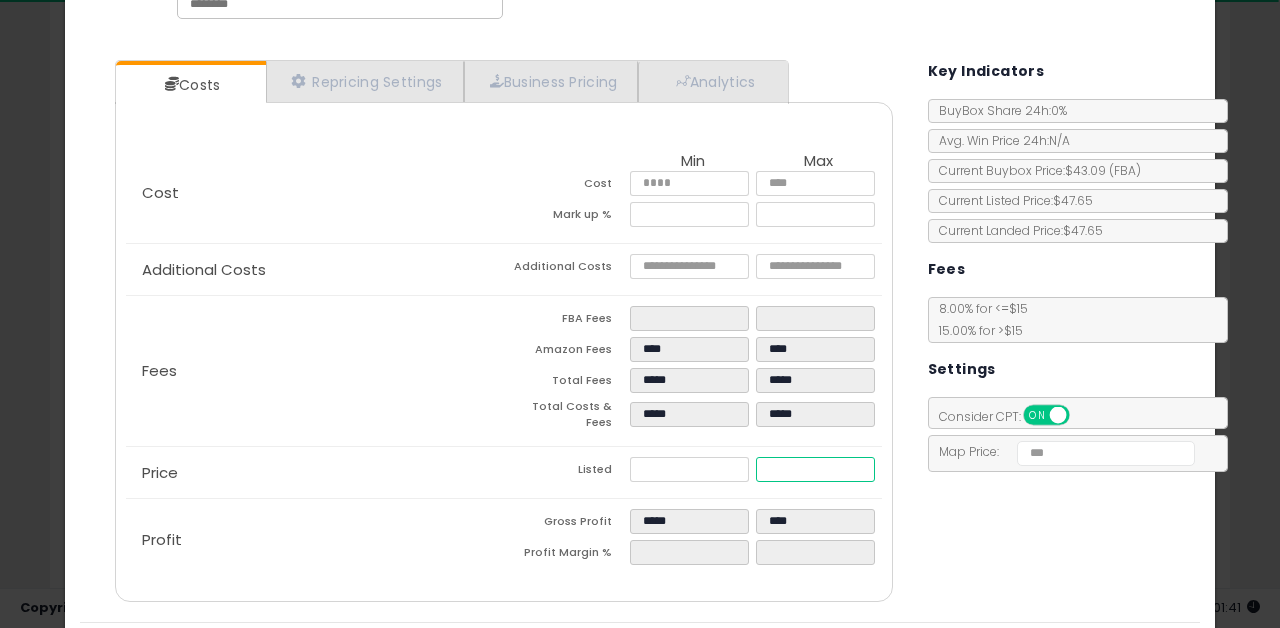 click on "*****" at bounding box center [816, 469] 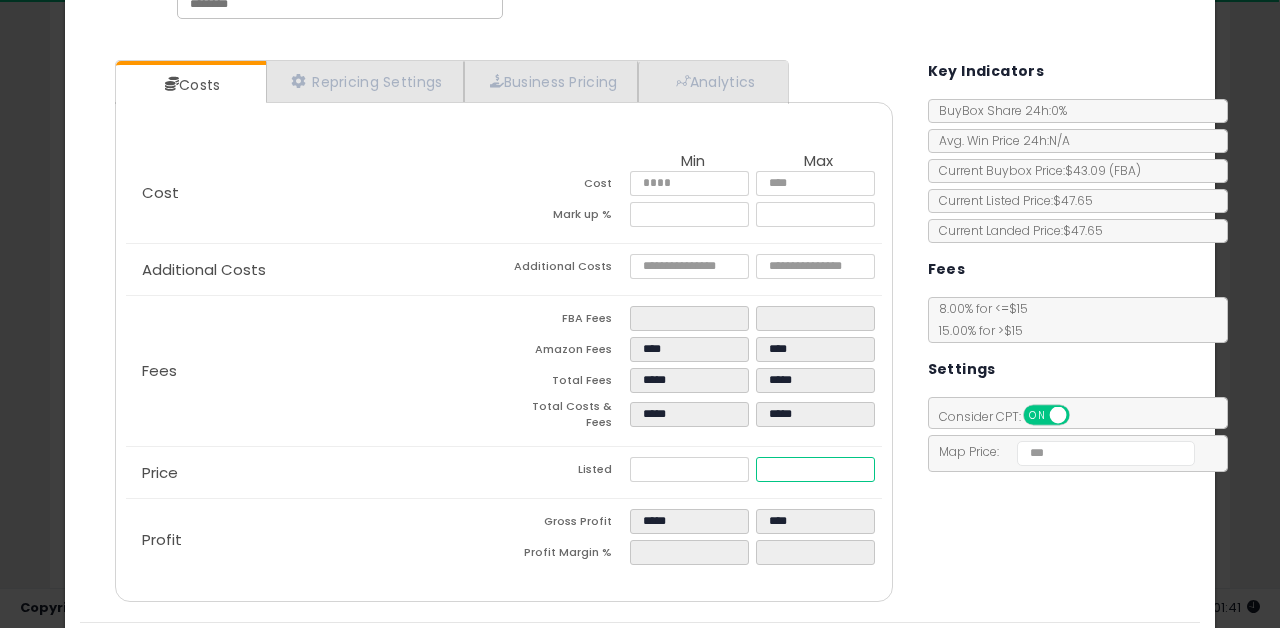 type on "****" 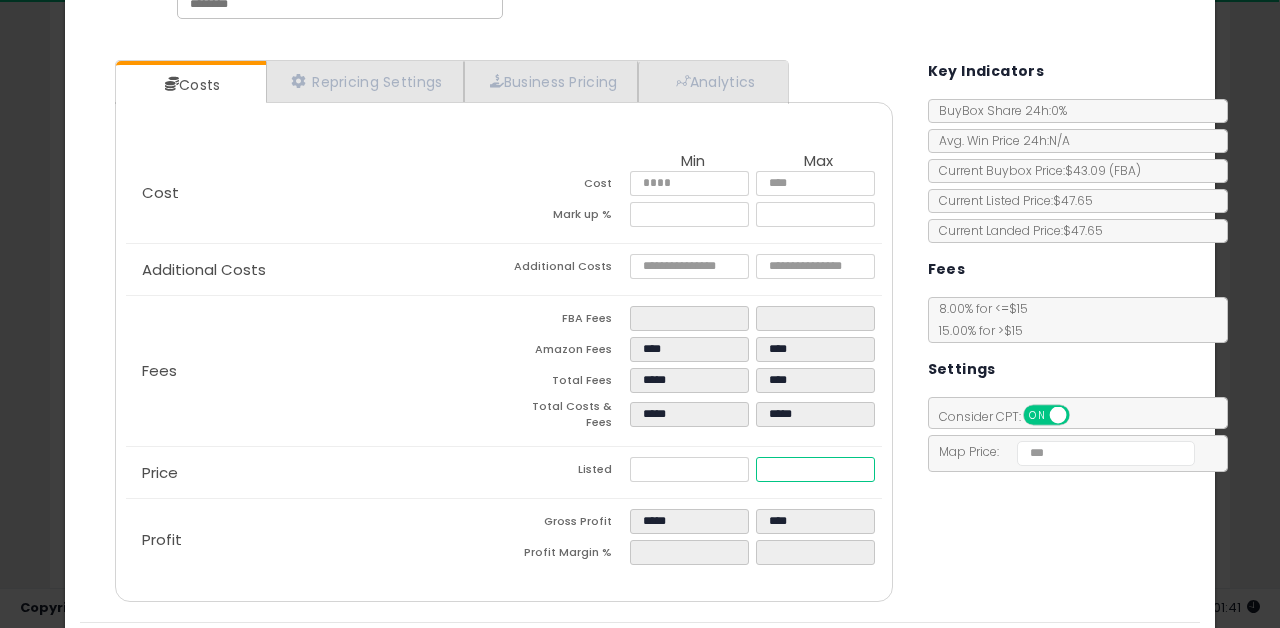 type on "****" 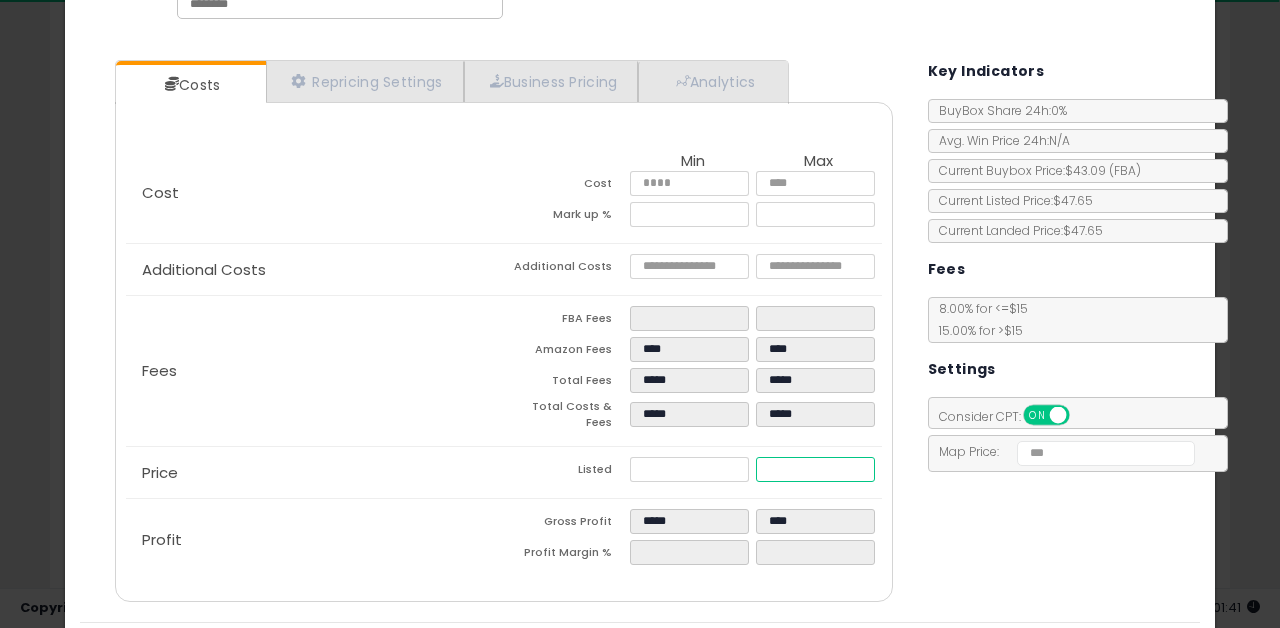 type on "****" 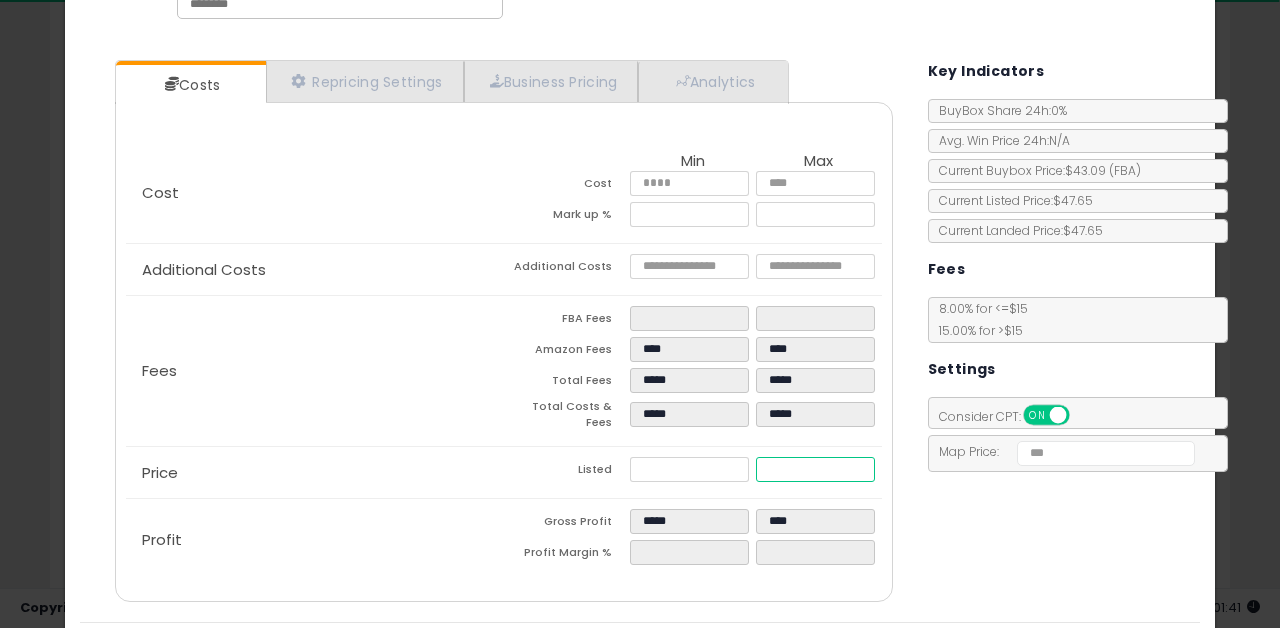 type on "****" 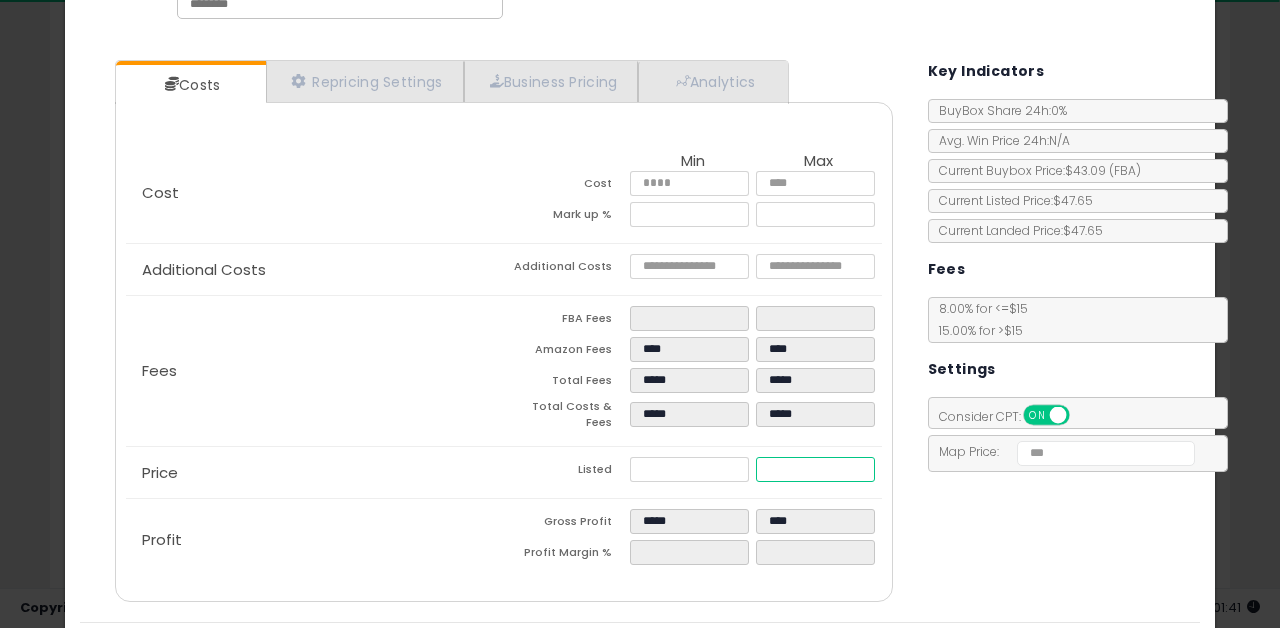 type on "*****" 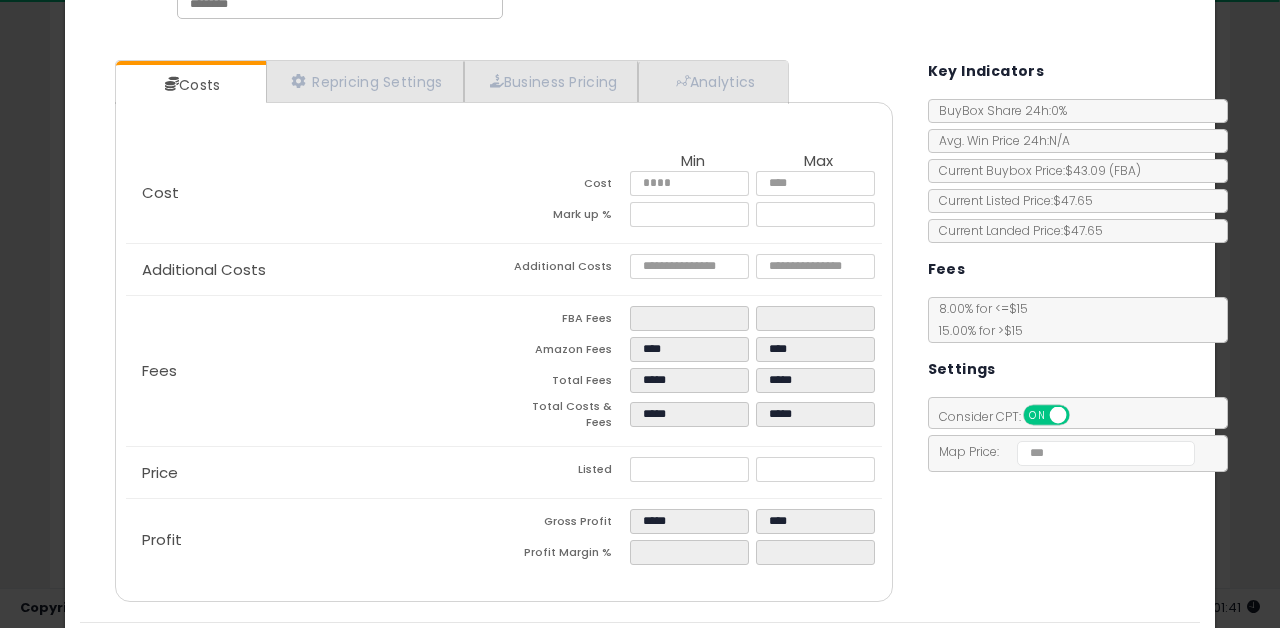 type on "******" 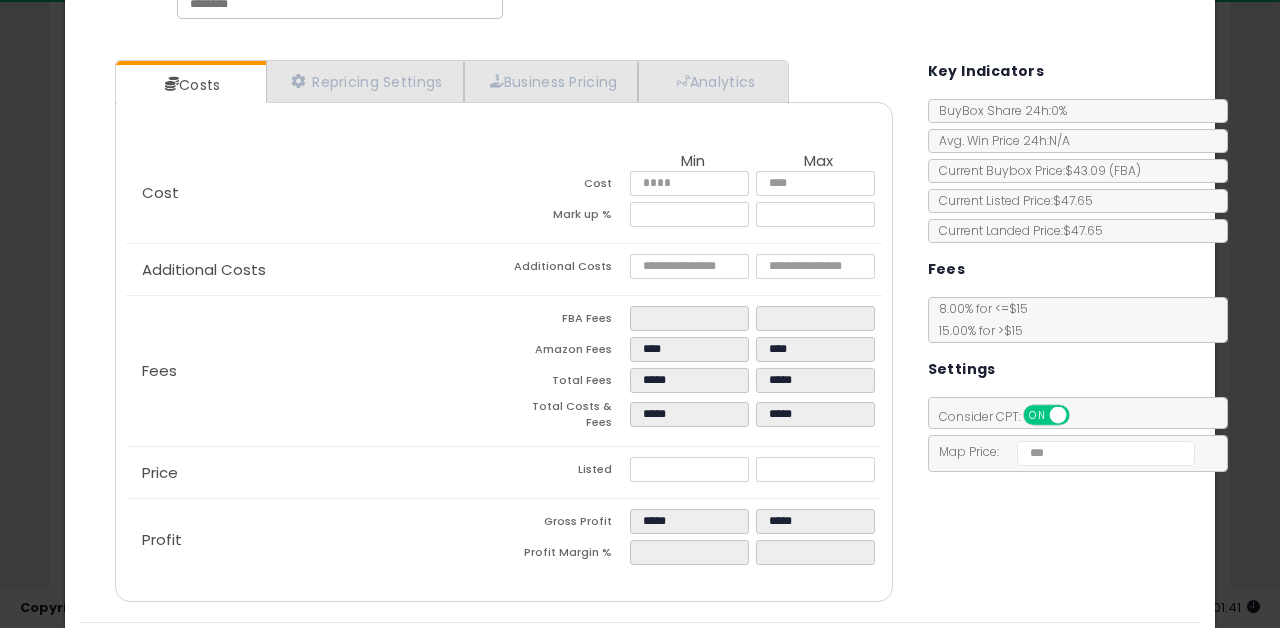 click on "Costs
Repricing Settings
Business Pricing
Analytics
Cost" at bounding box center [504, 333] 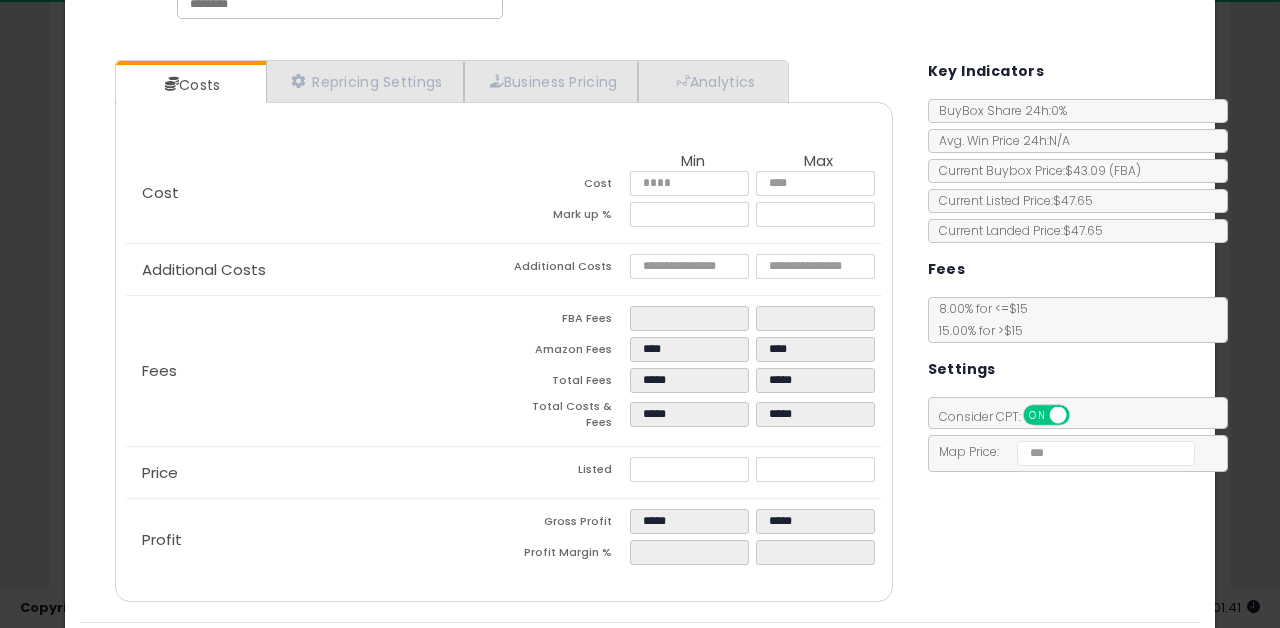 scroll, scrollTop: 182, scrollLeft: 0, axis: vertical 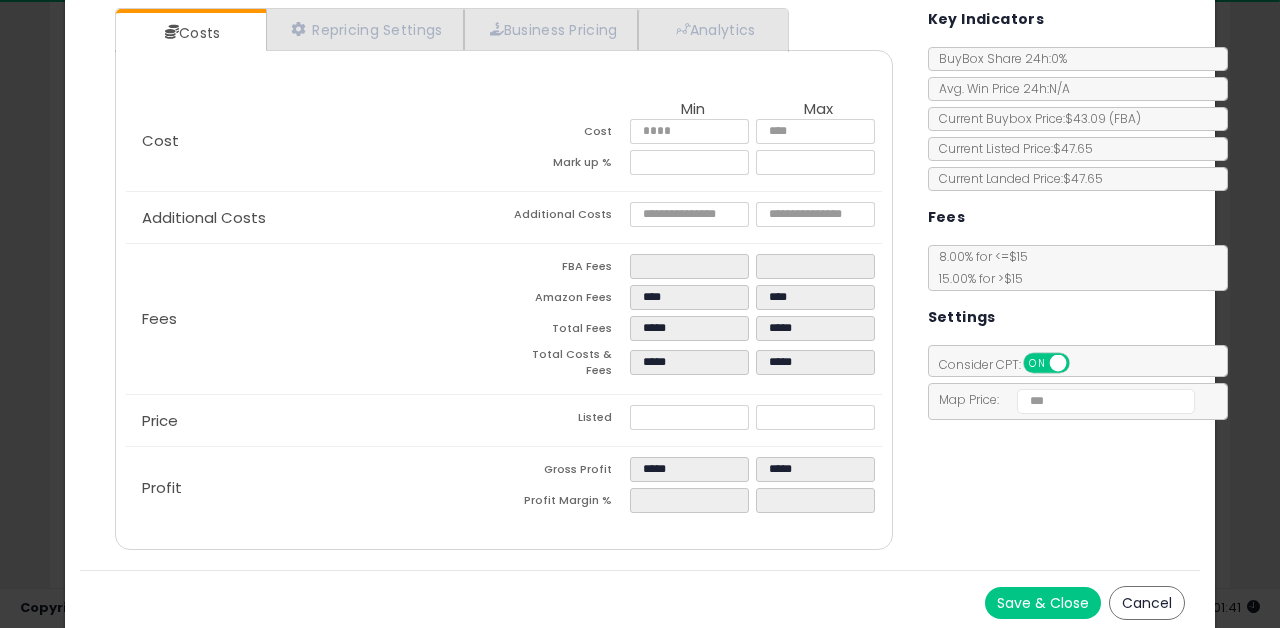 click on "Save & Close" at bounding box center [1043, 603] 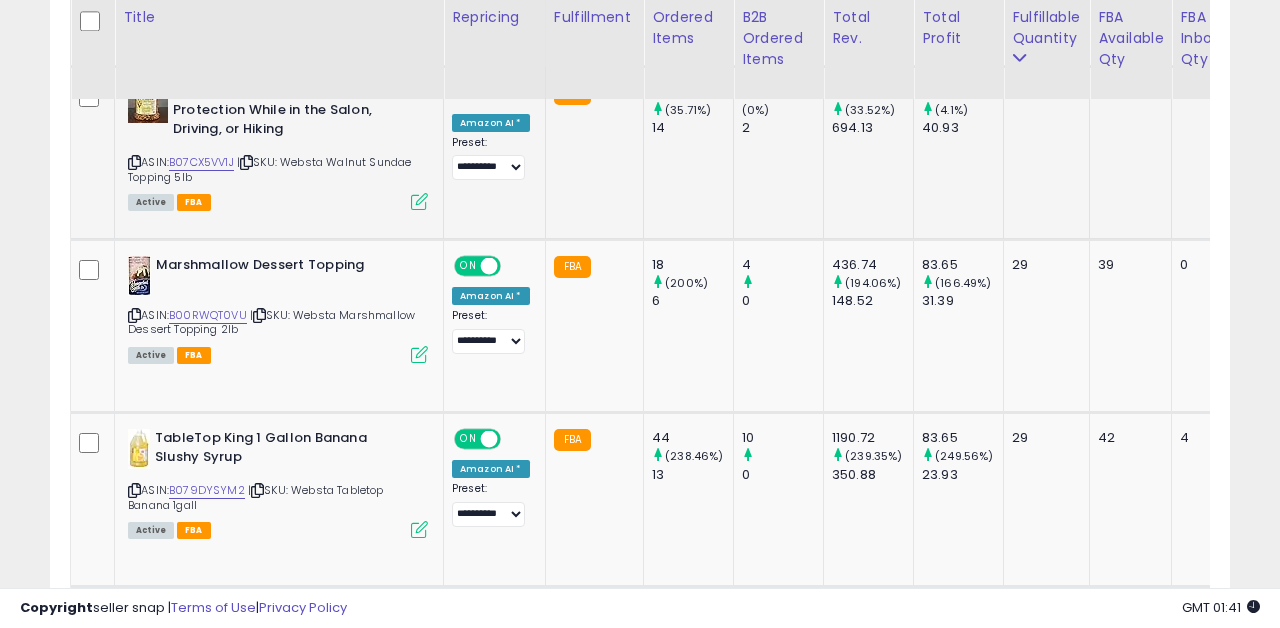 scroll, scrollTop: 1904, scrollLeft: 0, axis: vertical 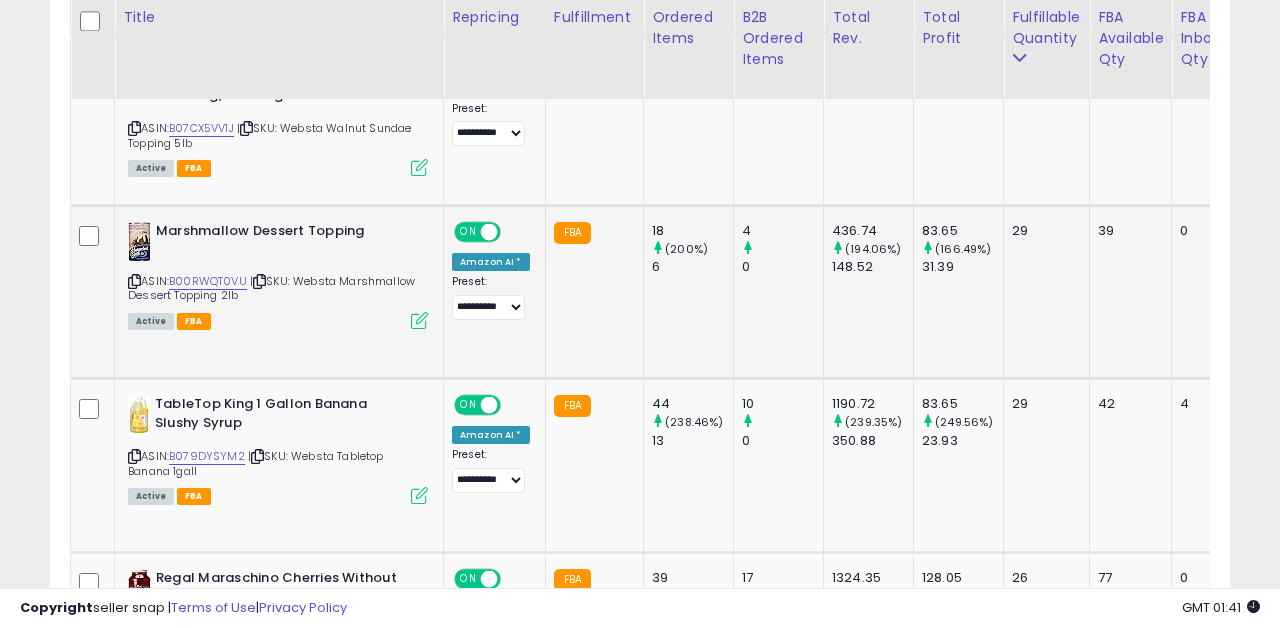 click at bounding box center (419, 320) 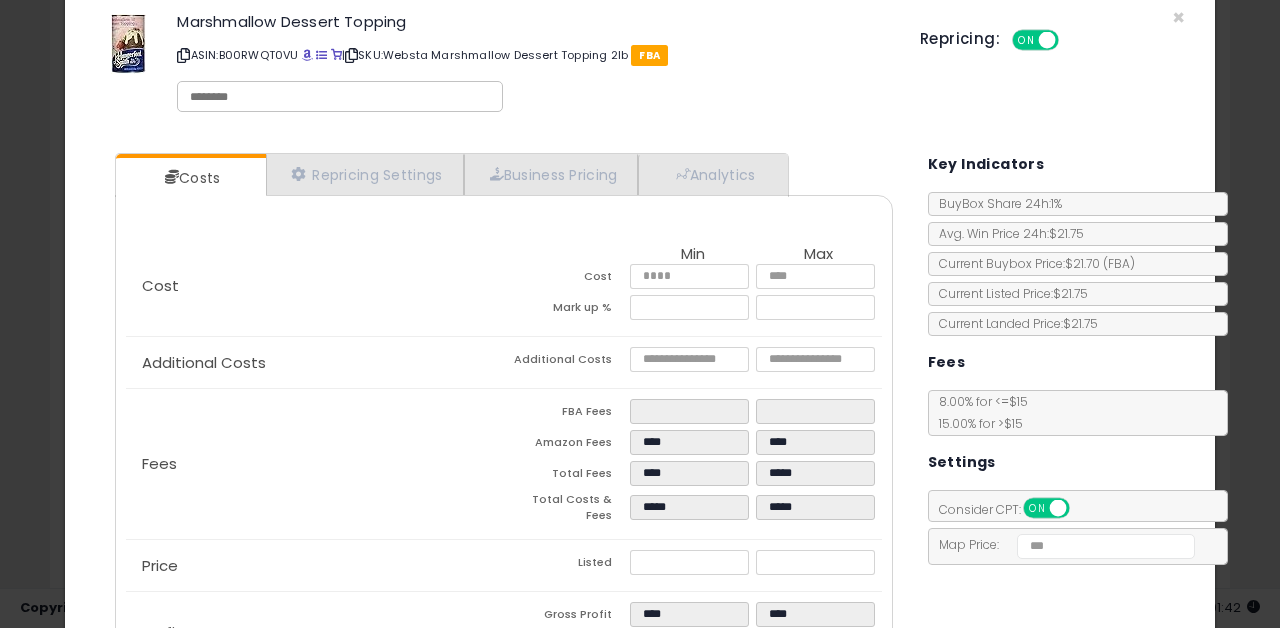 scroll, scrollTop: 56, scrollLeft: 0, axis: vertical 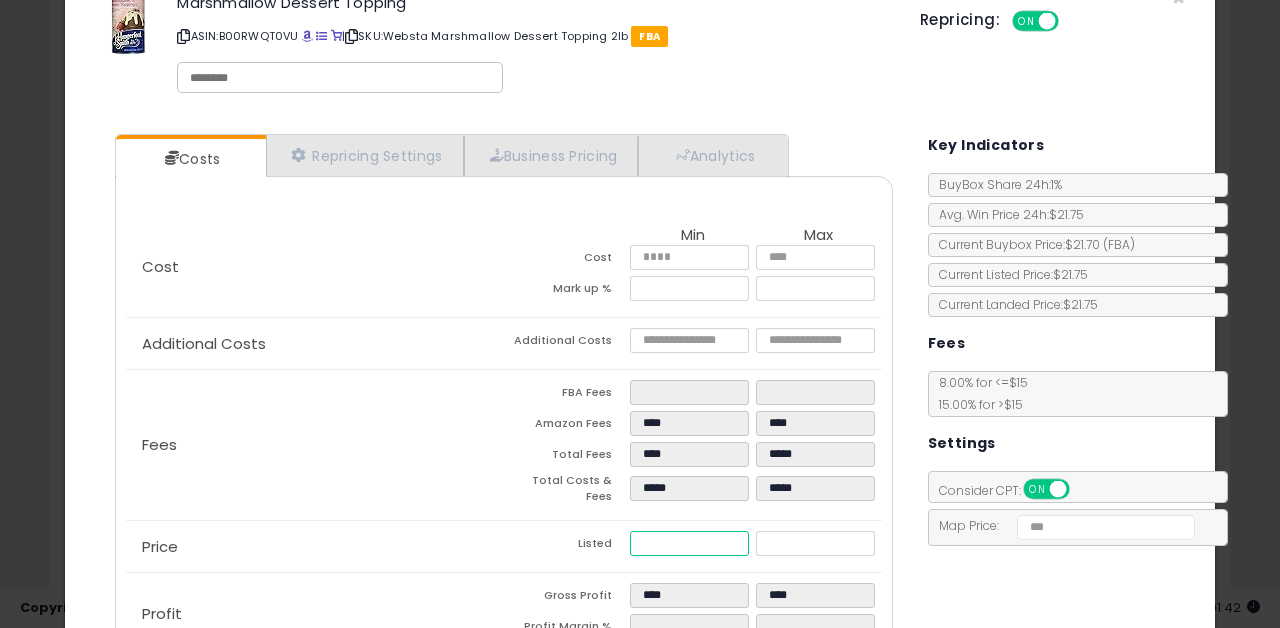type on "*****" 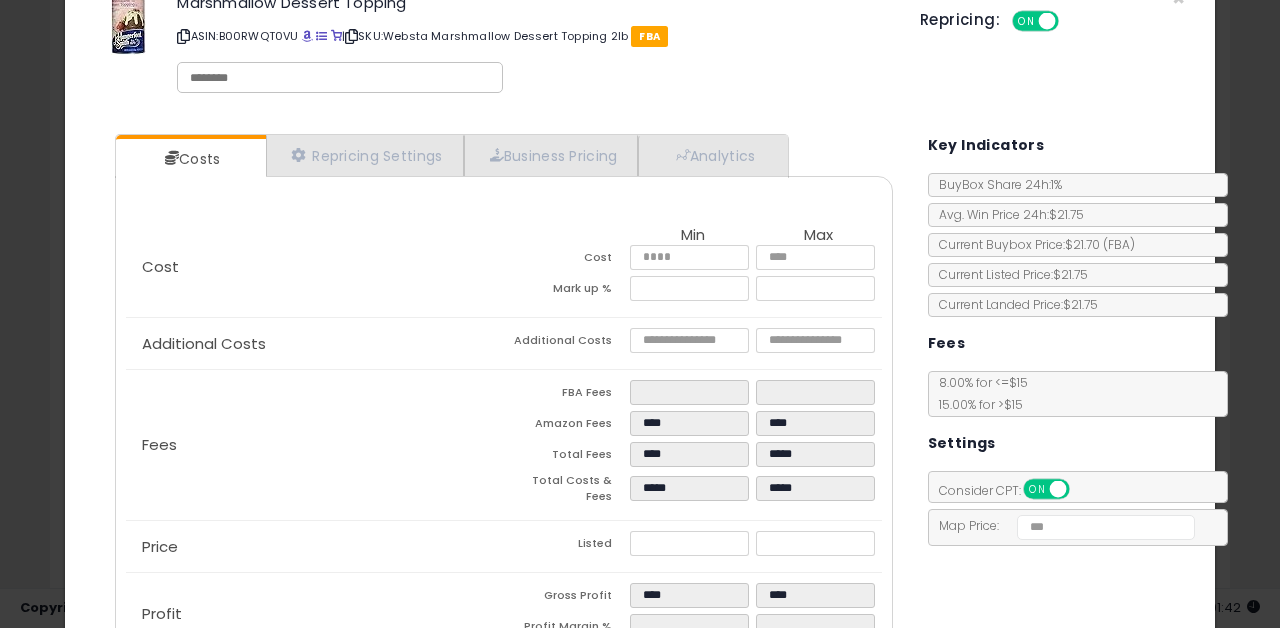click on "Costs
Repricing Settings
Business Pricing
Analytics
Cost" at bounding box center (640, 407) 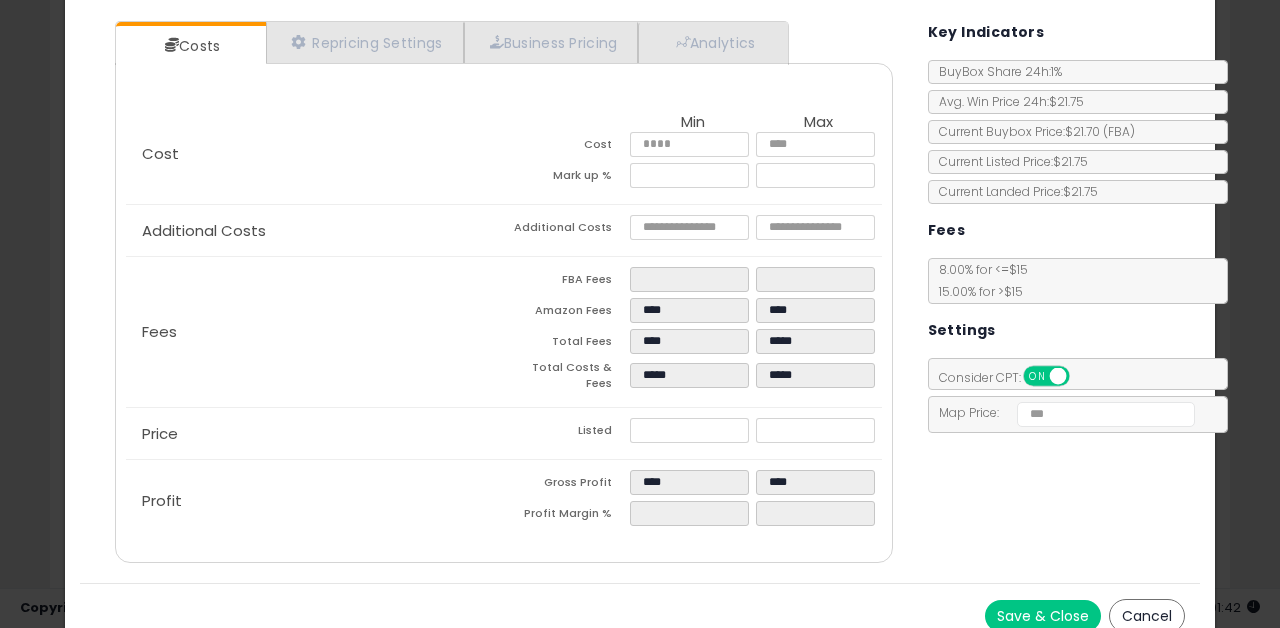 click on "Save & Close" at bounding box center [1043, 616] 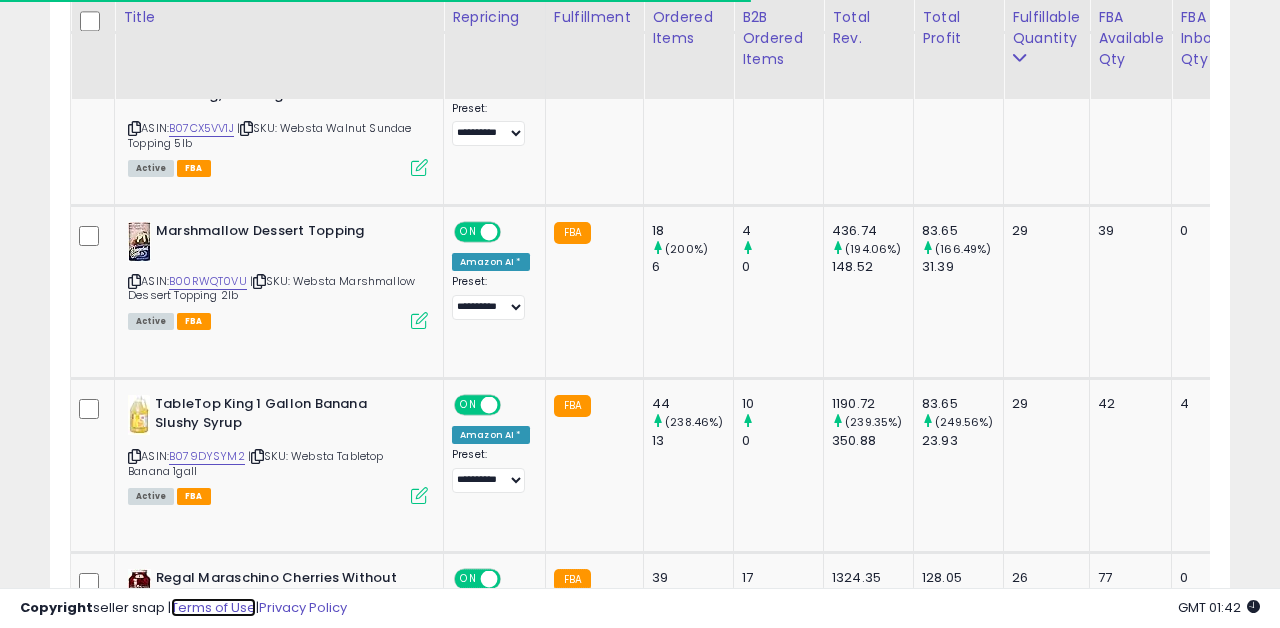 click on "Terms of Use" at bounding box center [213, 607] 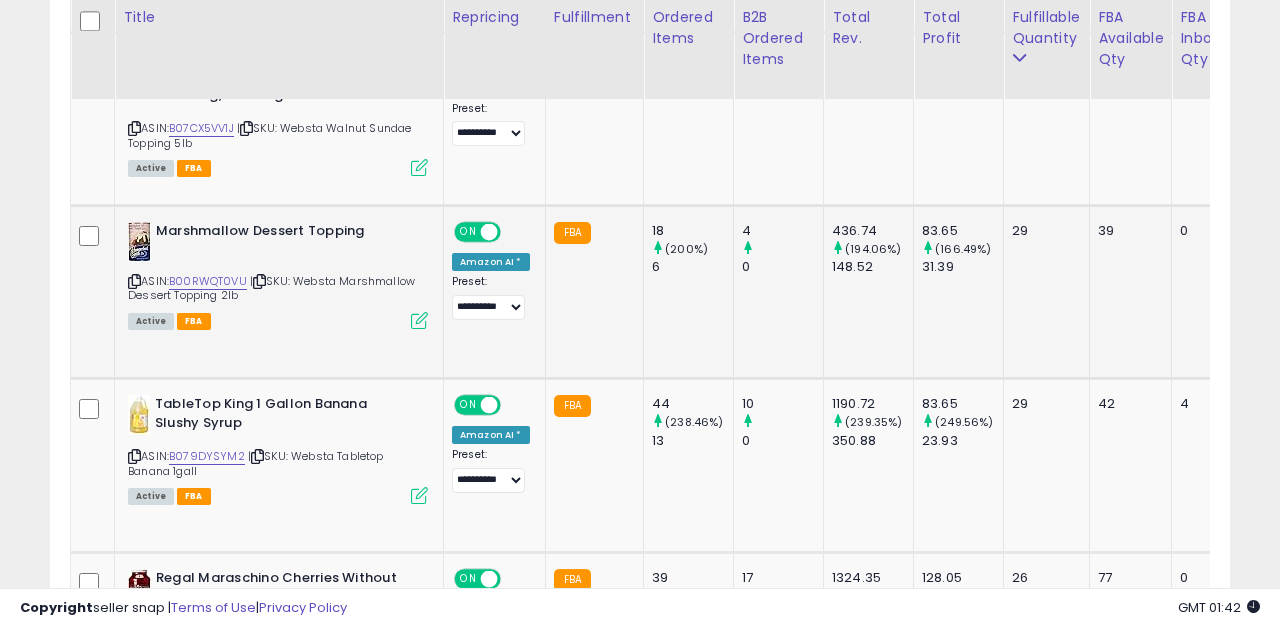 click at bounding box center [419, 320] 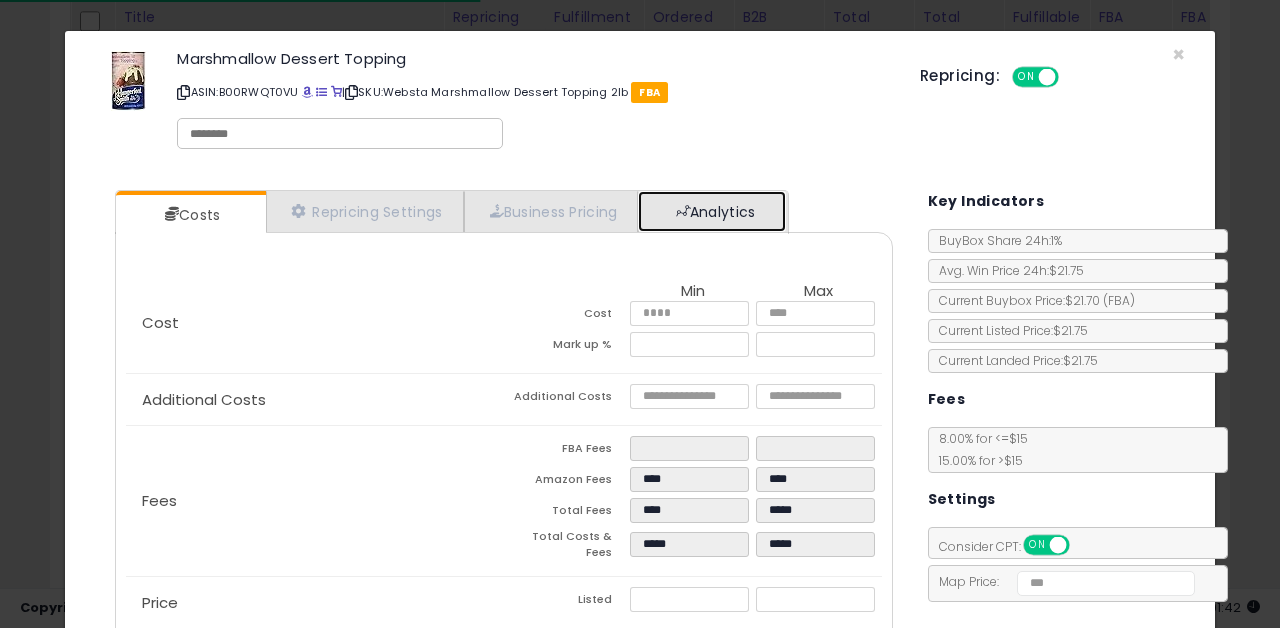 click on "Analytics" at bounding box center (712, 211) 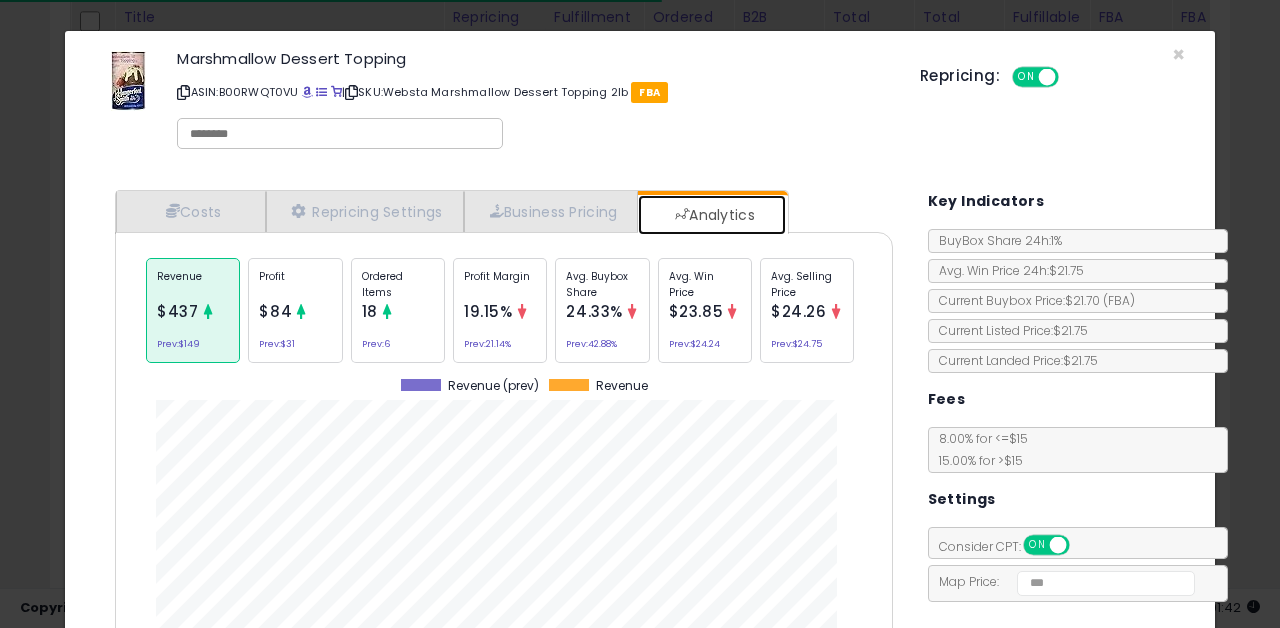scroll, scrollTop: 999385, scrollLeft: 999182, axis: both 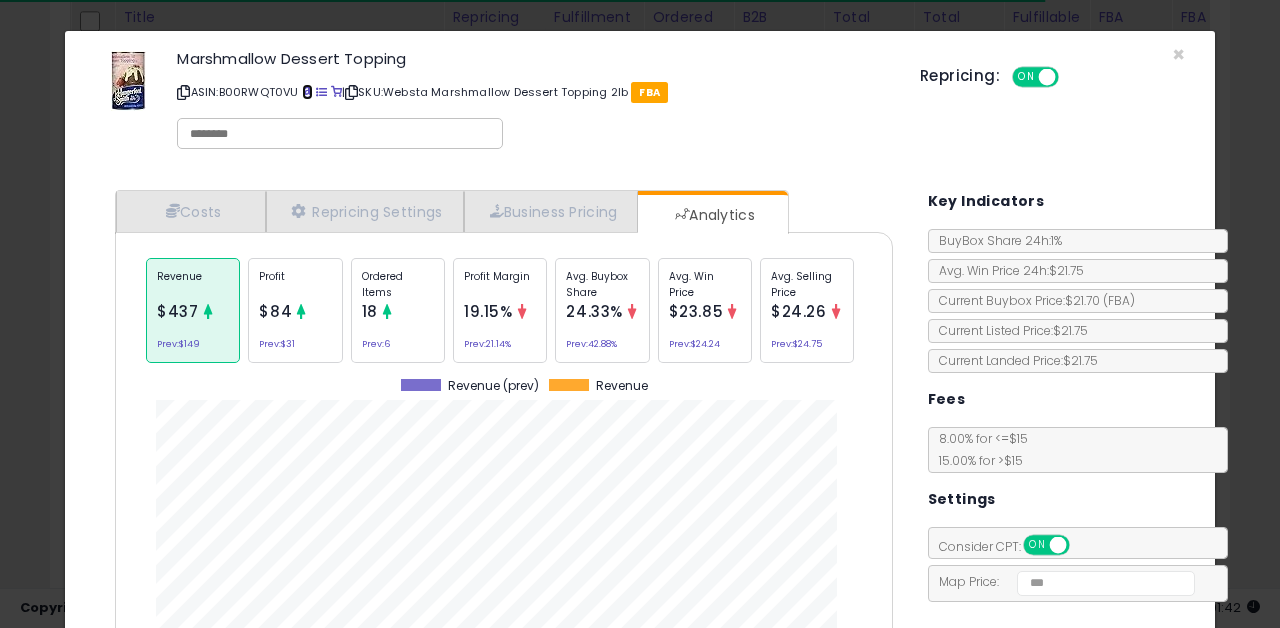 click at bounding box center [307, 92] 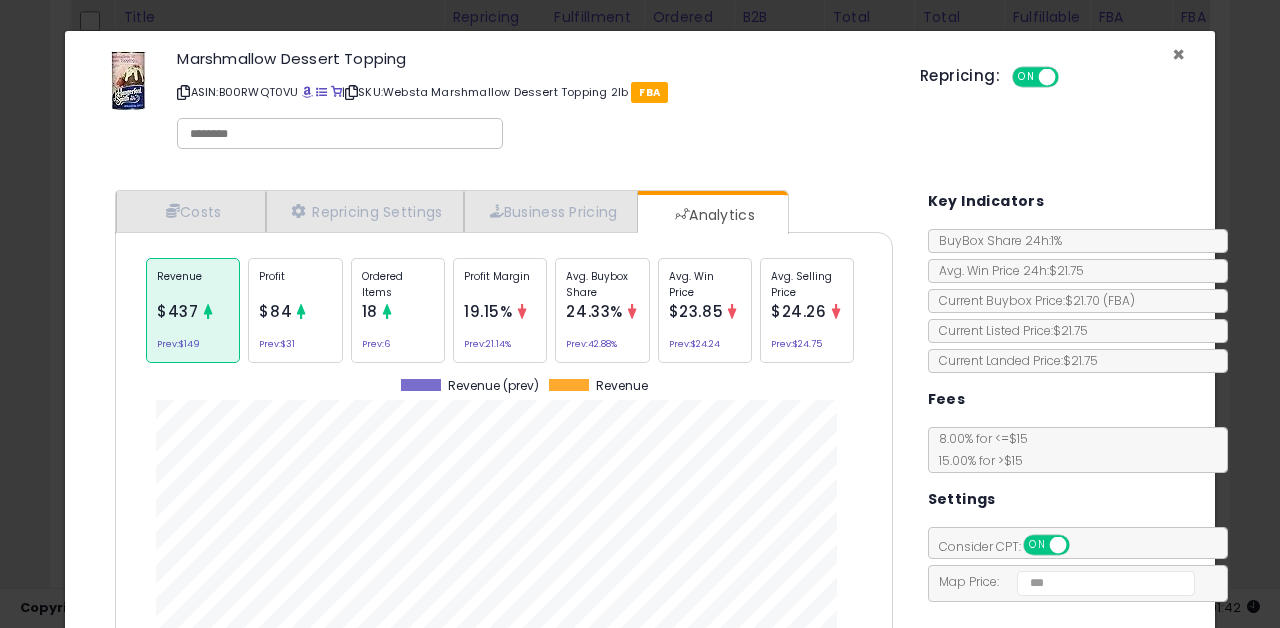 click on "×" at bounding box center (1178, 54) 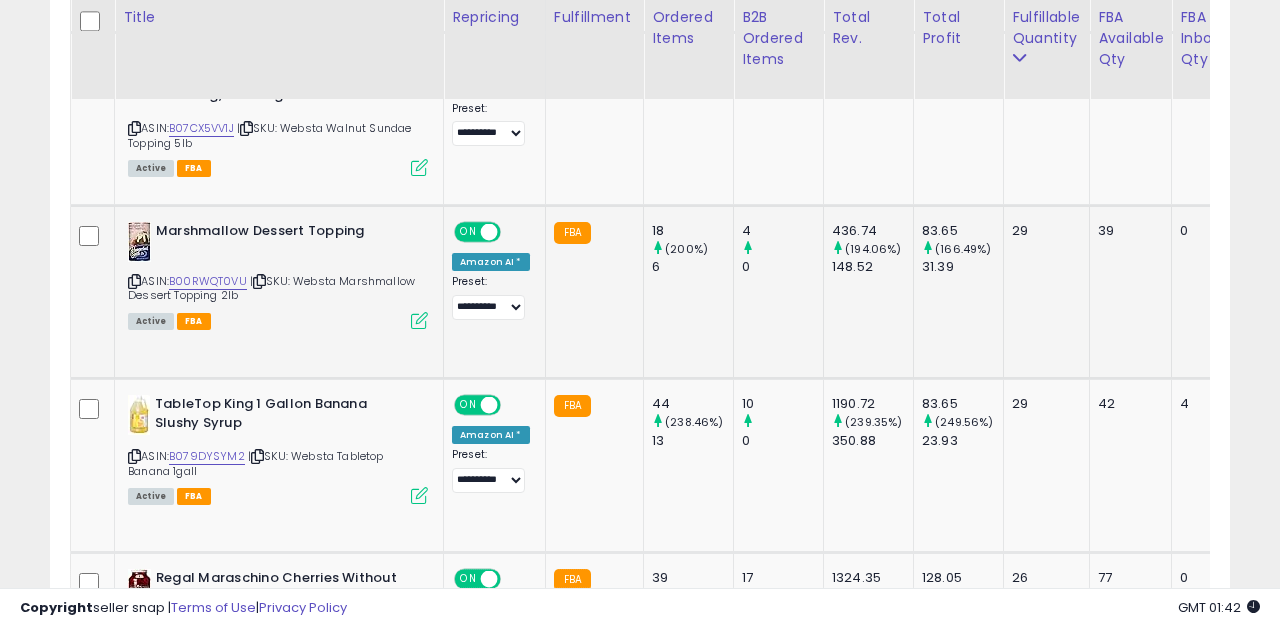 scroll, scrollTop: 0, scrollLeft: 25, axis: horizontal 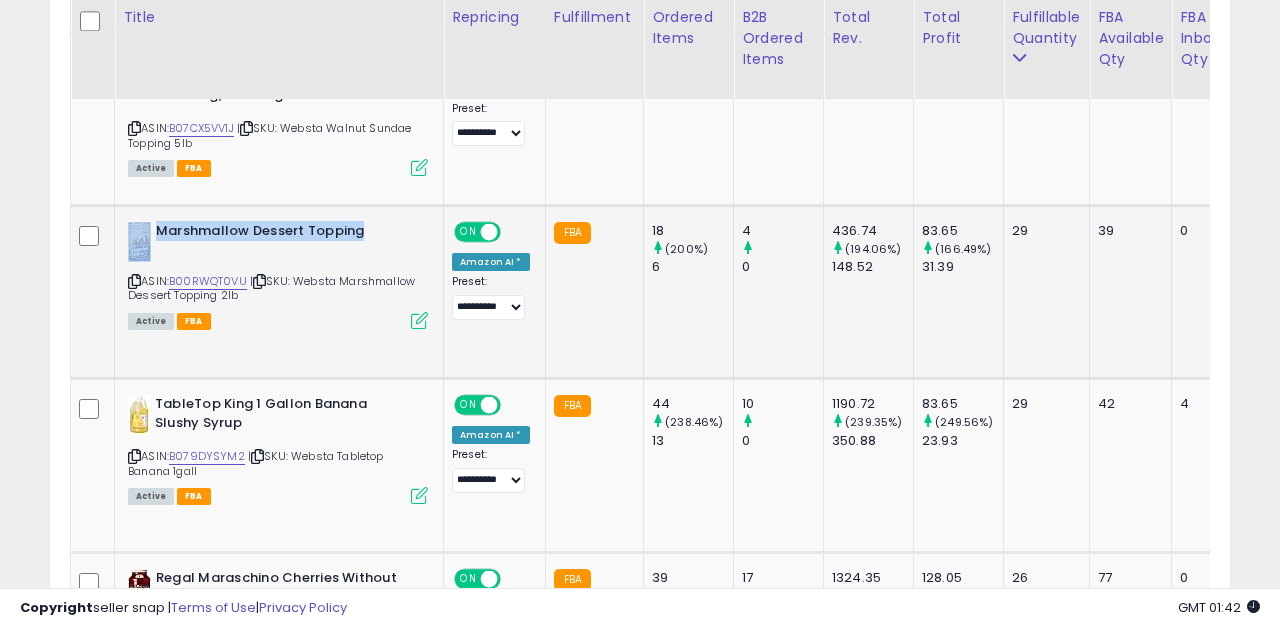 drag, startPoint x: 367, startPoint y: 228, endPoint x: 155, endPoint y: 234, distance: 212.08488 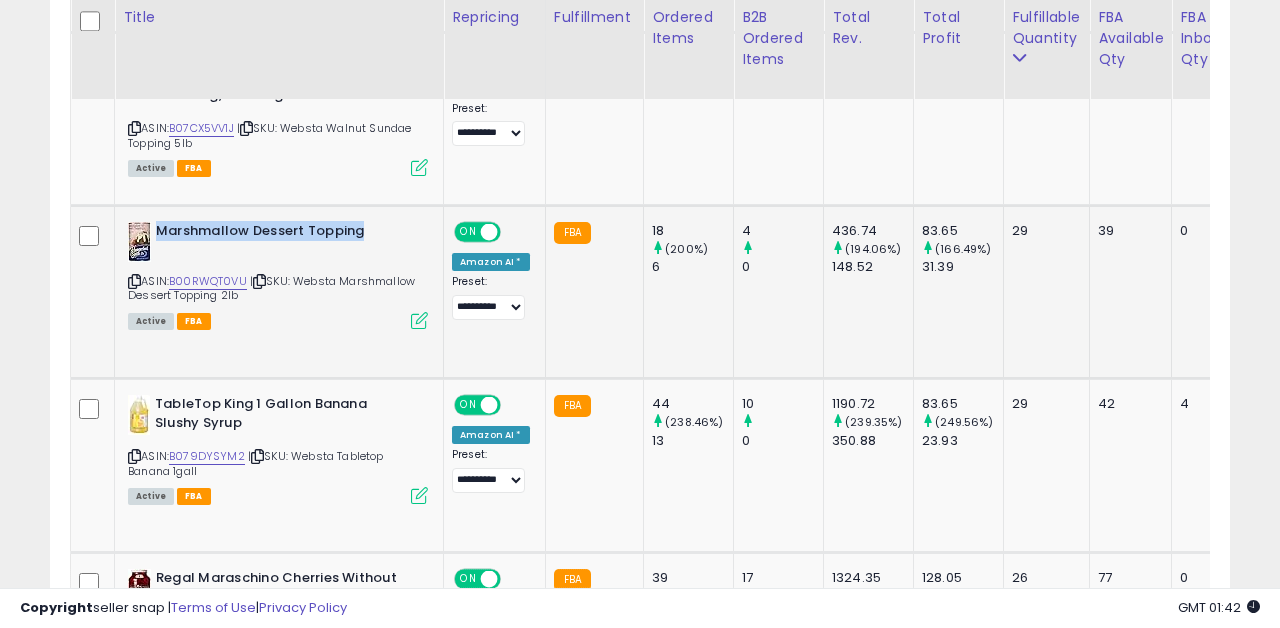 copy on "Marshmallow Dessert Topping" 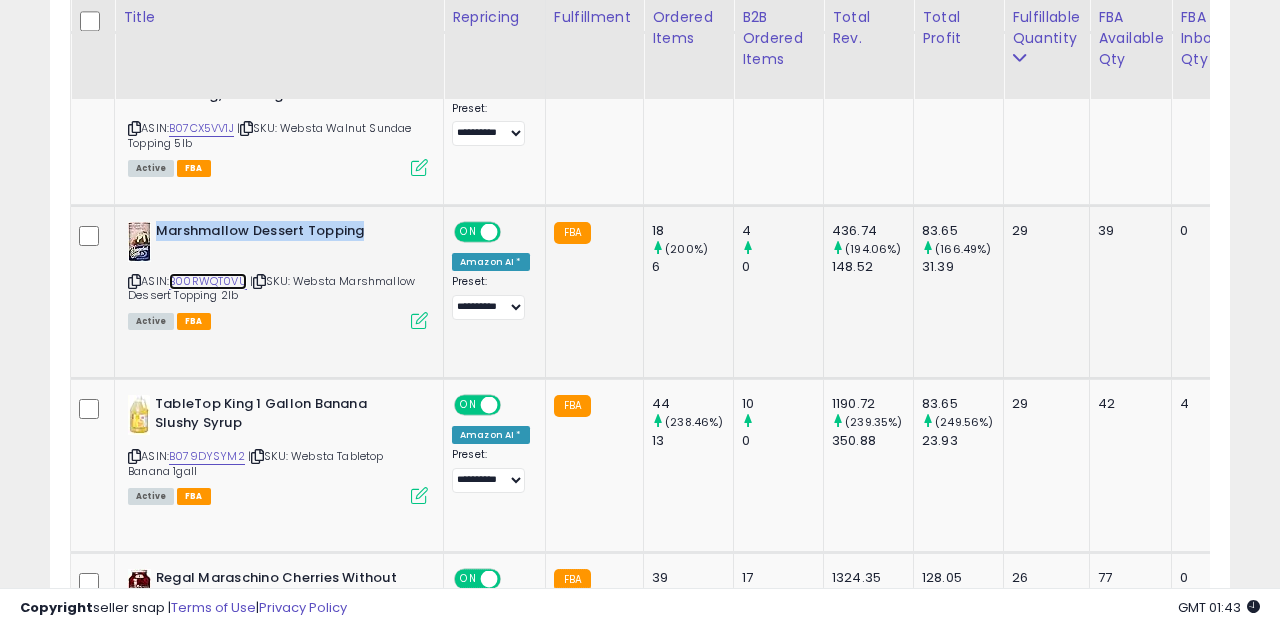 click on "B00RWQT0VU" at bounding box center (208, 281) 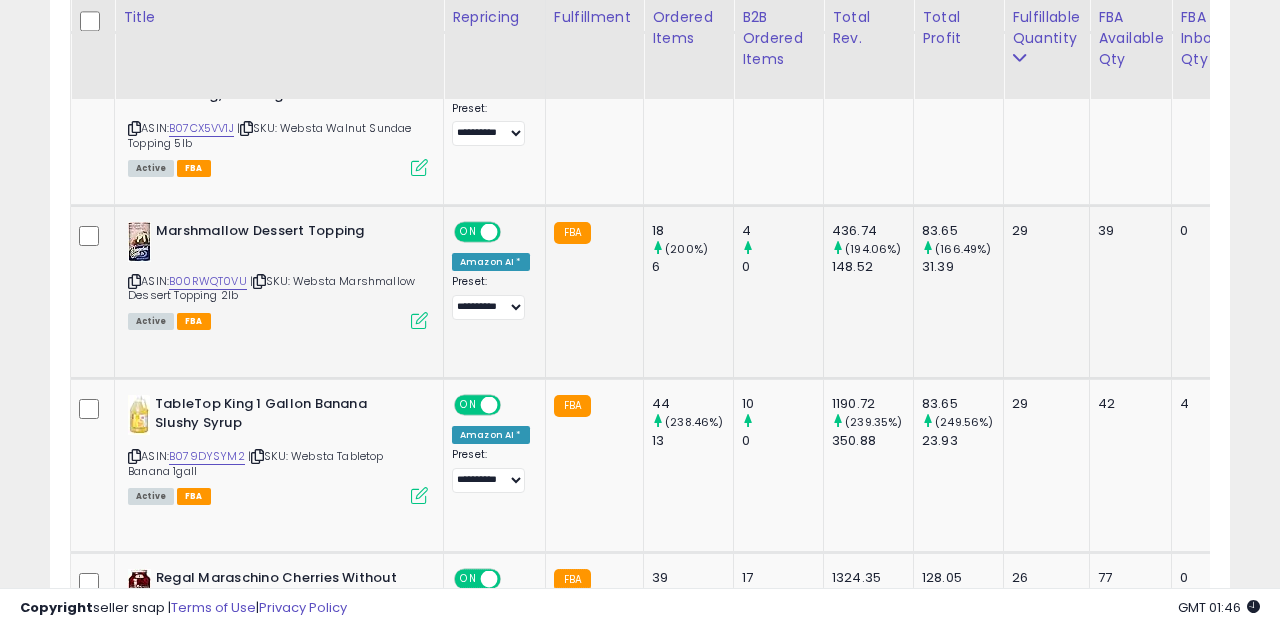 click at bounding box center (419, 320) 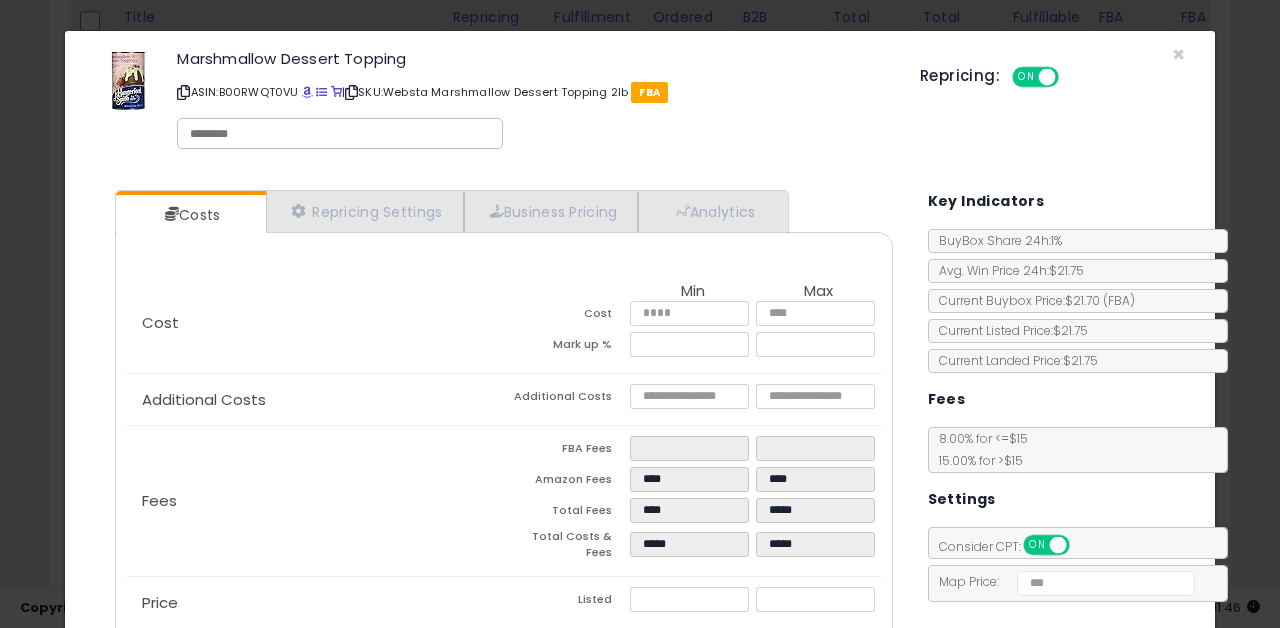 click on "Repricing:
ON   OFF" at bounding box center (1052, 74) 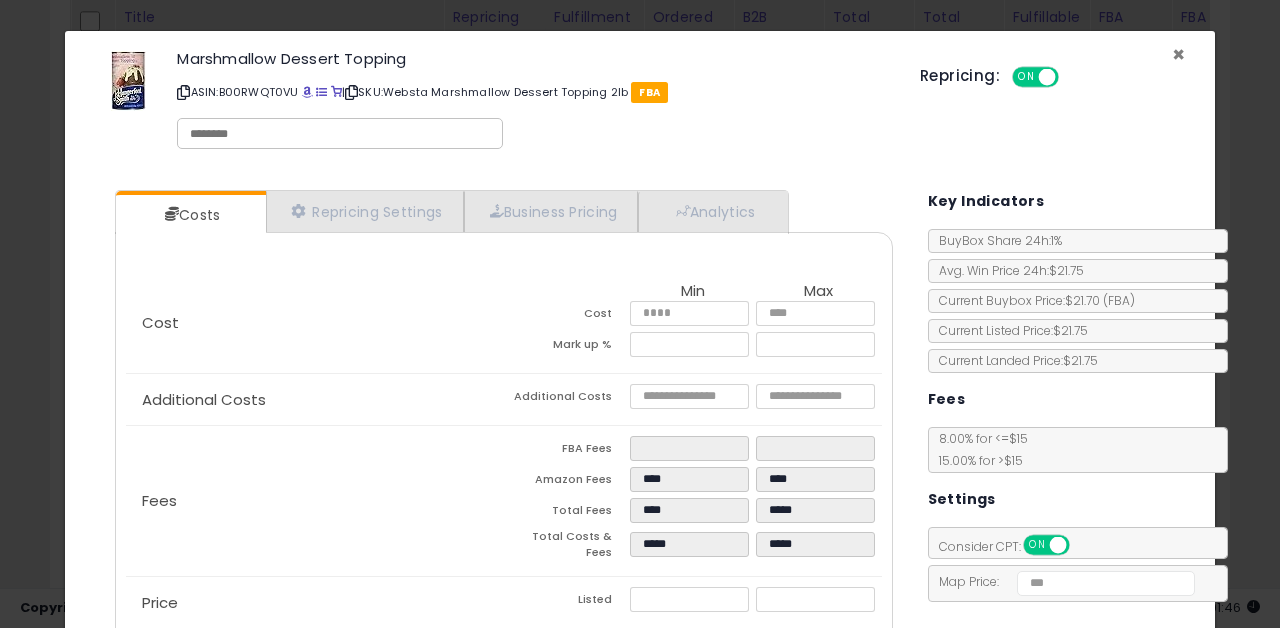 click on "×" at bounding box center (1178, 54) 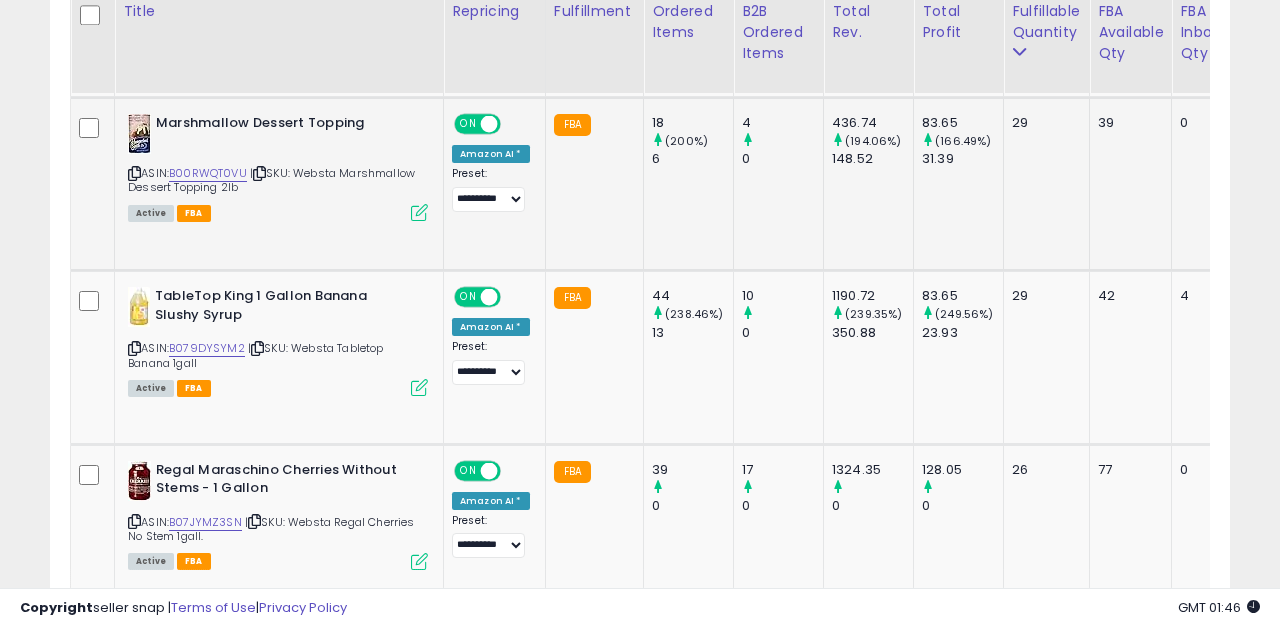 scroll, scrollTop: 2013, scrollLeft: 0, axis: vertical 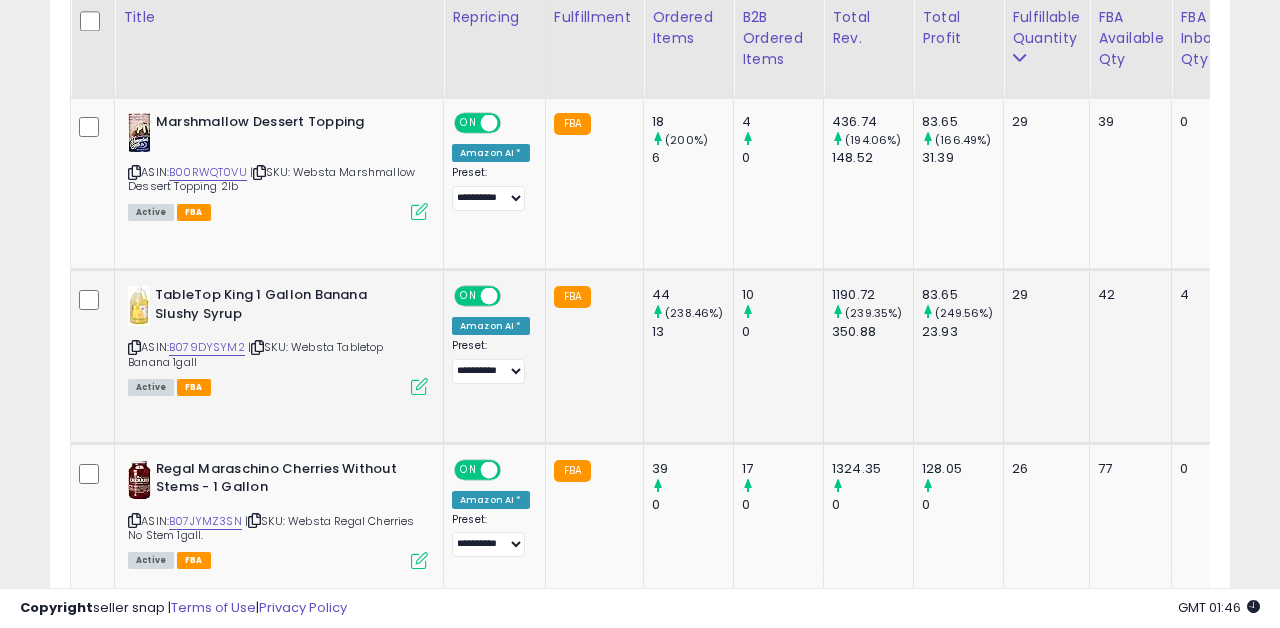 click at bounding box center (419, 386) 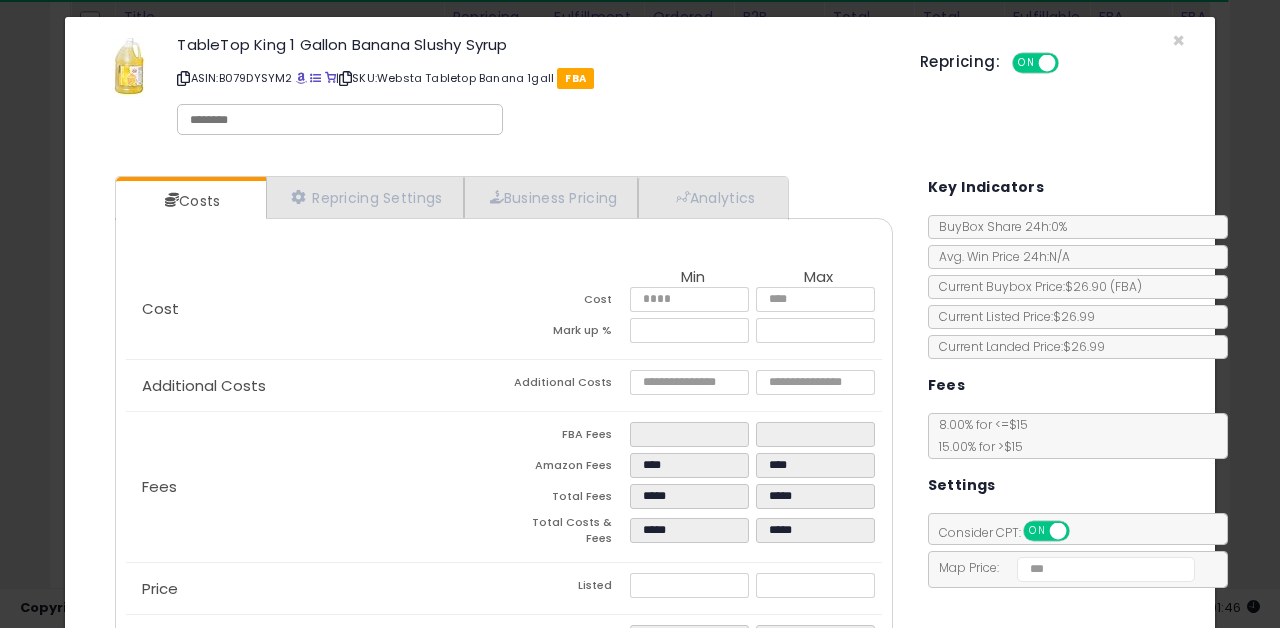 scroll, scrollTop: 0, scrollLeft: 0, axis: both 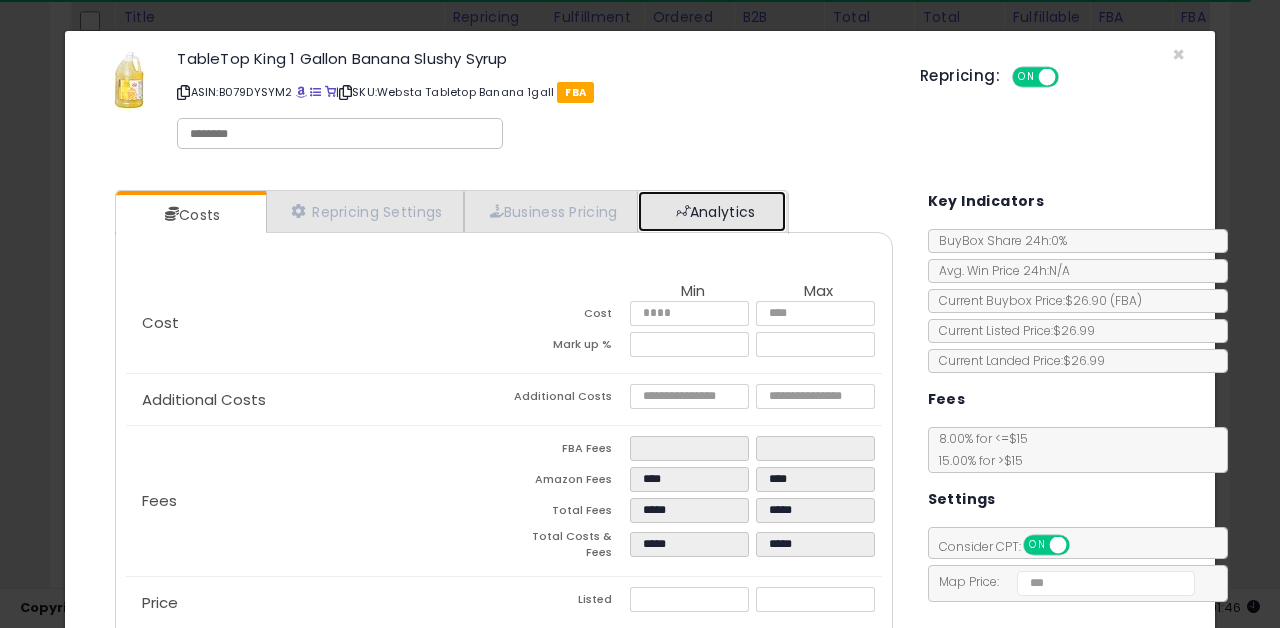 click on "Analytics" at bounding box center (712, 211) 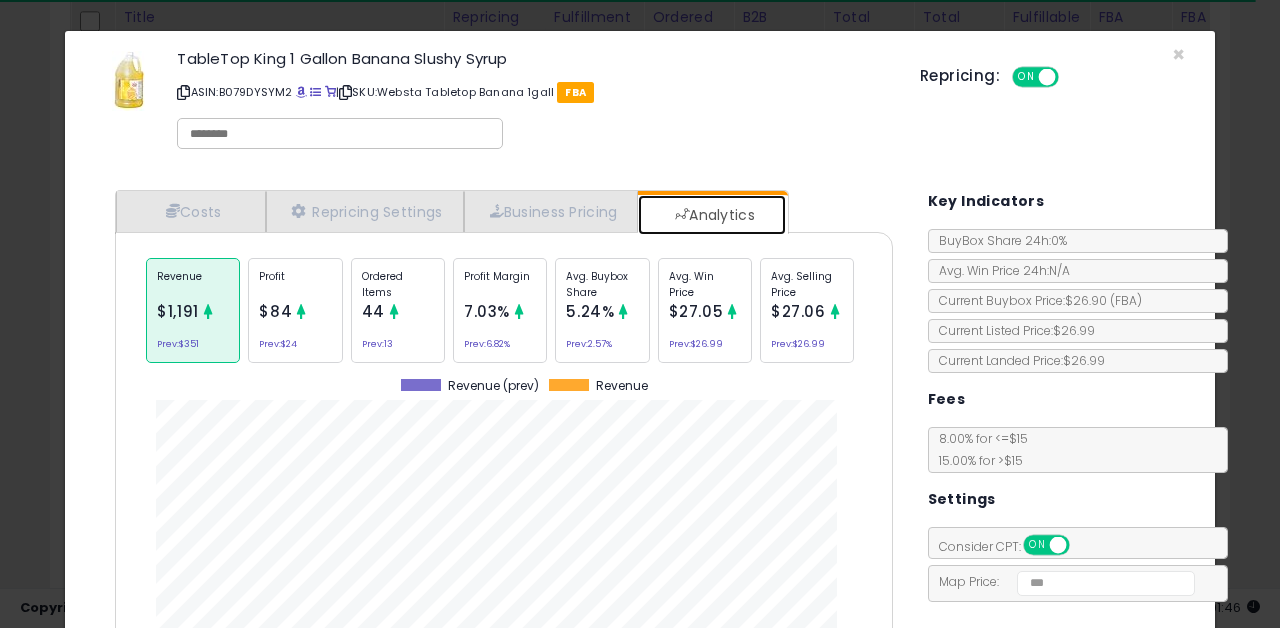 scroll, scrollTop: 999385, scrollLeft: 999182, axis: both 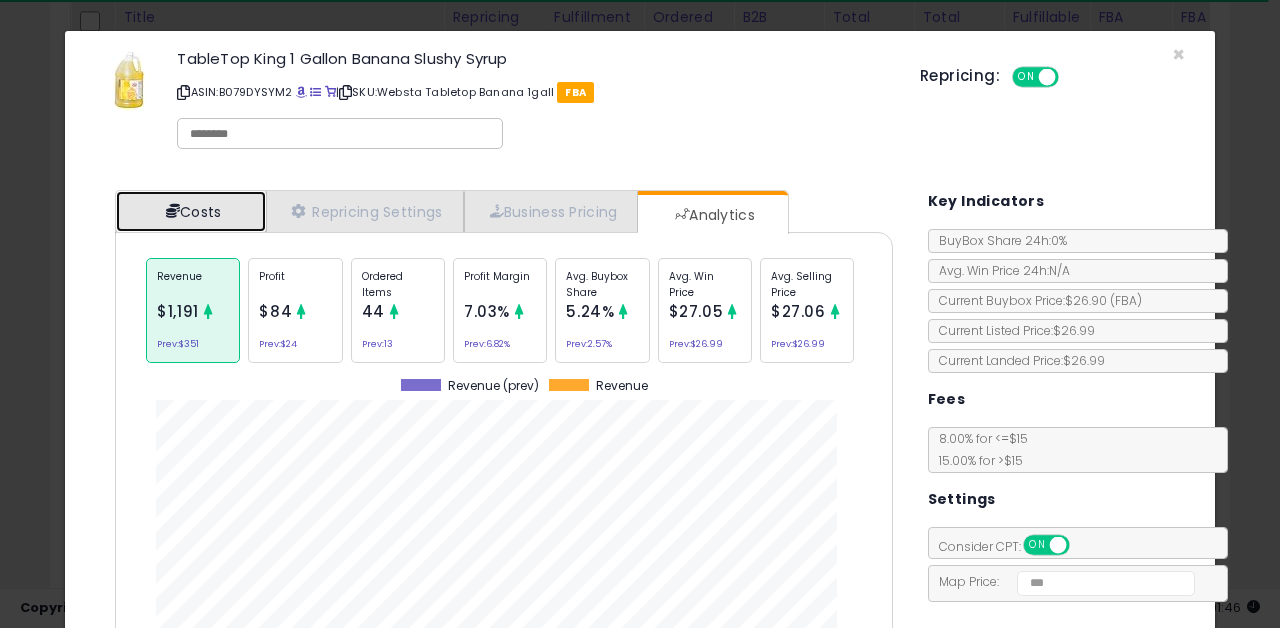 click on "Costs" at bounding box center [191, 211] 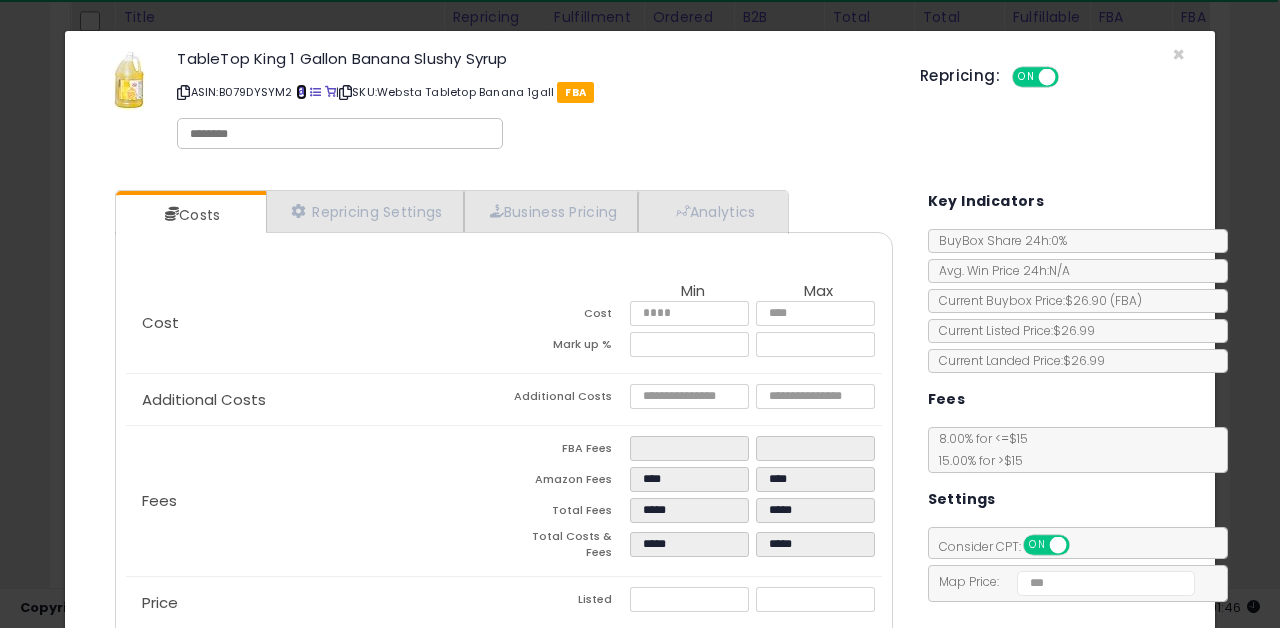 click at bounding box center [301, 92] 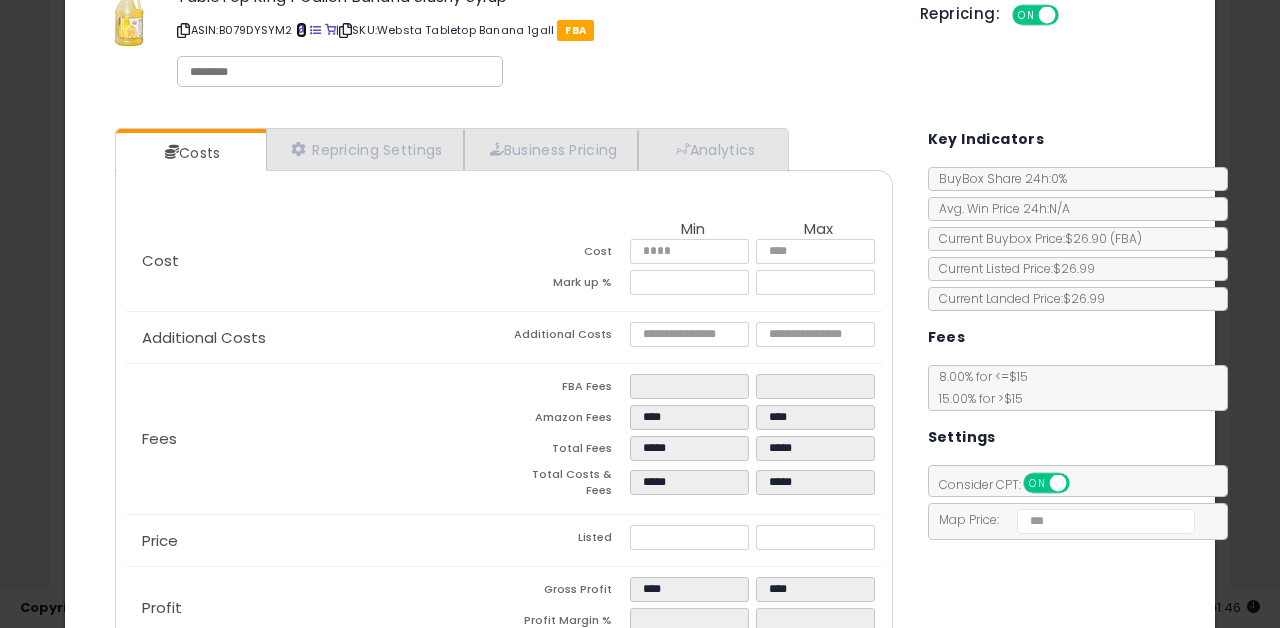 scroll, scrollTop: 111, scrollLeft: 0, axis: vertical 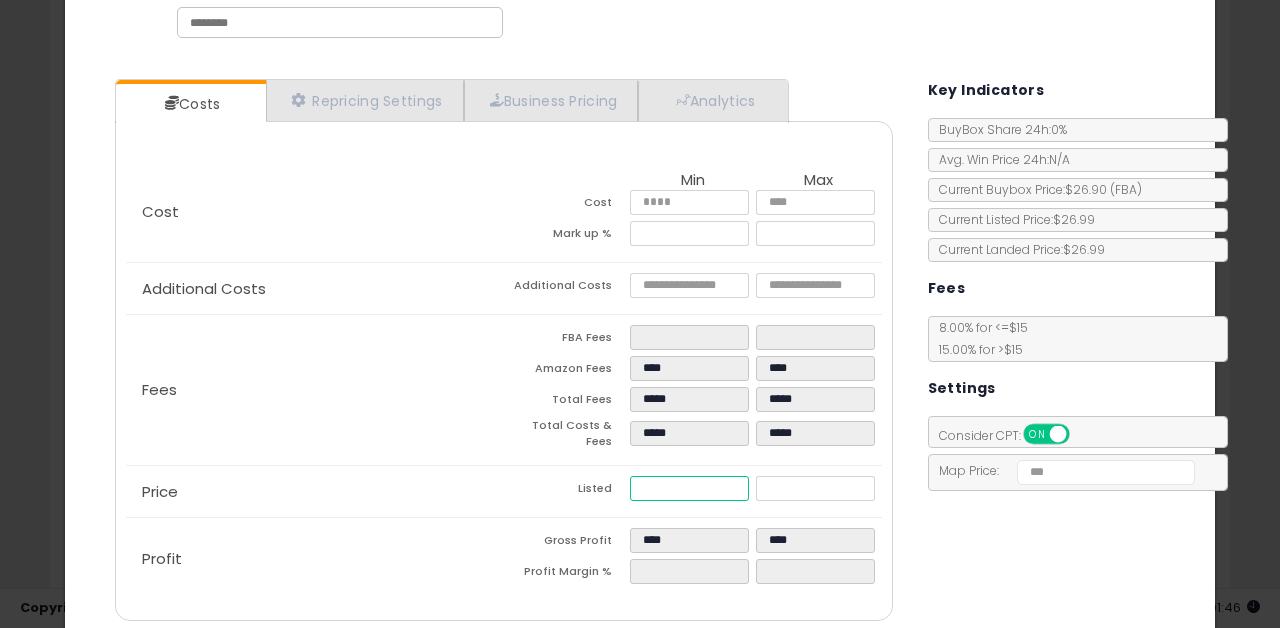 type on "*****" 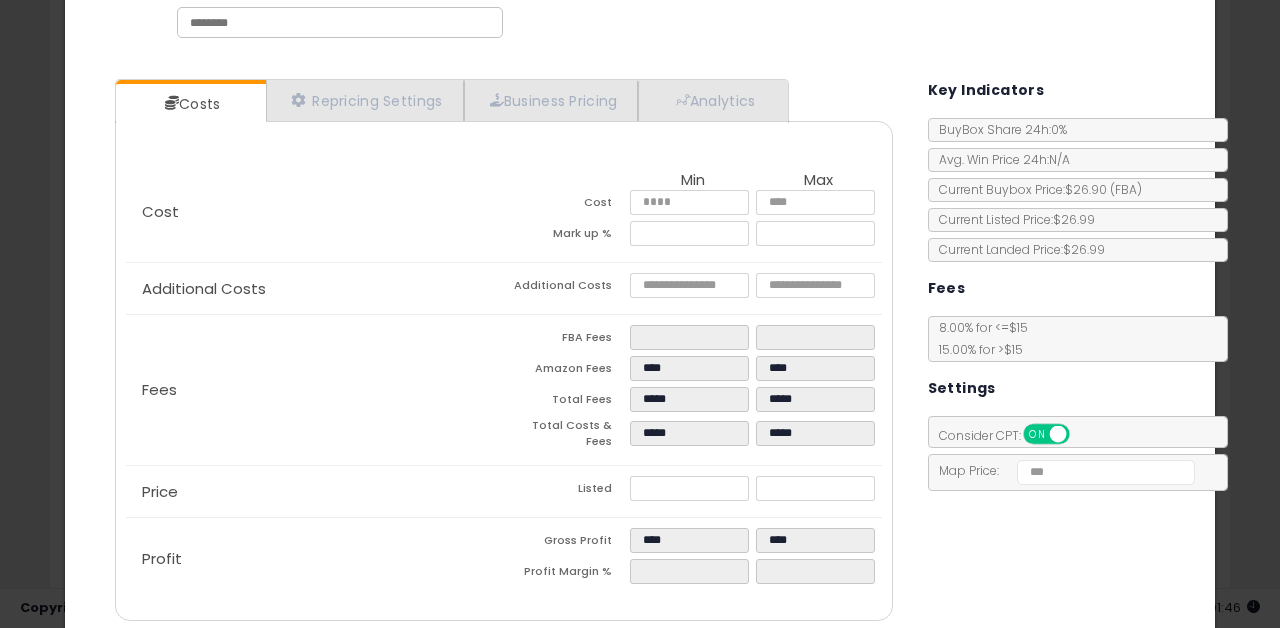 click on "Cost
Min
Max
Cost
*****
*****
Mark up %
*****
*****
Additional Costs
Additional Costs" at bounding box center (504, 381) 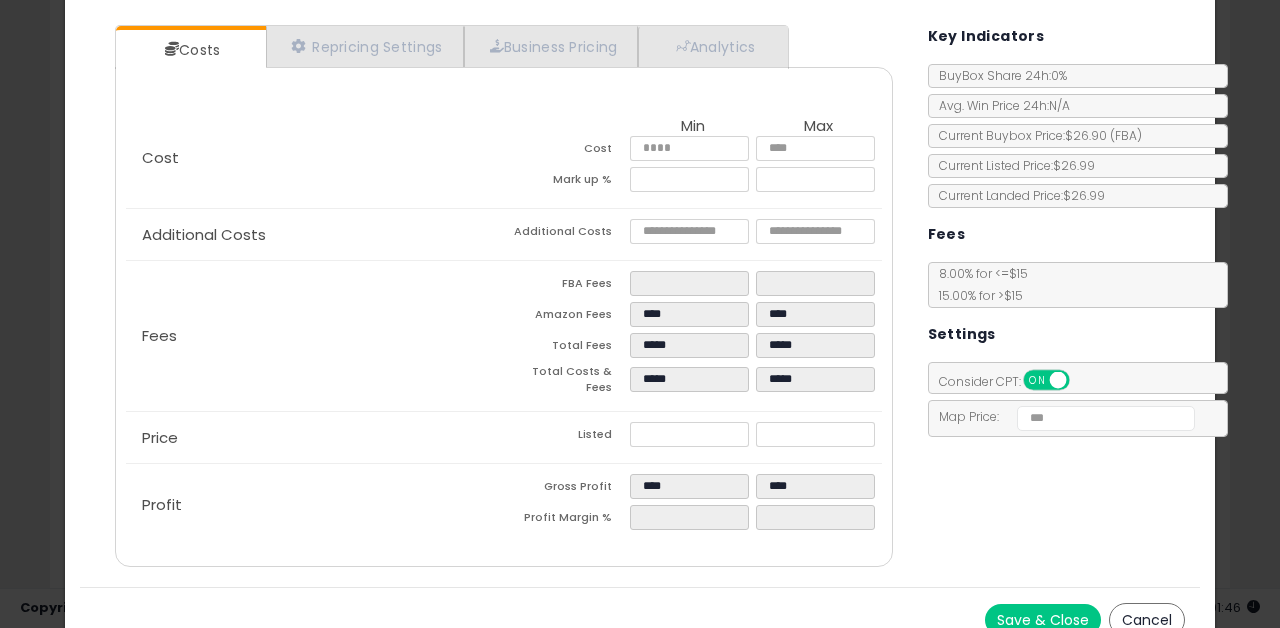 scroll, scrollTop: 182, scrollLeft: 0, axis: vertical 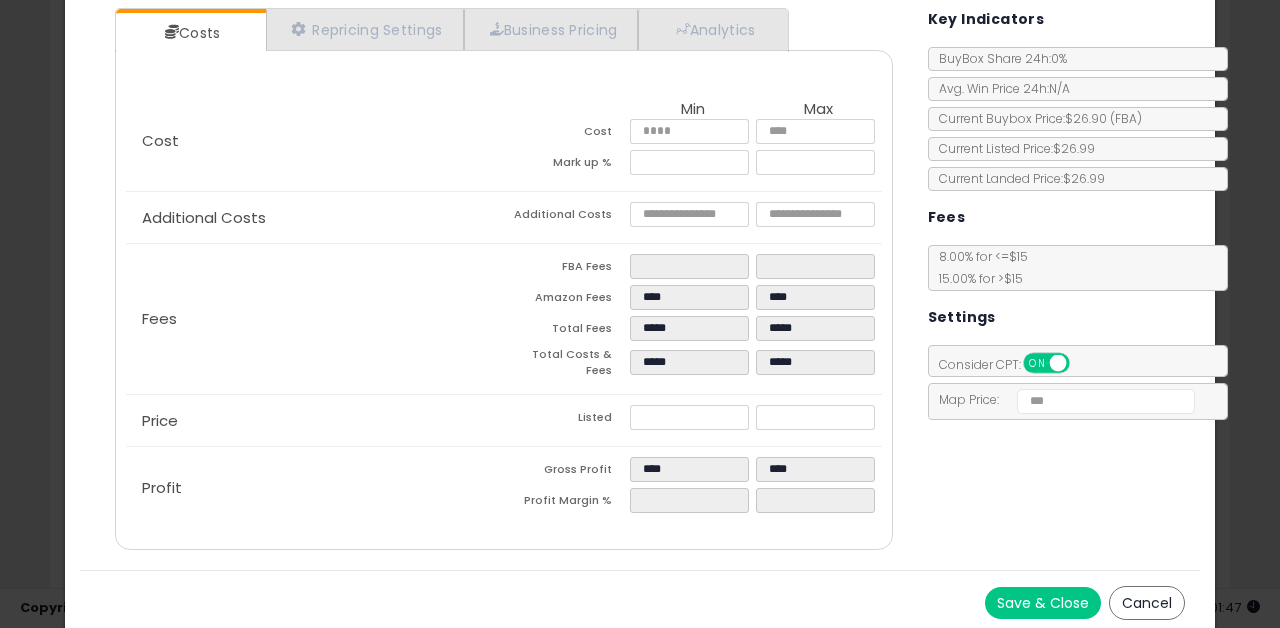 click on "Save & Close" at bounding box center [1043, 603] 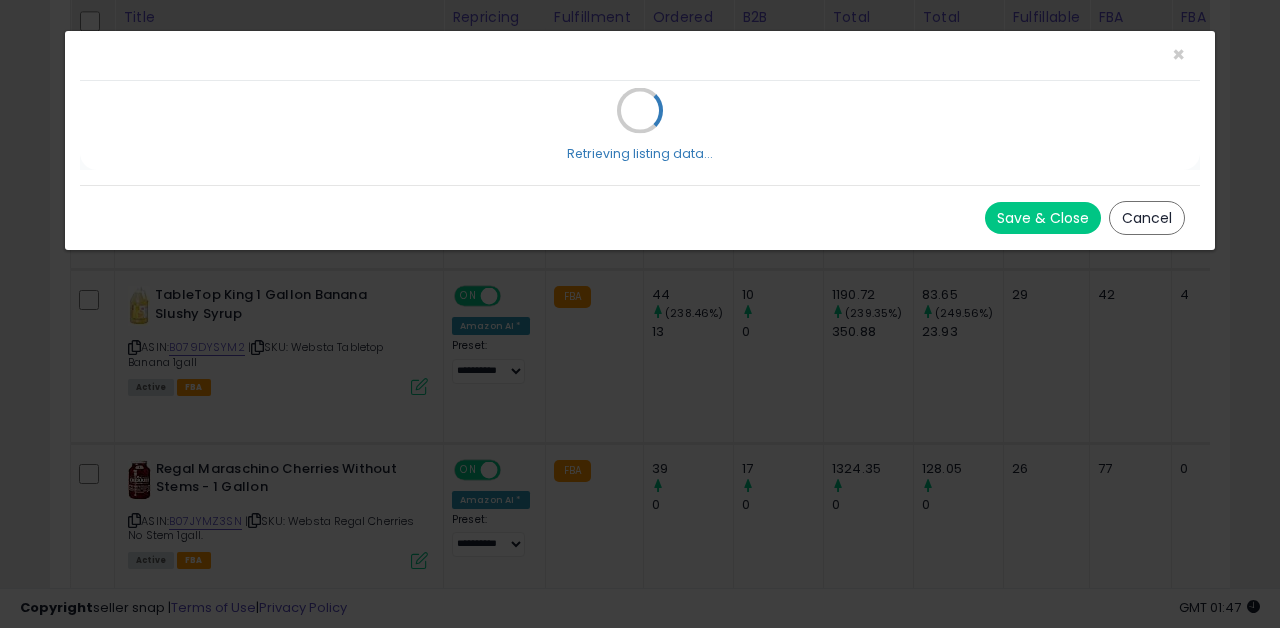 scroll, scrollTop: 0, scrollLeft: 0, axis: both 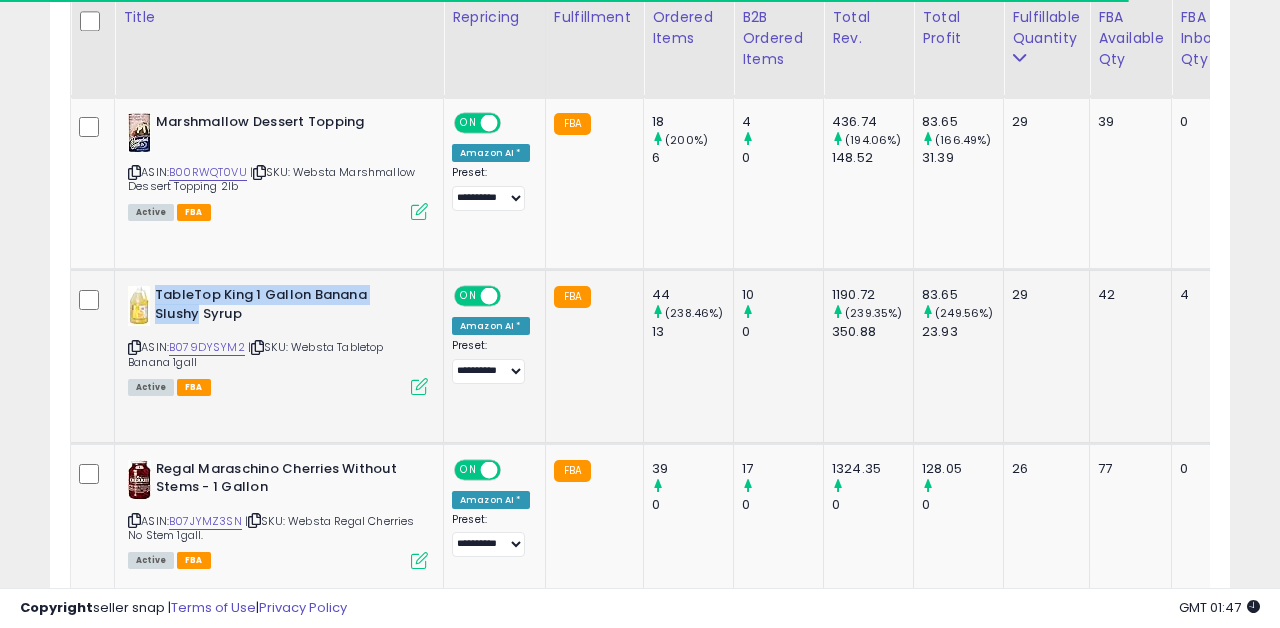 drag, startPoint x: 198, startPoint y: 316, endPoint x: 155, endPoint y: 294, distance: 48.30114 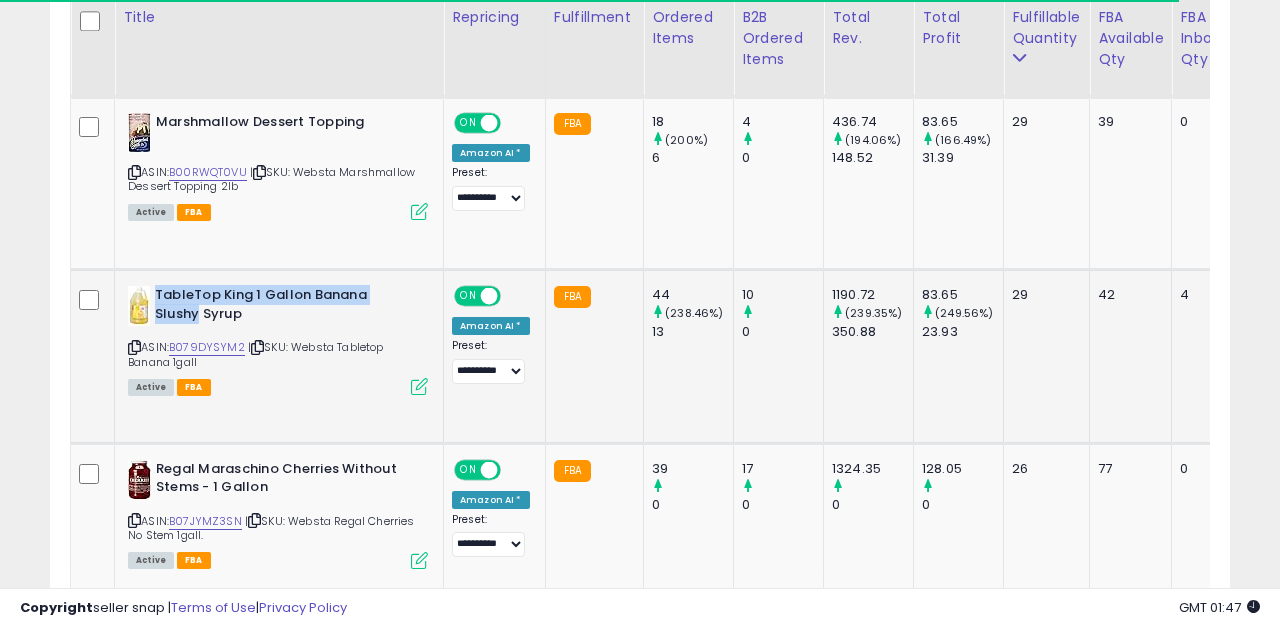 copy on "TableTop King 1 Gallon Banana Slushy" 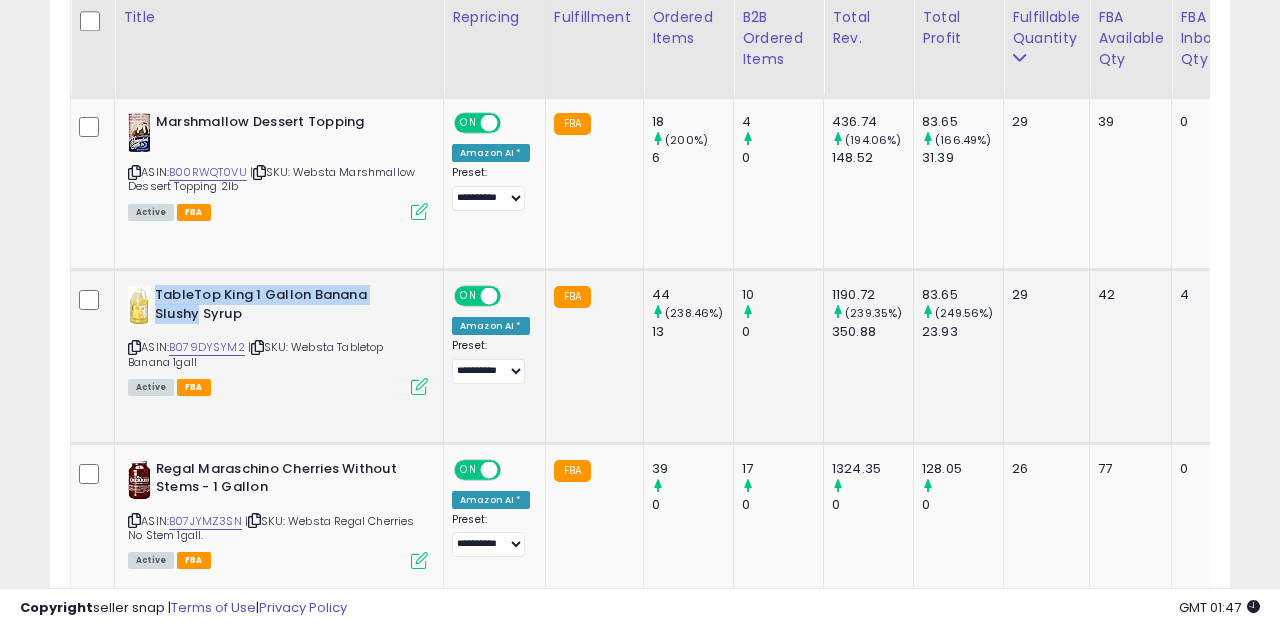 click at bounding box center (419, 386) 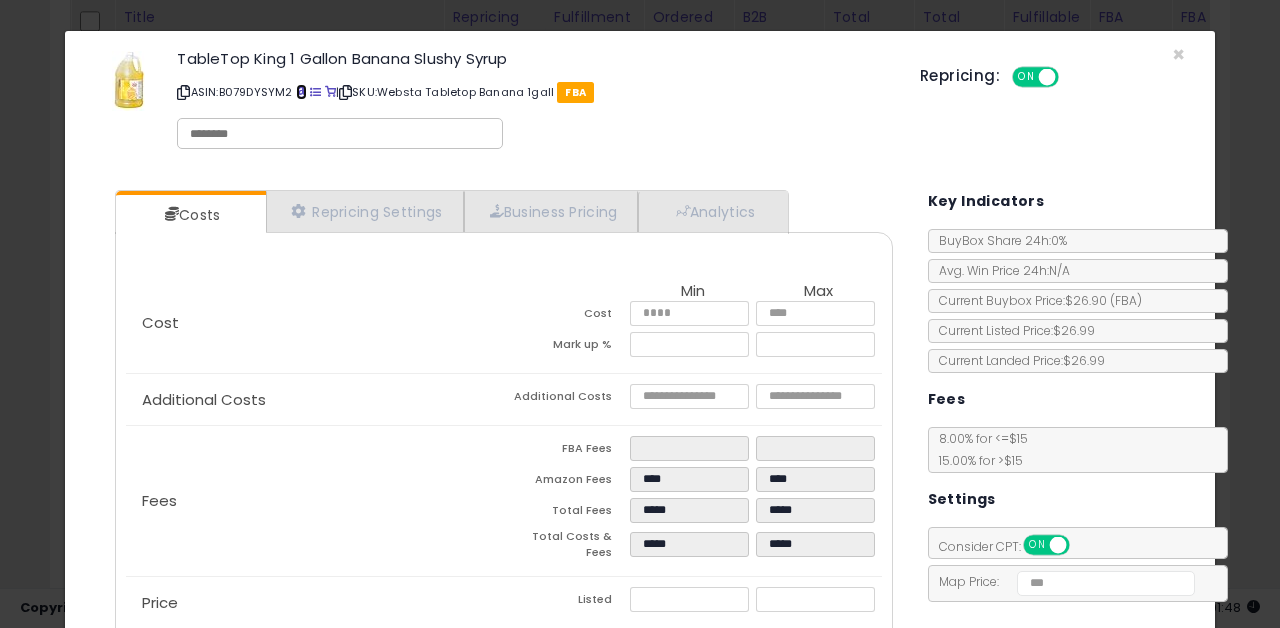click at bounding box center [301, 92] 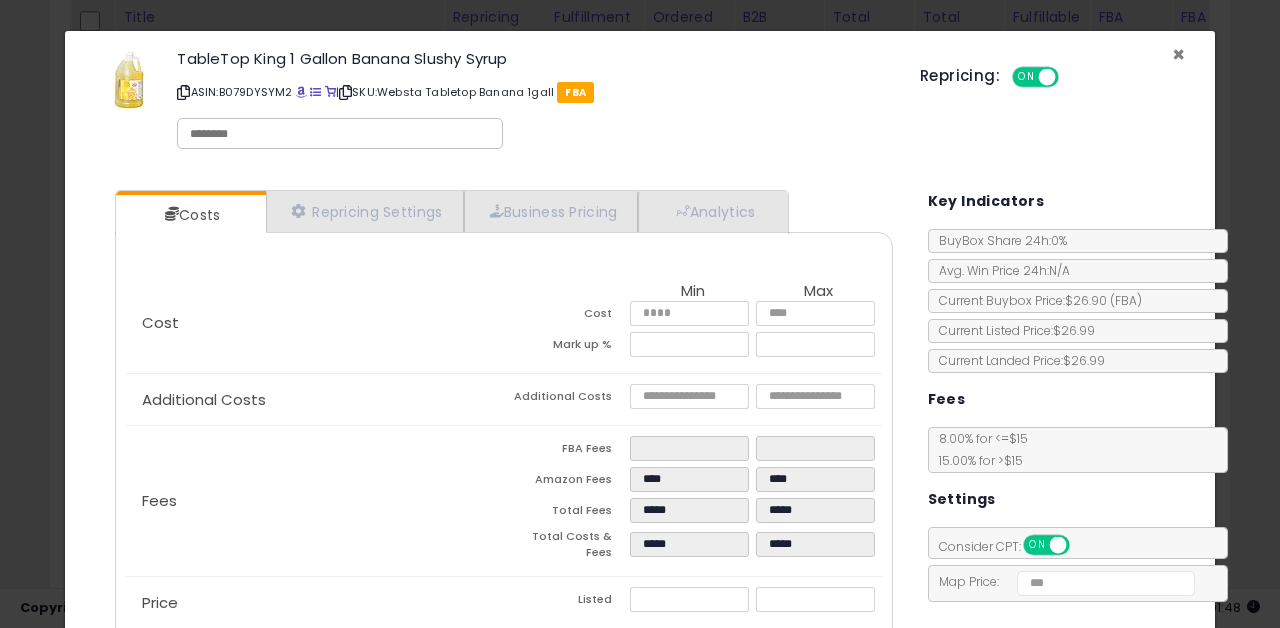 click on "×" at bounding box center [1178, 54] 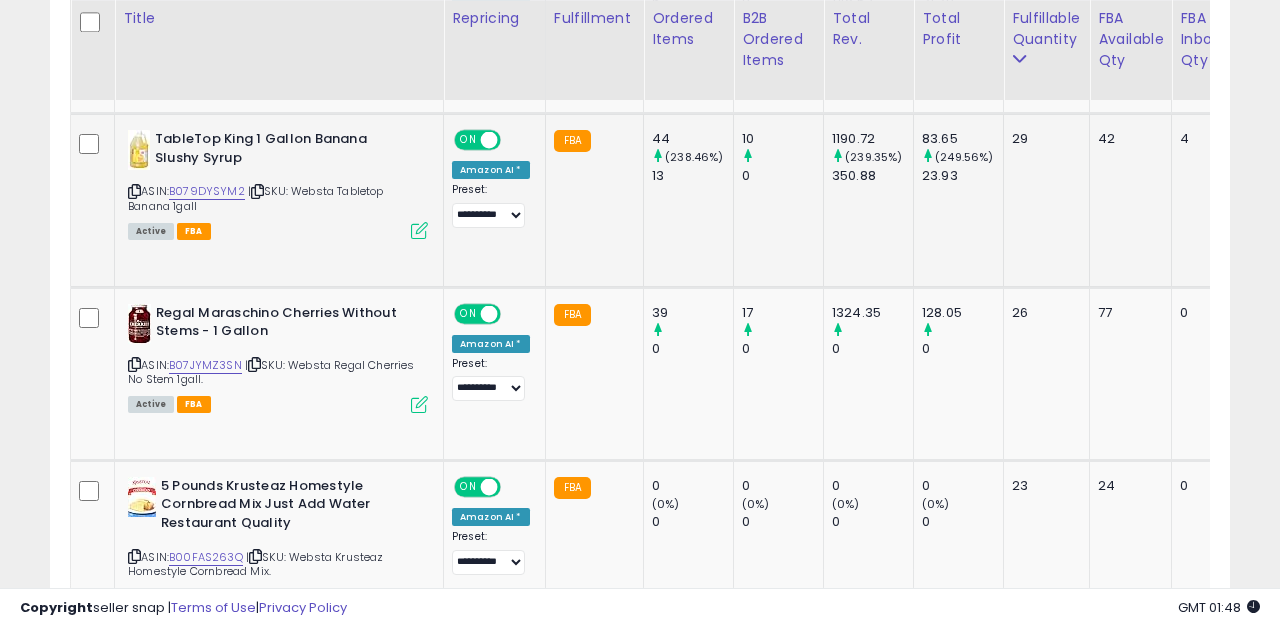 scroll, scrollTop: 2170, scrollLeft: 0, axis: vertical 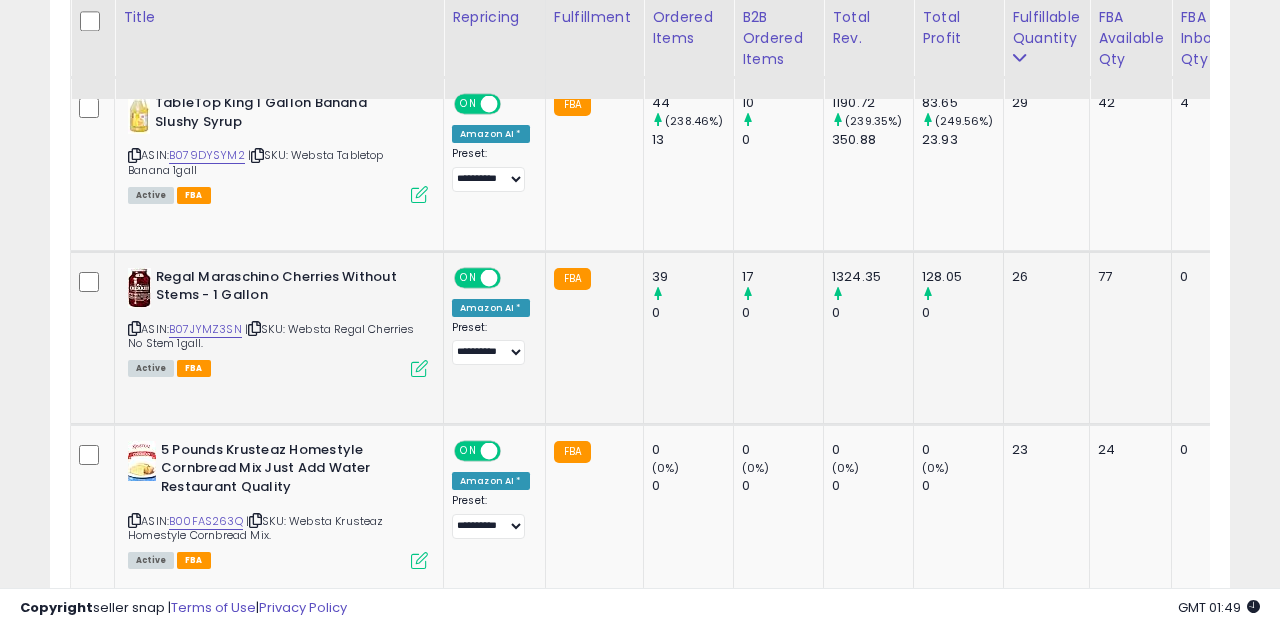click at bounding box center (419, 368) 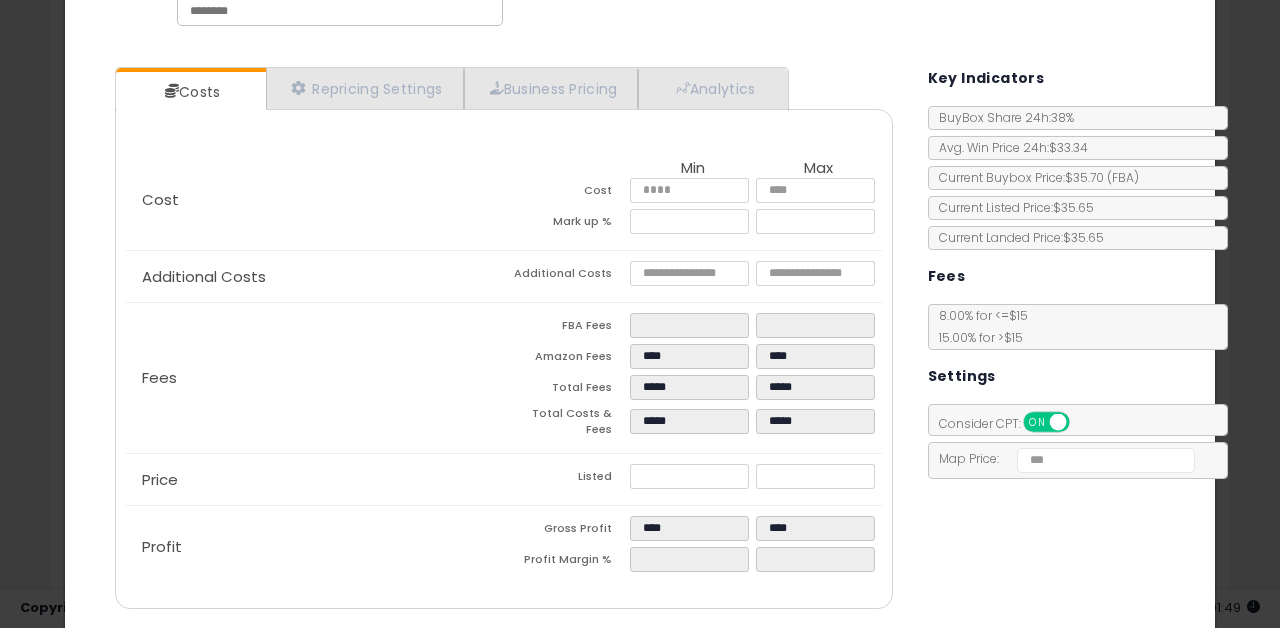 scroll, scrollTop: 0, scrollLeft: 0, axis: both 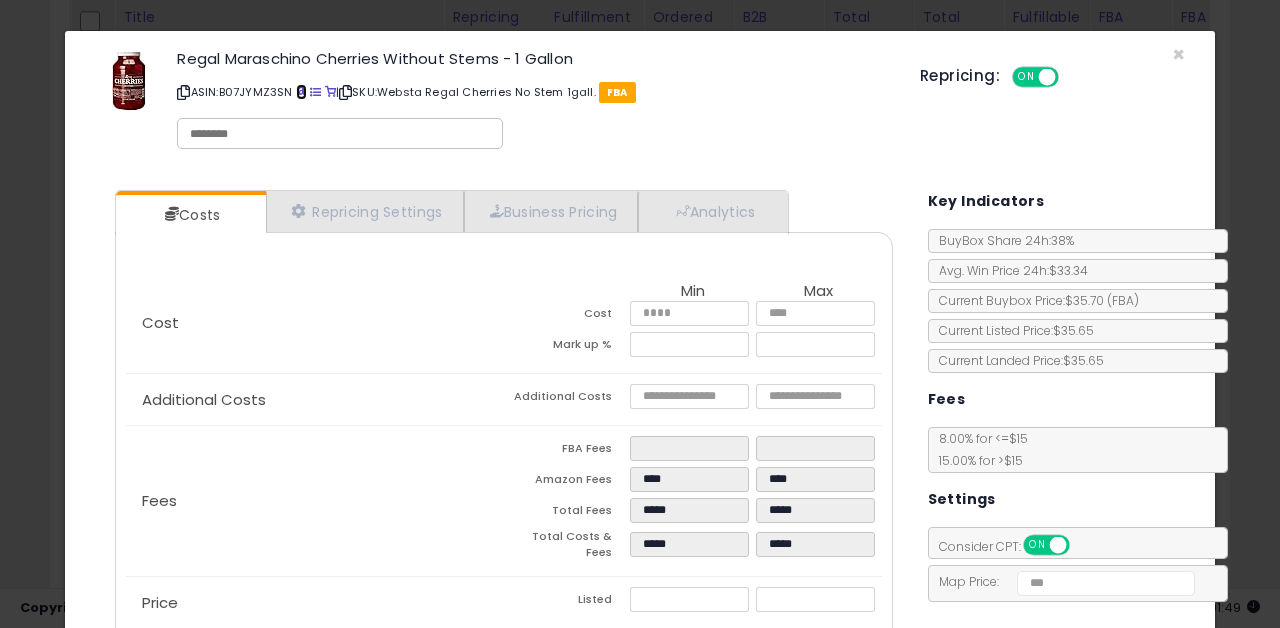 click at bounding box center (301, 92) 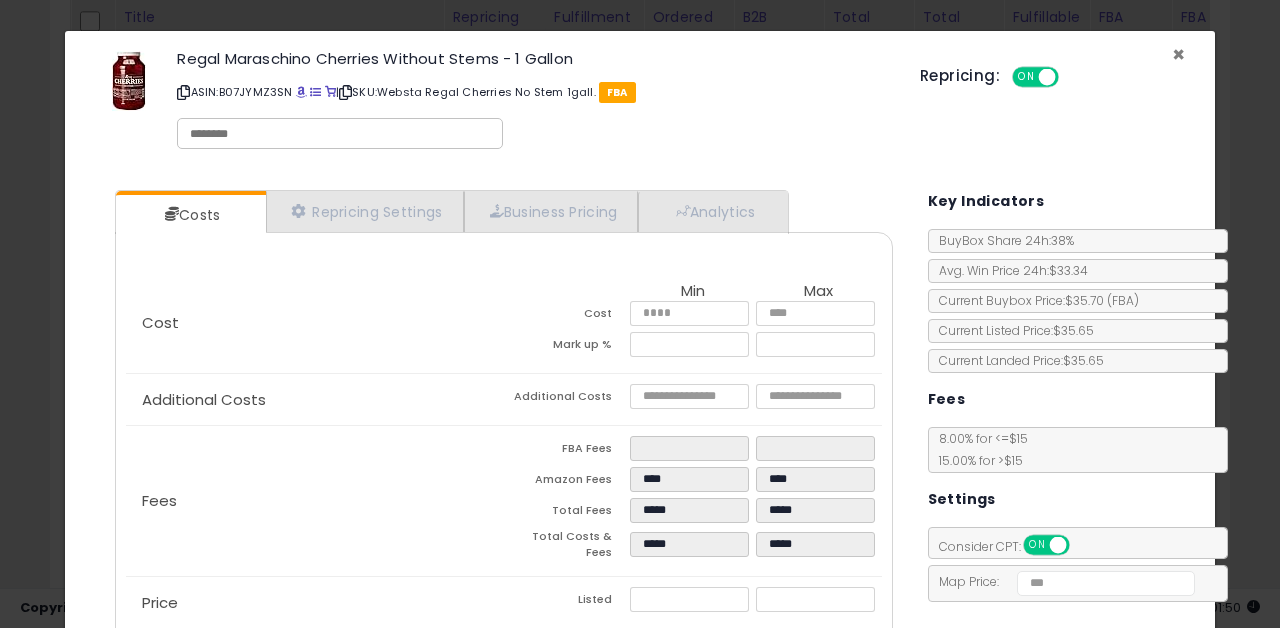 click on "×" at bounding box center [1178, 54] 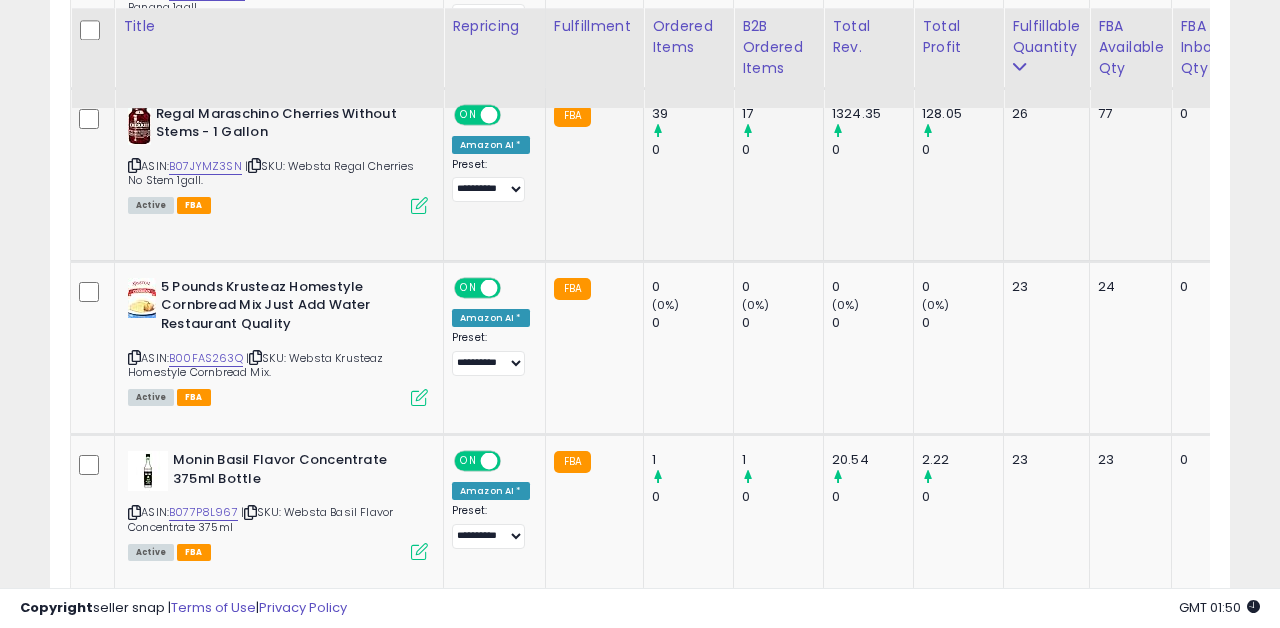 scroll, scrollTop: 2377, scrollLeft: 0, axis: vertical 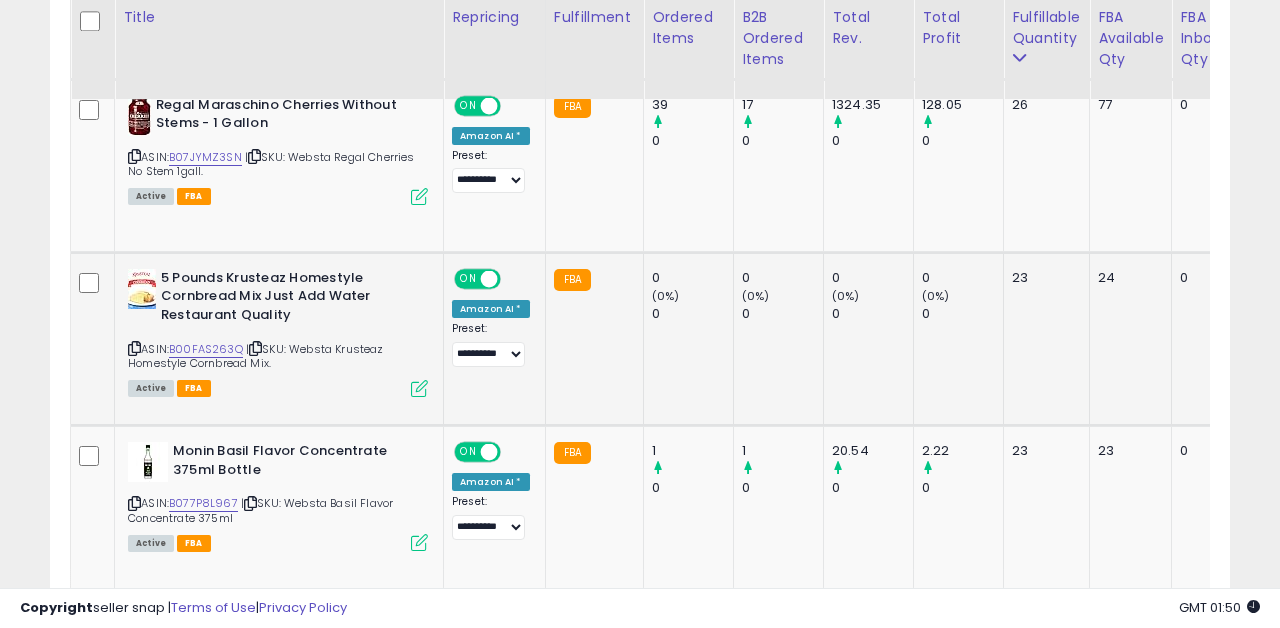 click at bounding box center (419, 388) 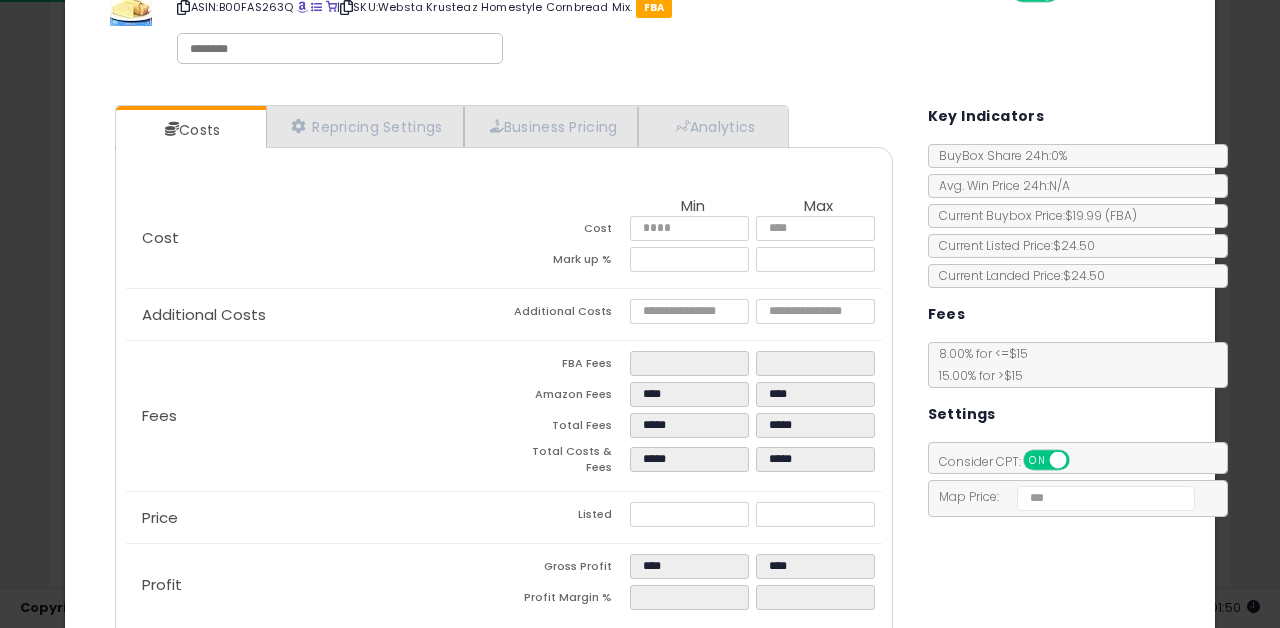 scroll, scrollTop: 0, scrollLeft: 0, axis: both 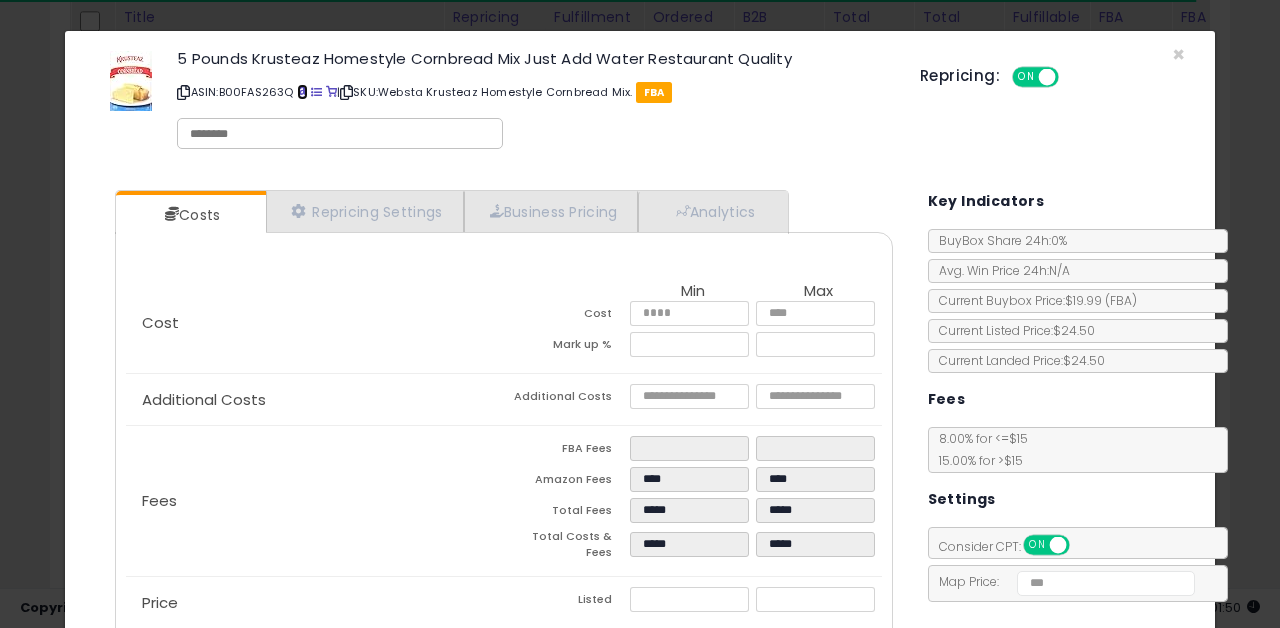 click at bounding box center [302, 92] 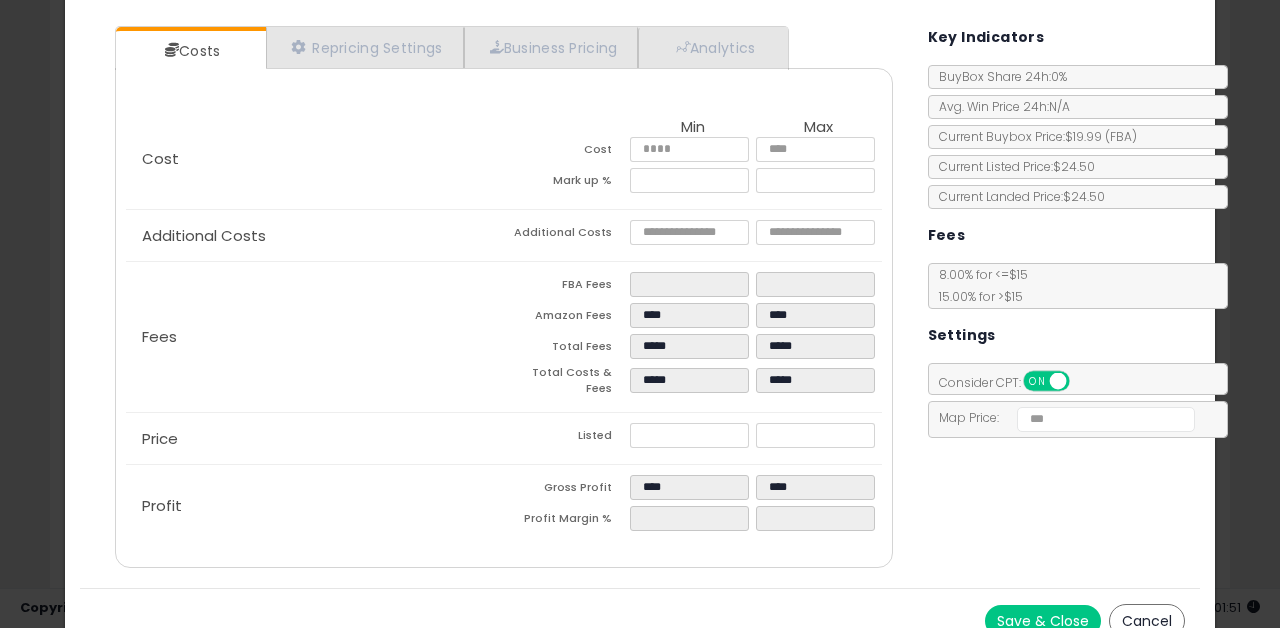 scroll, scrollTop: 182, scrollLeft: 0, axis: vertical 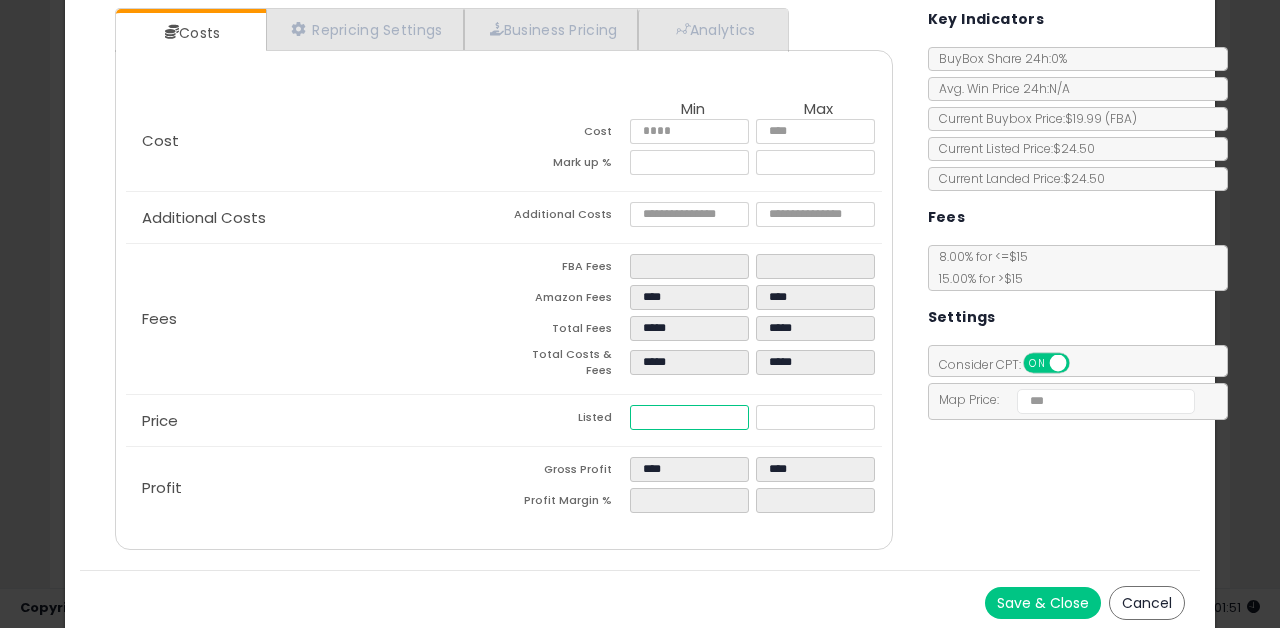 click on "*****" at bounding box center (690, 417) 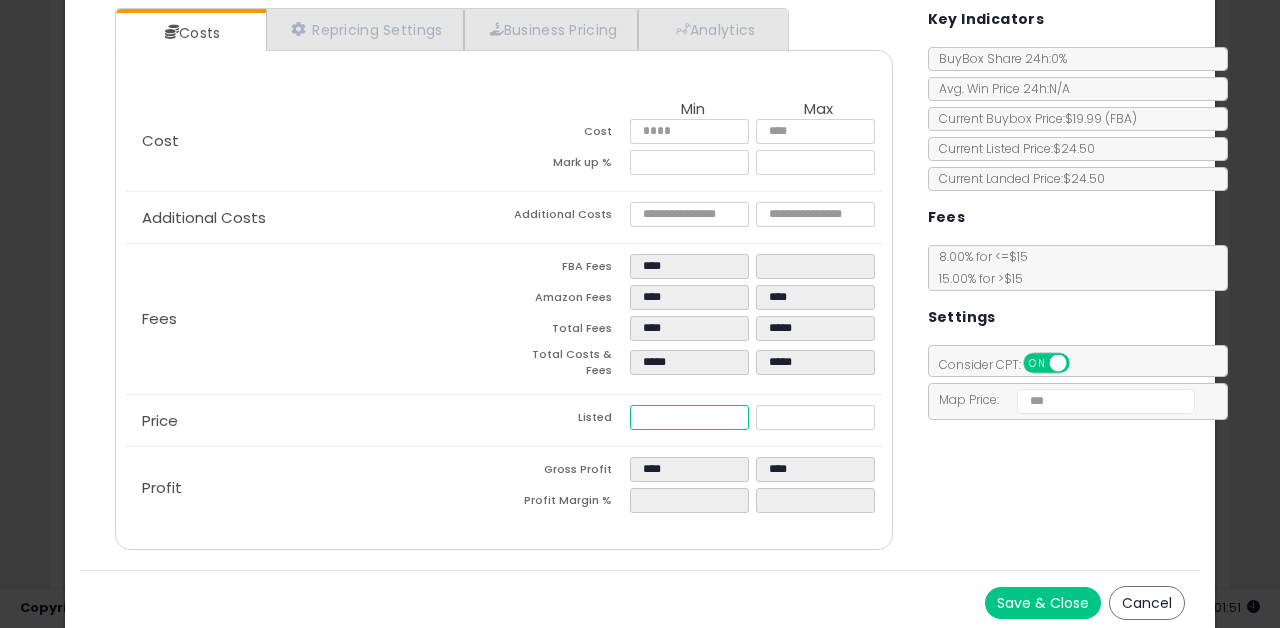type on "****" 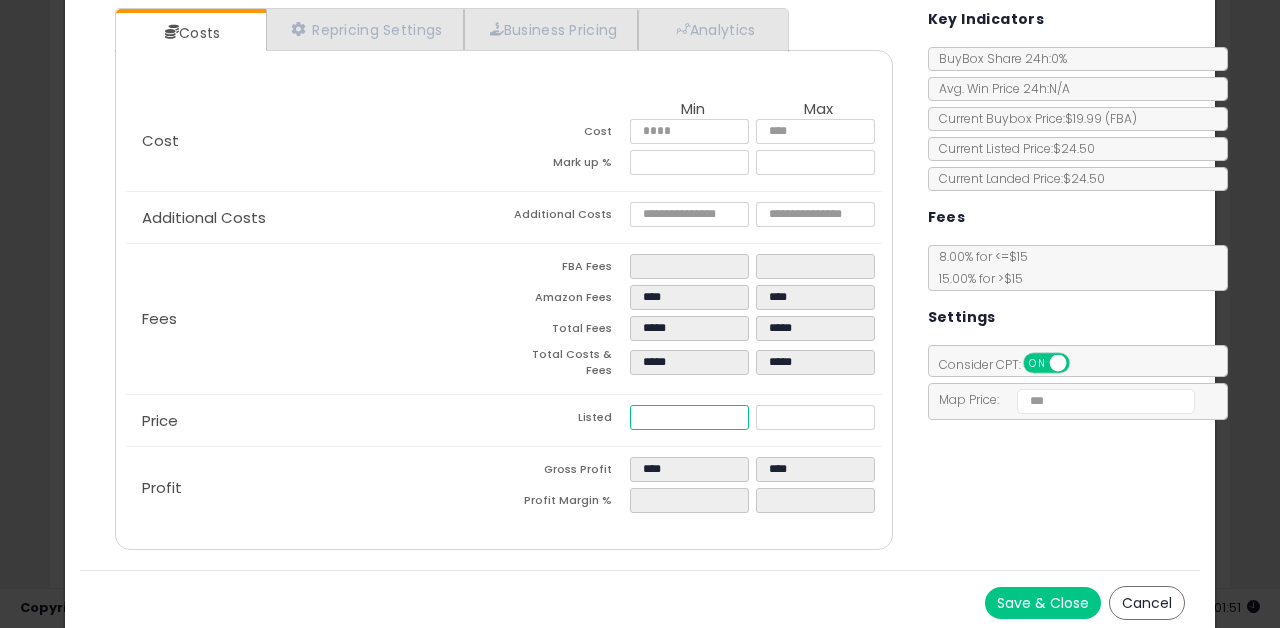 type on "****" 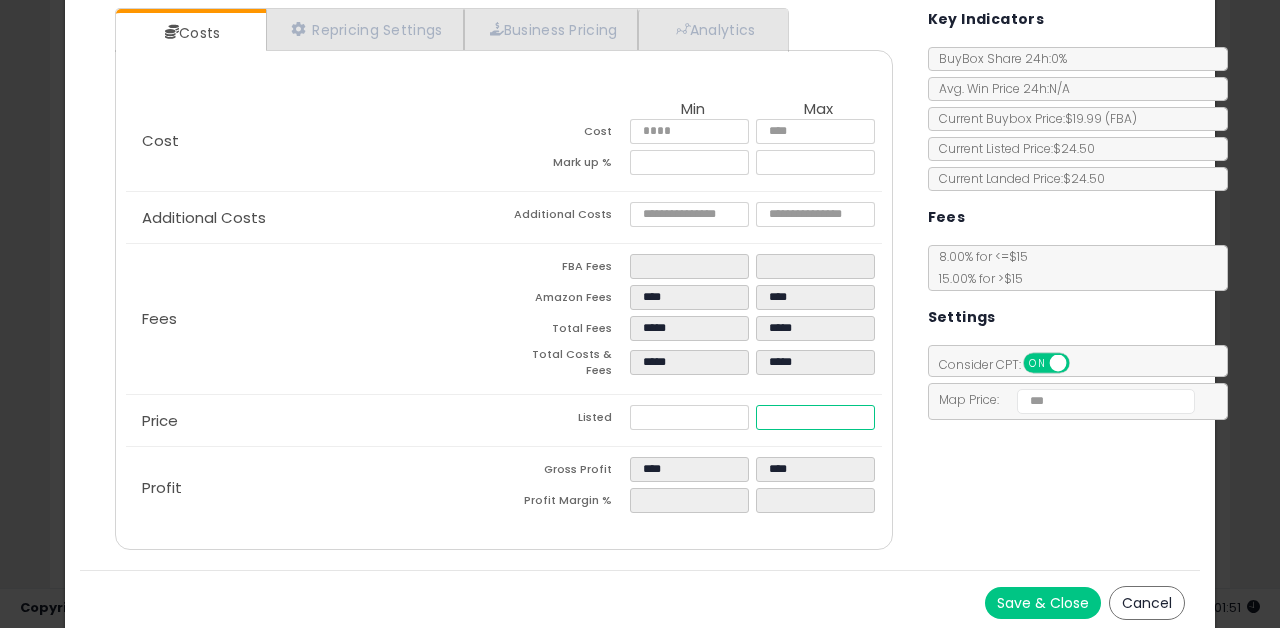 type on "******" 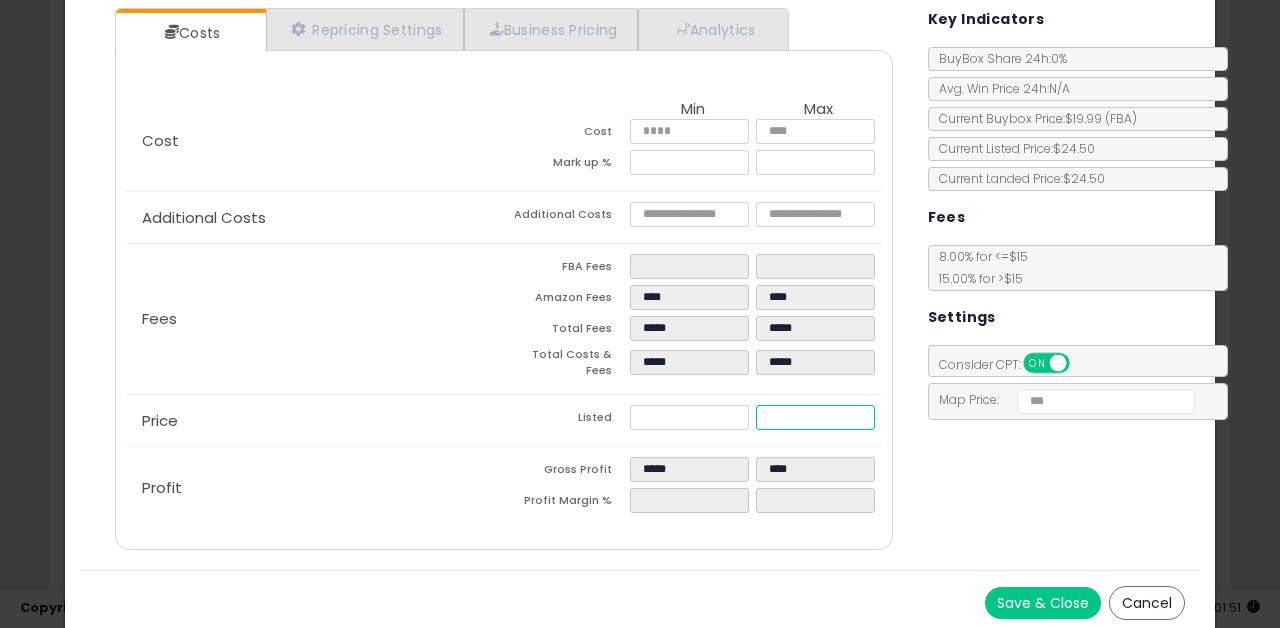 click on "*****" at bounding box center [816, 417] 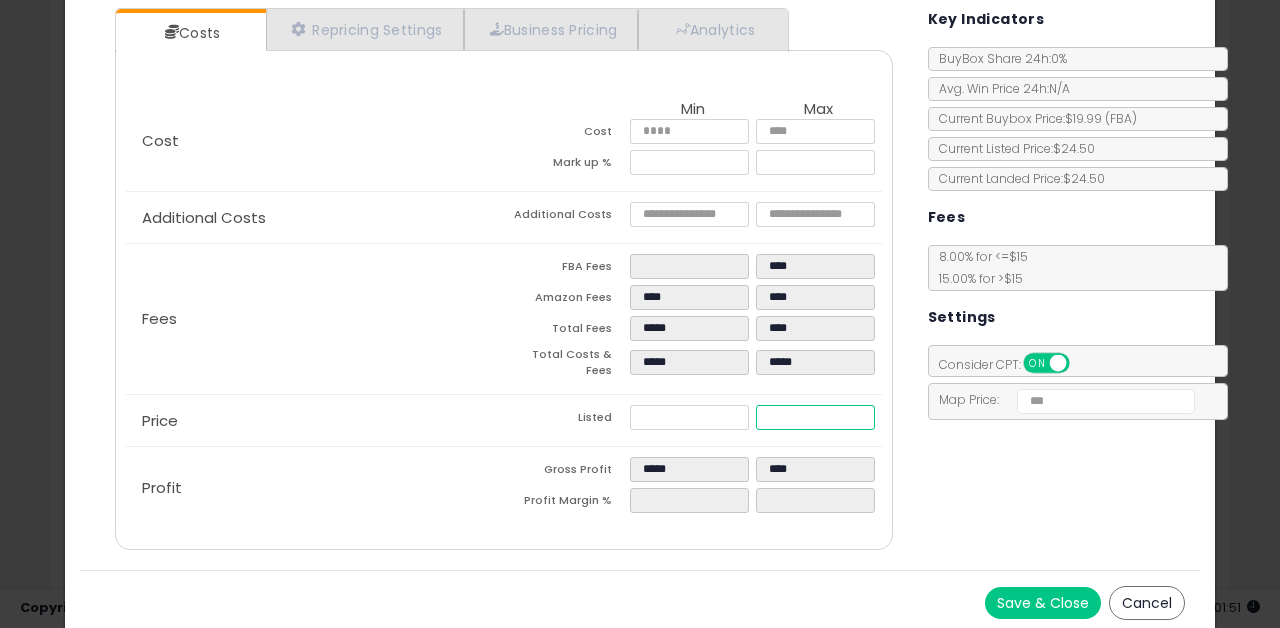 type on "****" 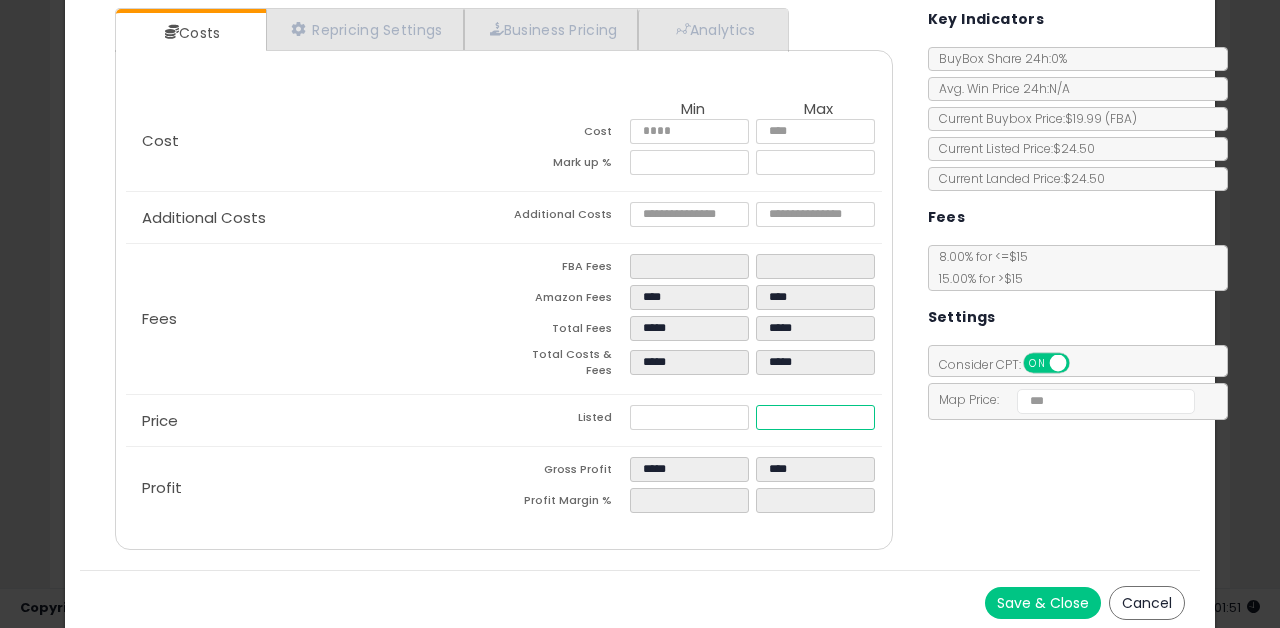 type on "****" 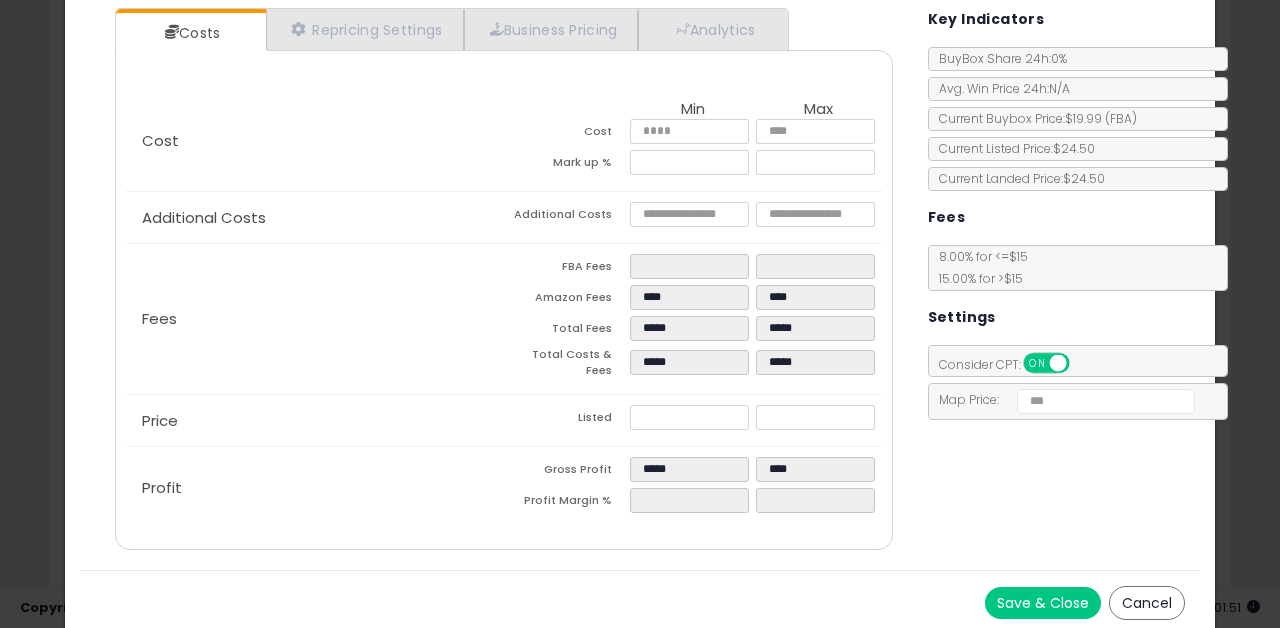 type on "******" 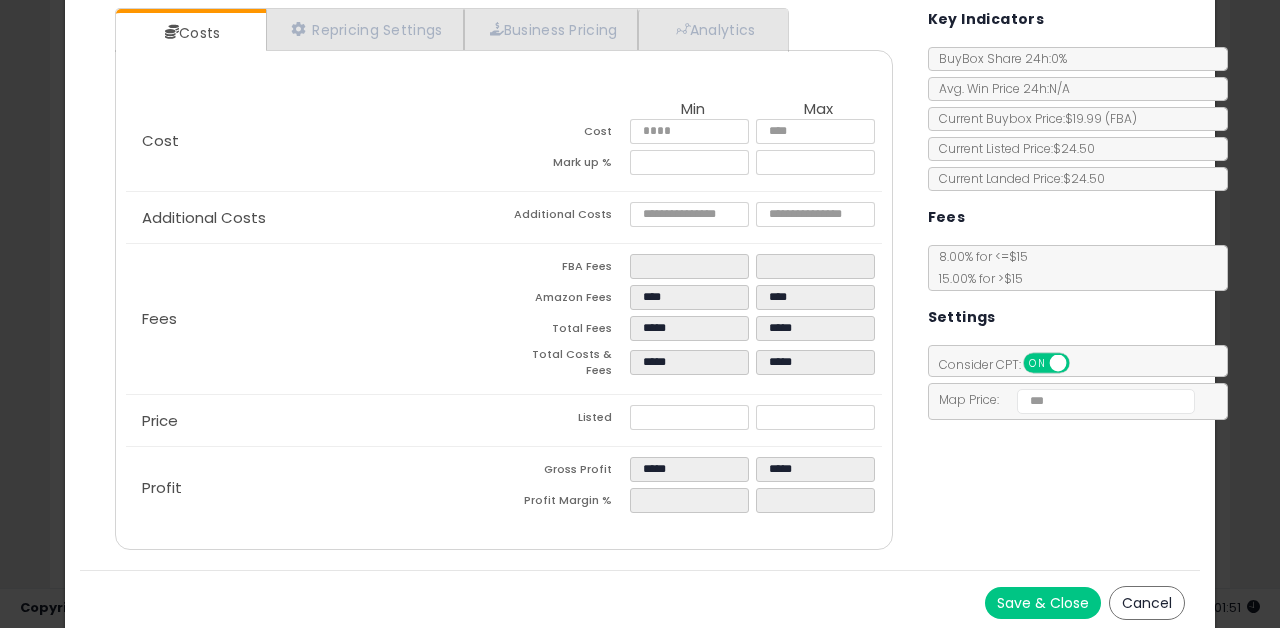 click on "Costs
Repricing Settings
Business Pricing
Analytics
Cost" at bounding box center [640, 281] 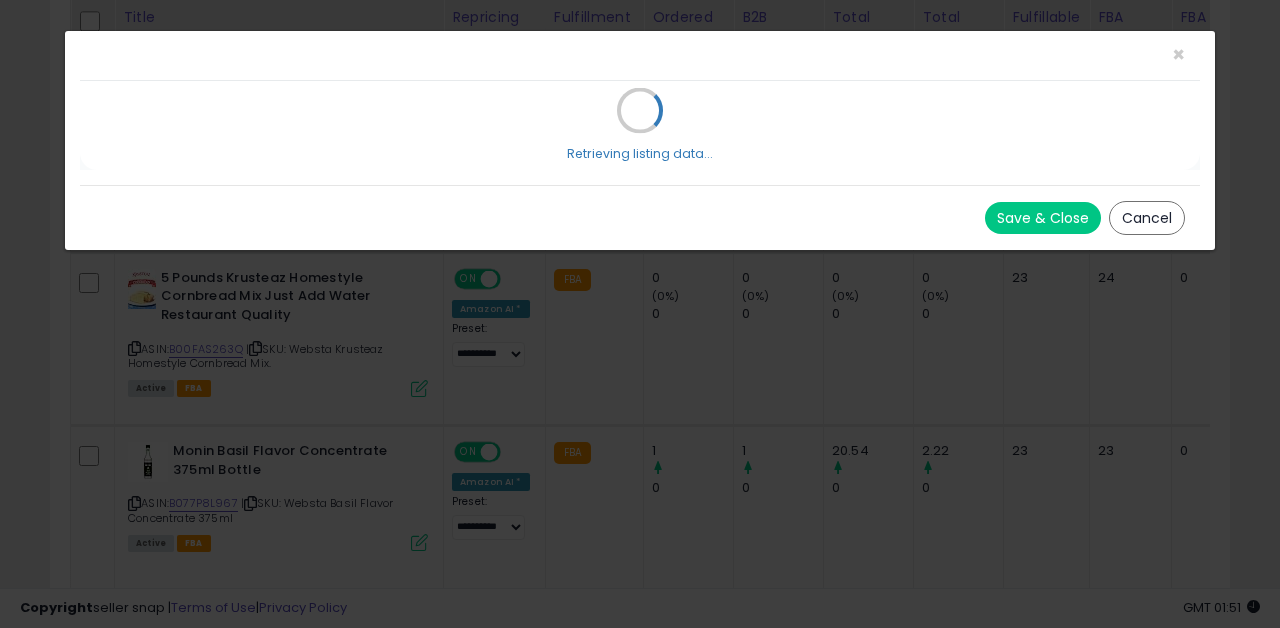 scroll, scrollTop: 0, scrollLeft: 0, axis: both 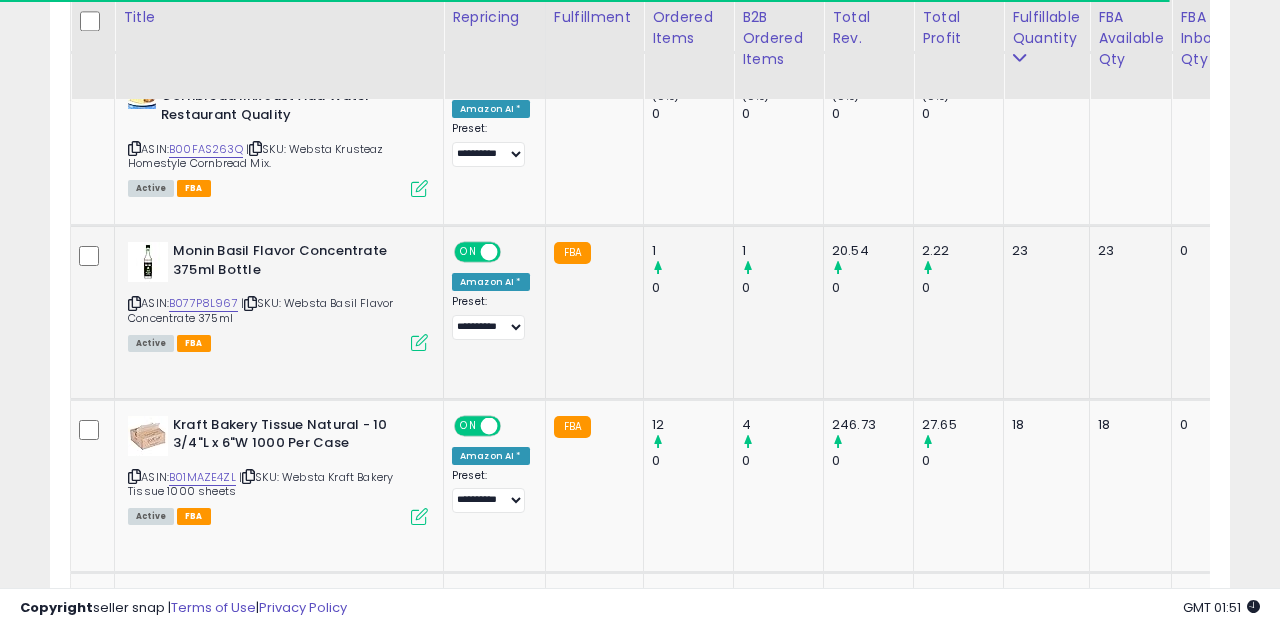 click at bounding box center [419, 342] 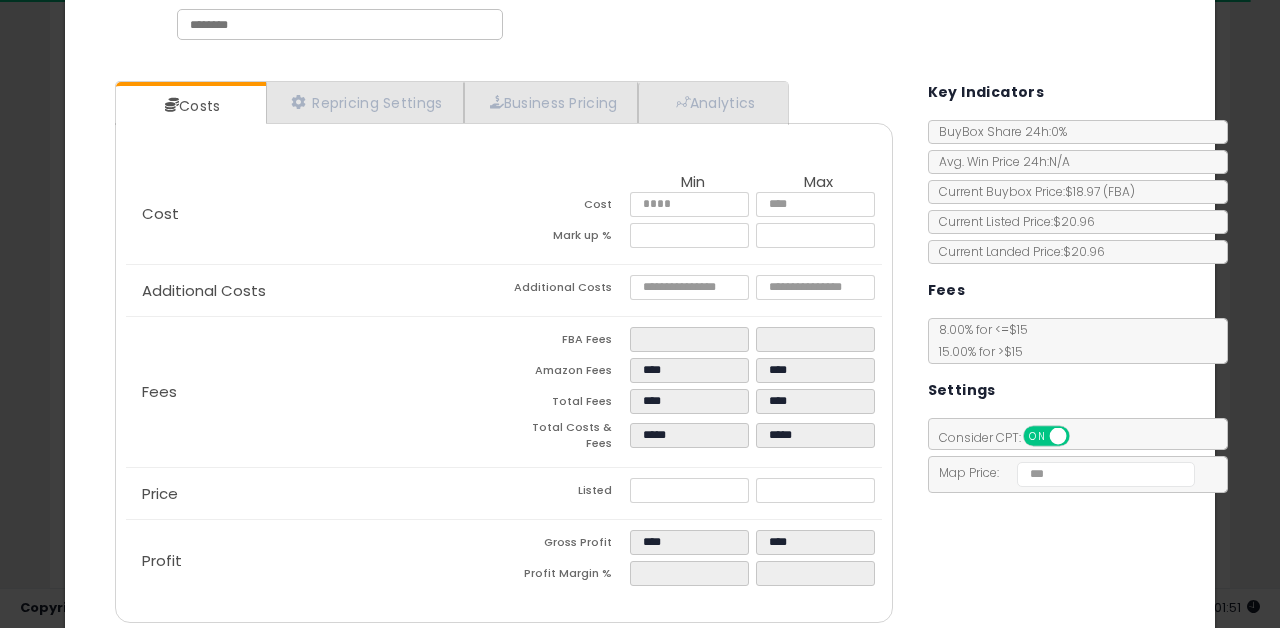 scroll, scrollTop: 0, scrollLeft: 0, axis: both 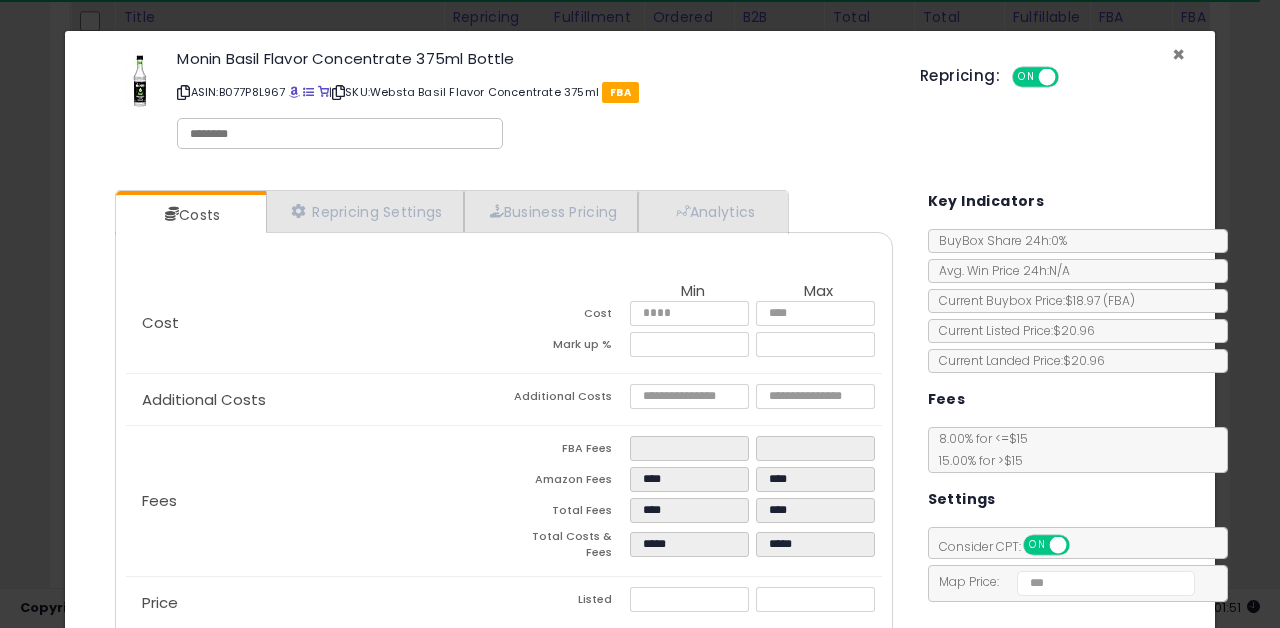 click on "×" at bounding box center (1178, 54) 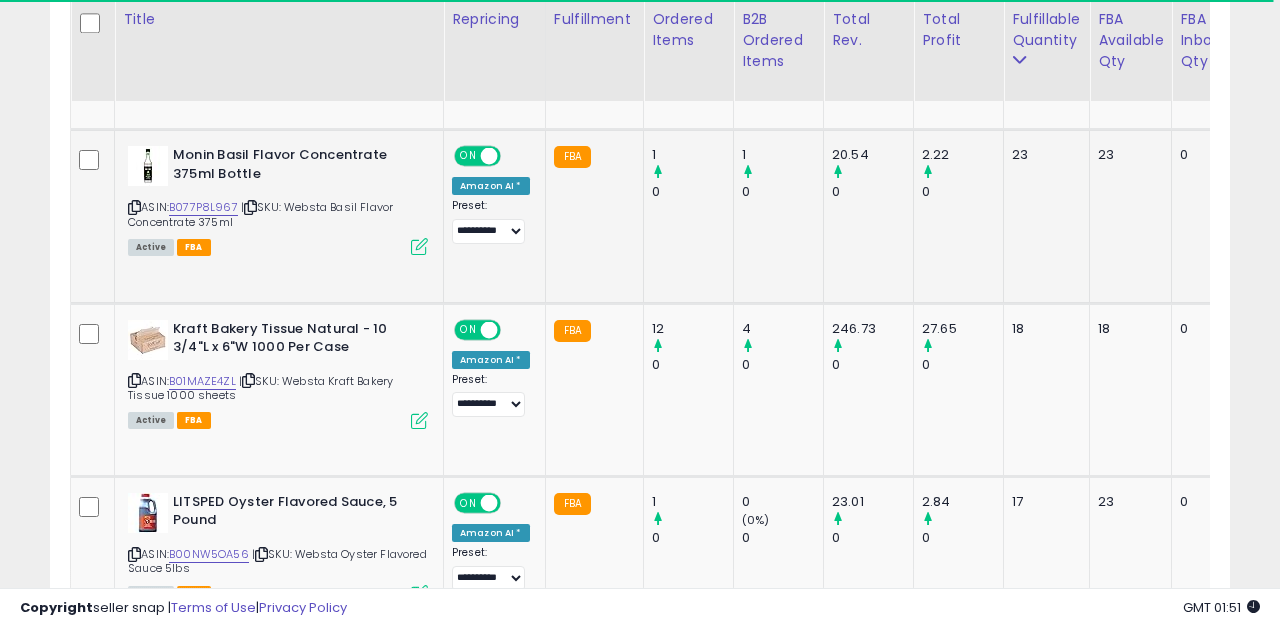 scroll, scrollTop: 2677, scrollLeft: 0, axis: vertical 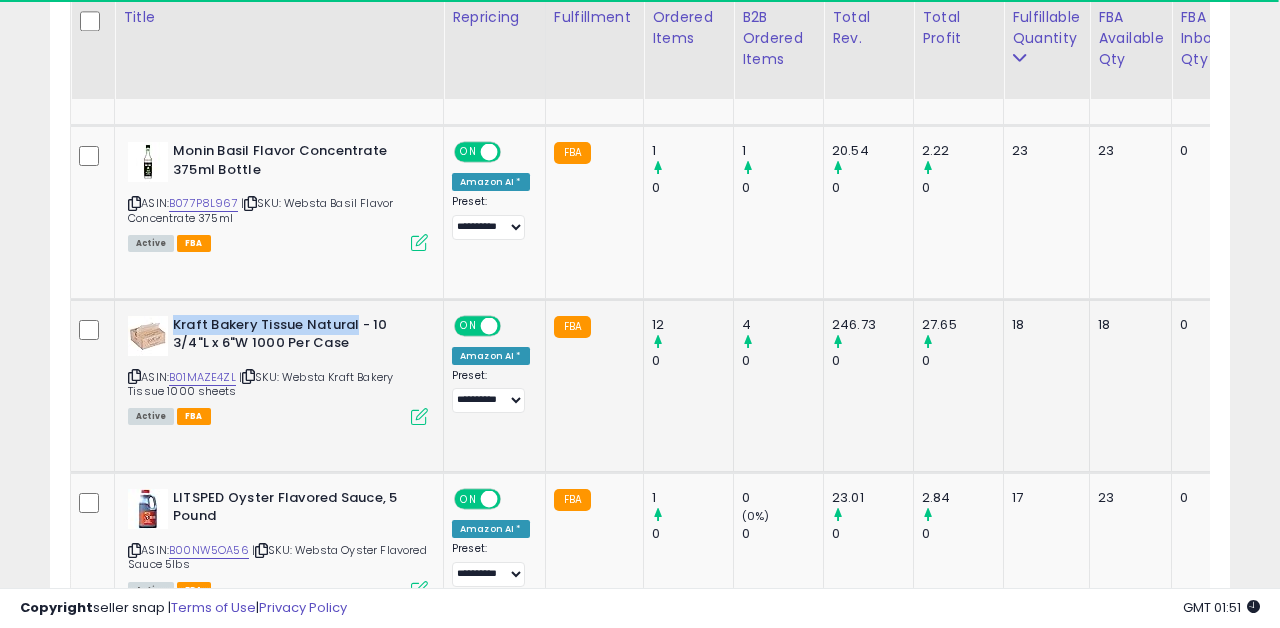 drag, startPoint x: 356, startPoint y: 323, endPoint x: 171, endPoint y: 319, distance: 185.04324 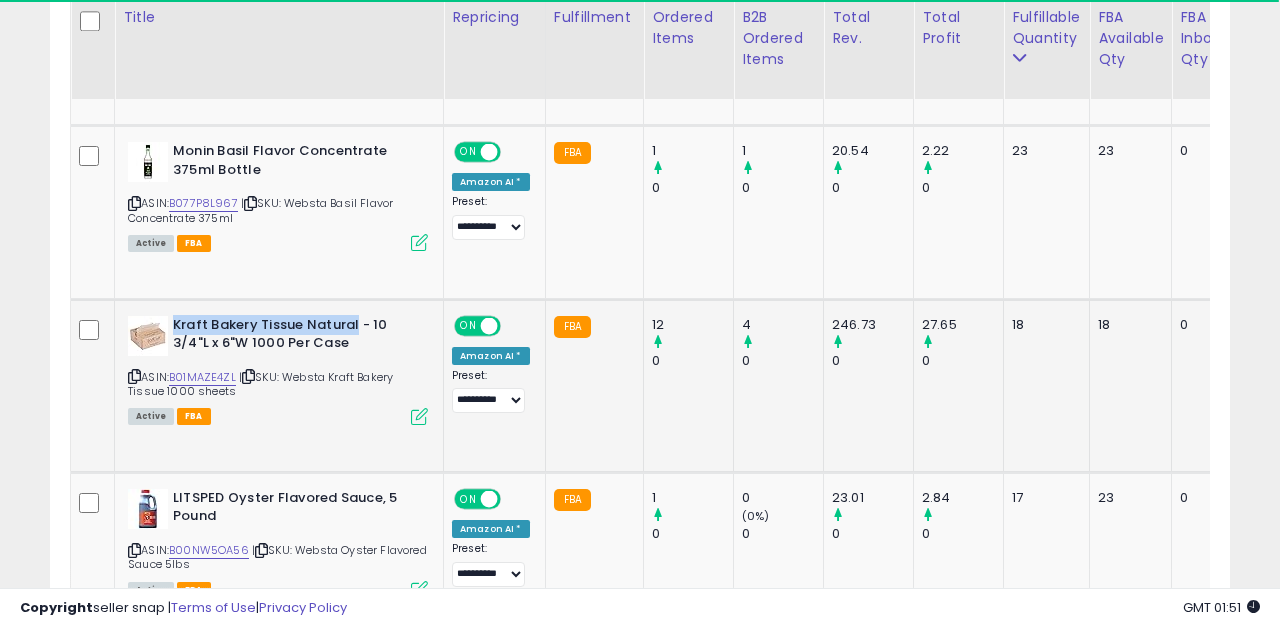 copy on "Kraft Bakery Tissue Natural" 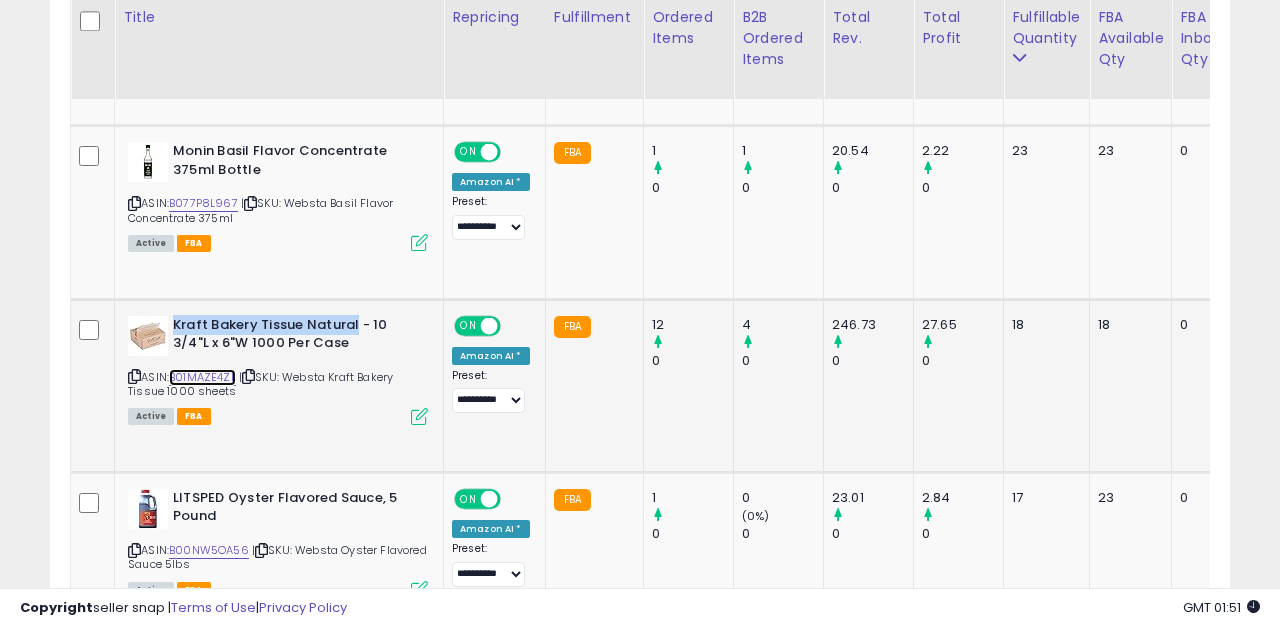 click on "B01MAZE4ZL" at bounding box center [202, 377] 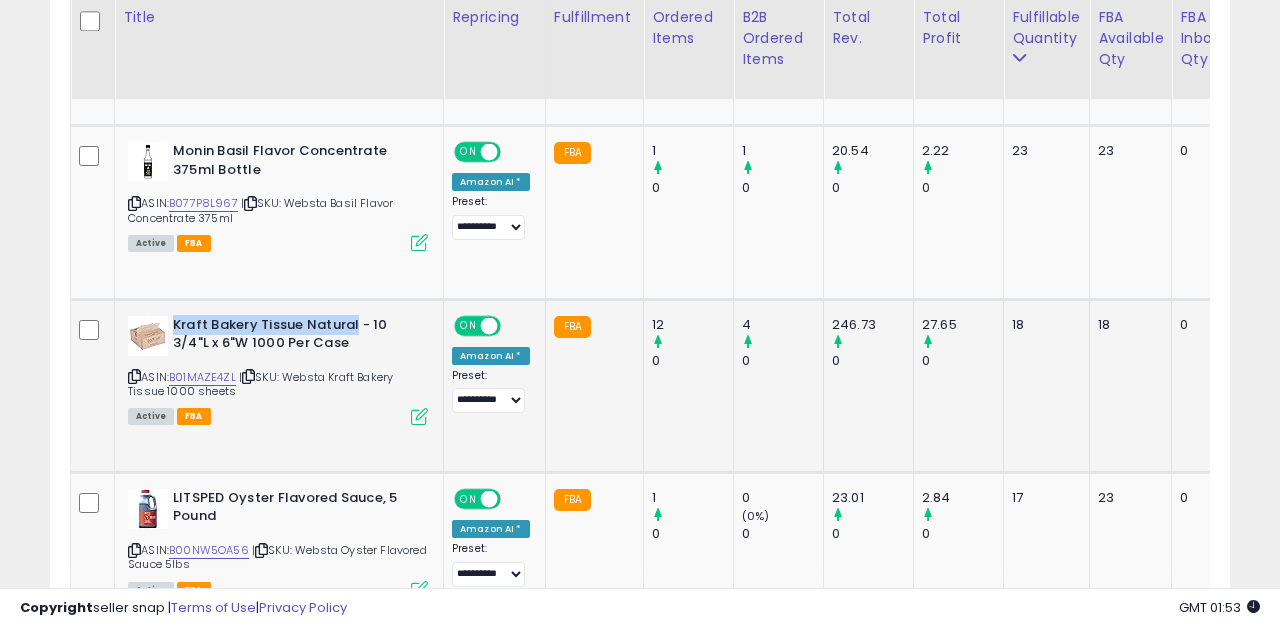 click at bounding box center [419, 416] 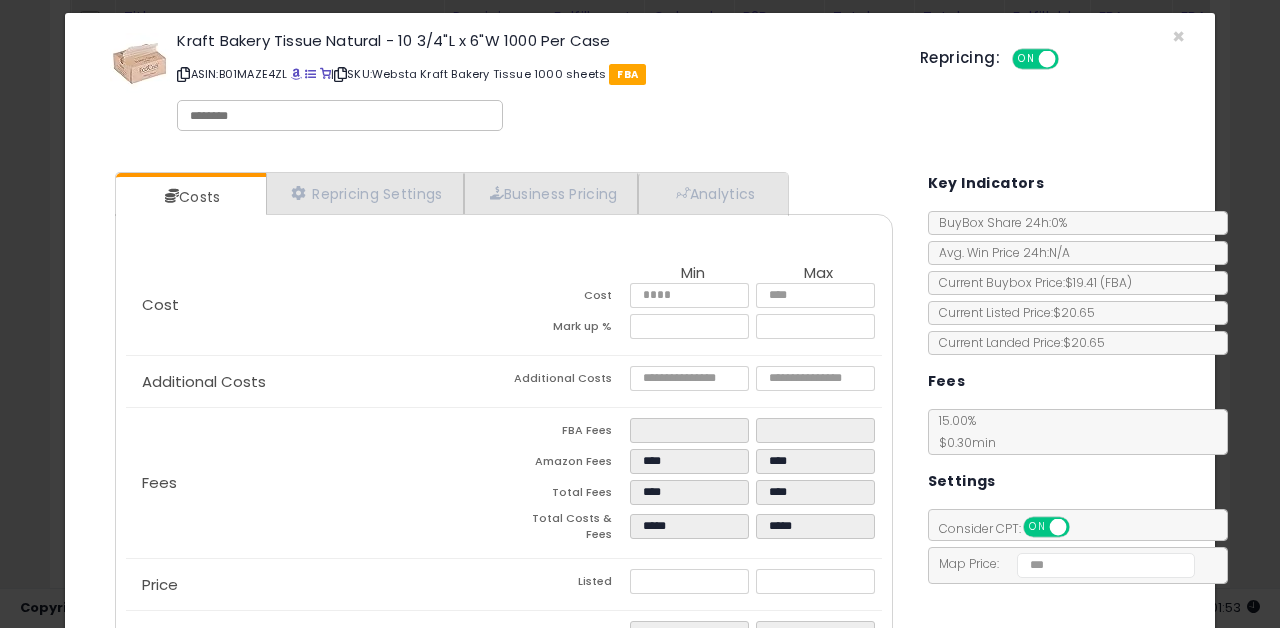 scroll, scrollTop: 0, scrollLeft: 0, axis: both 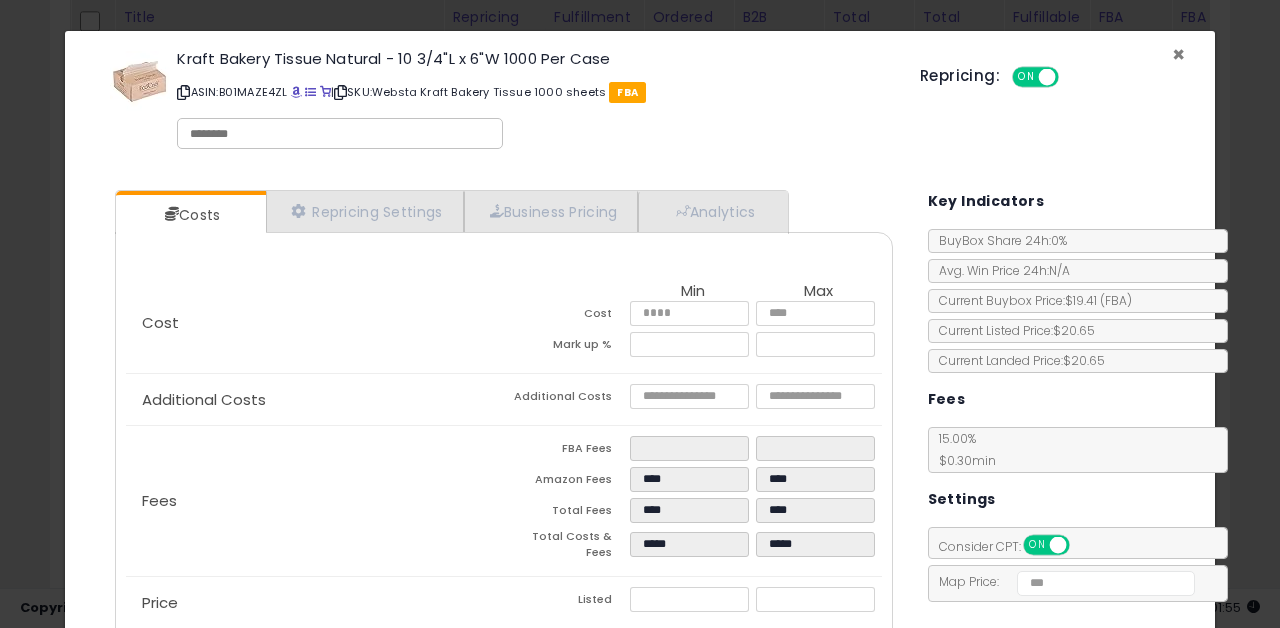 click on "×" at bounding box center [1178, 54] 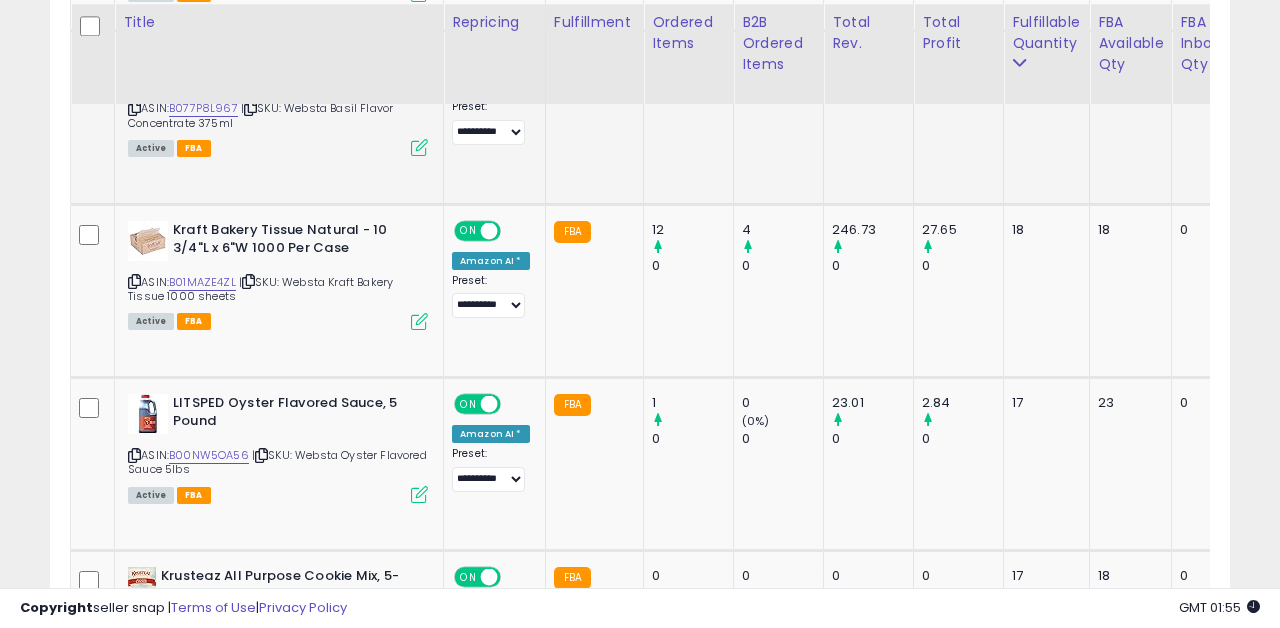 scroll, scrollTop: 2777, scrollLeft: 0, axis: vertical 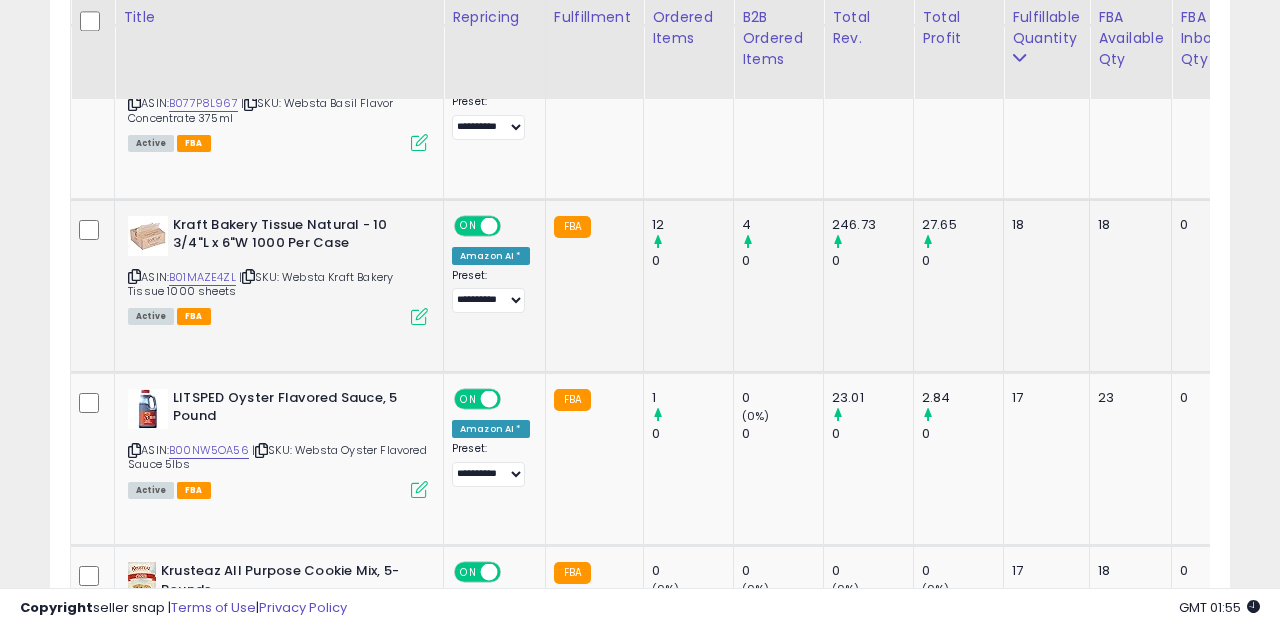 click on "Active FBA" at bounding box center [278, 315] 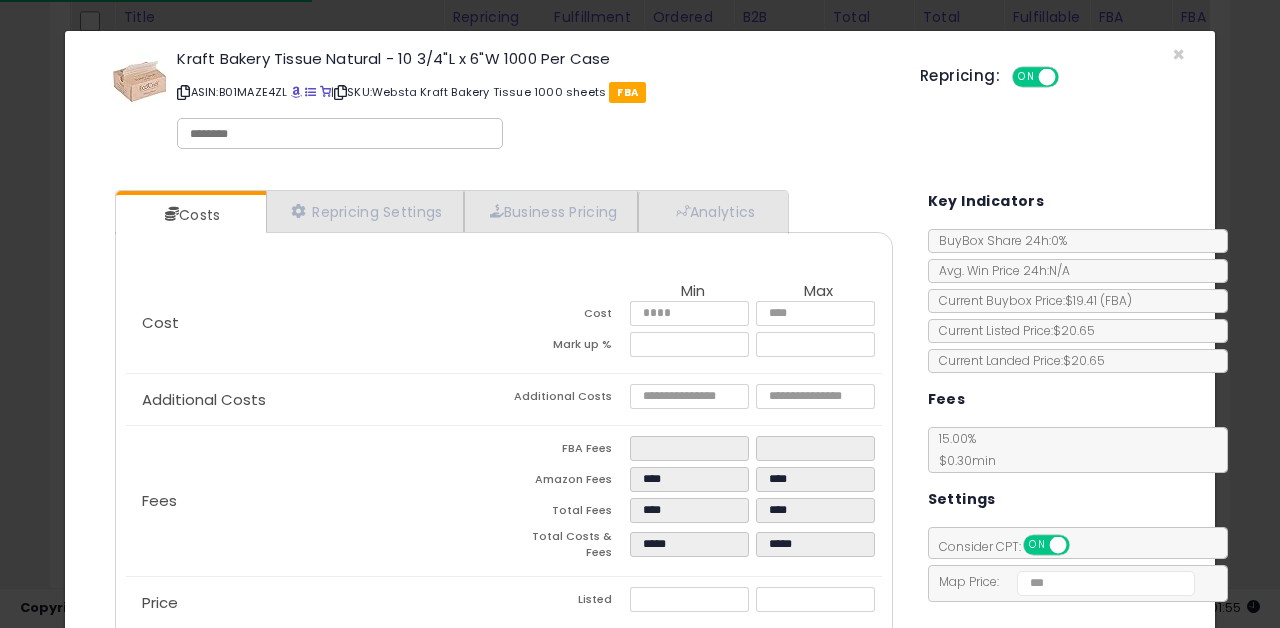 scroll, scrollTop: 93, scrollLeft: 0, axis: vertical 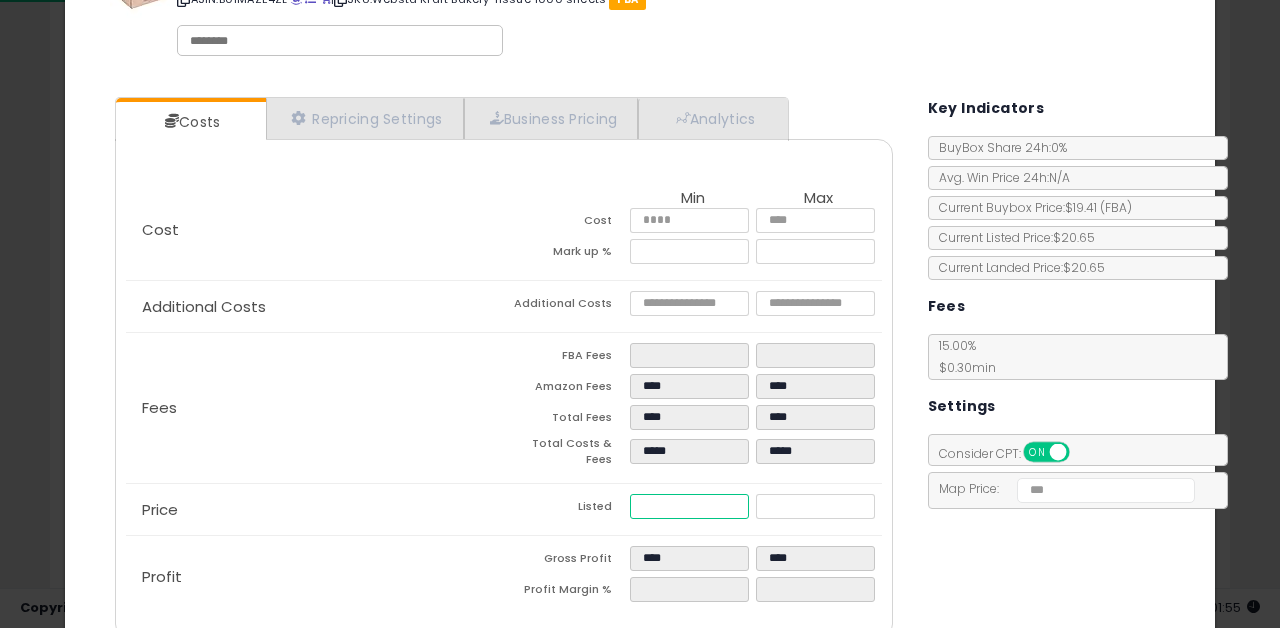 type on "*****" 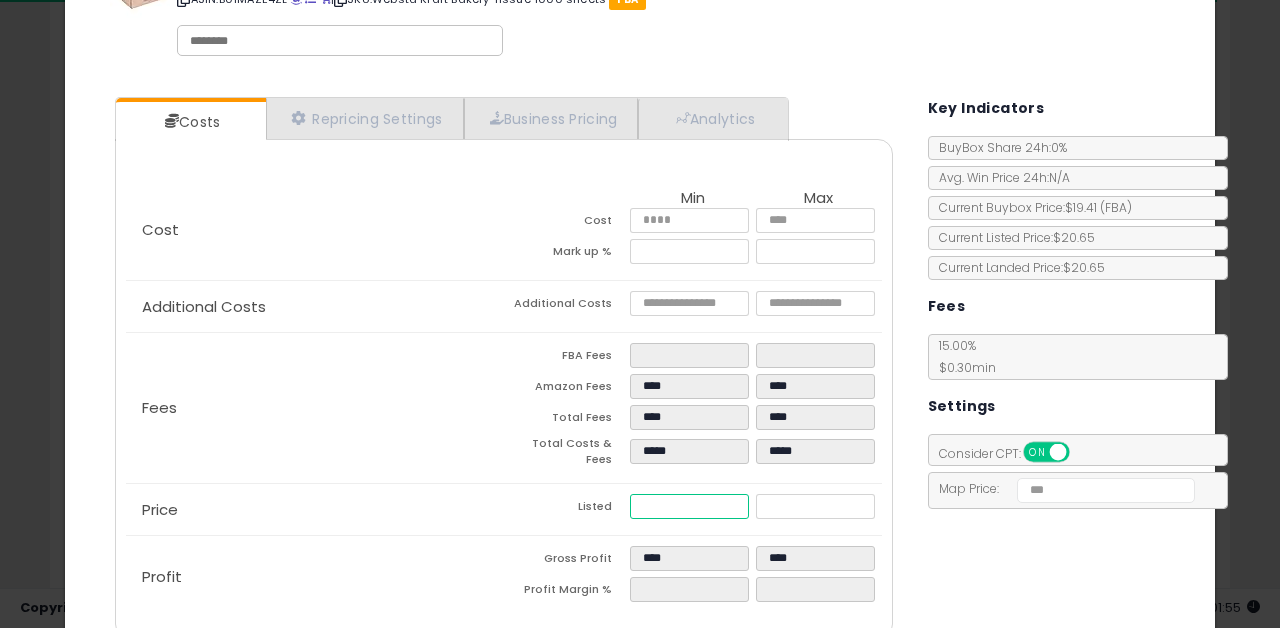 type on "*****" 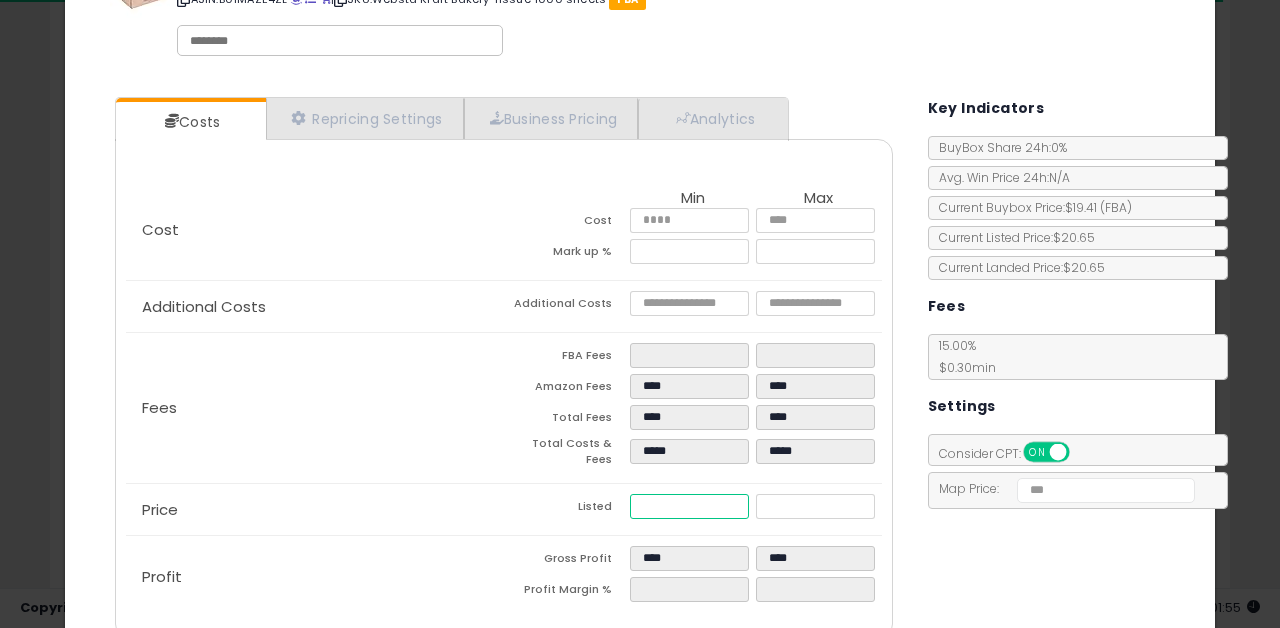 type on "*****" 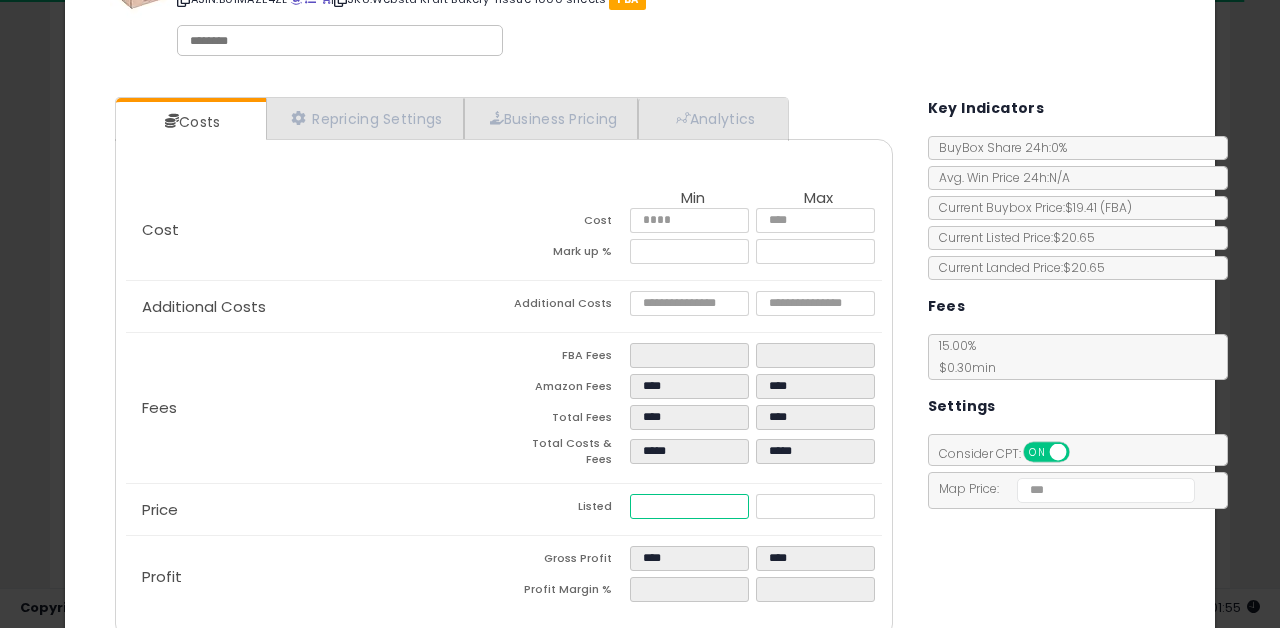 type on "*****" 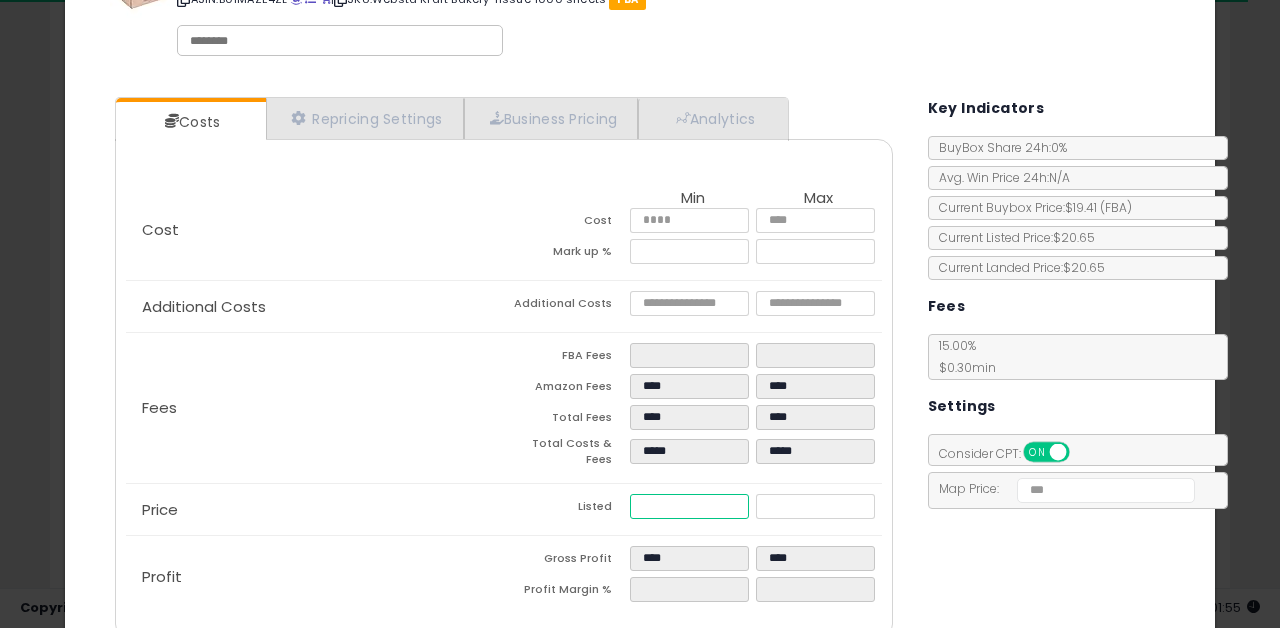 type on "*****" 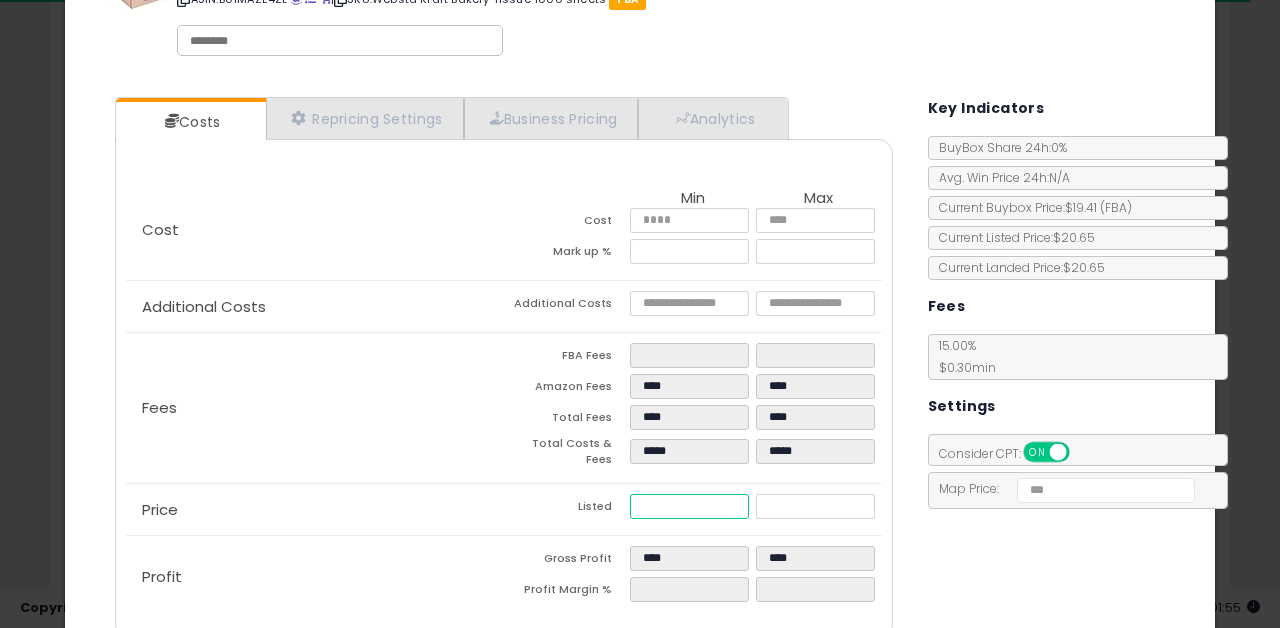 type on "*****" 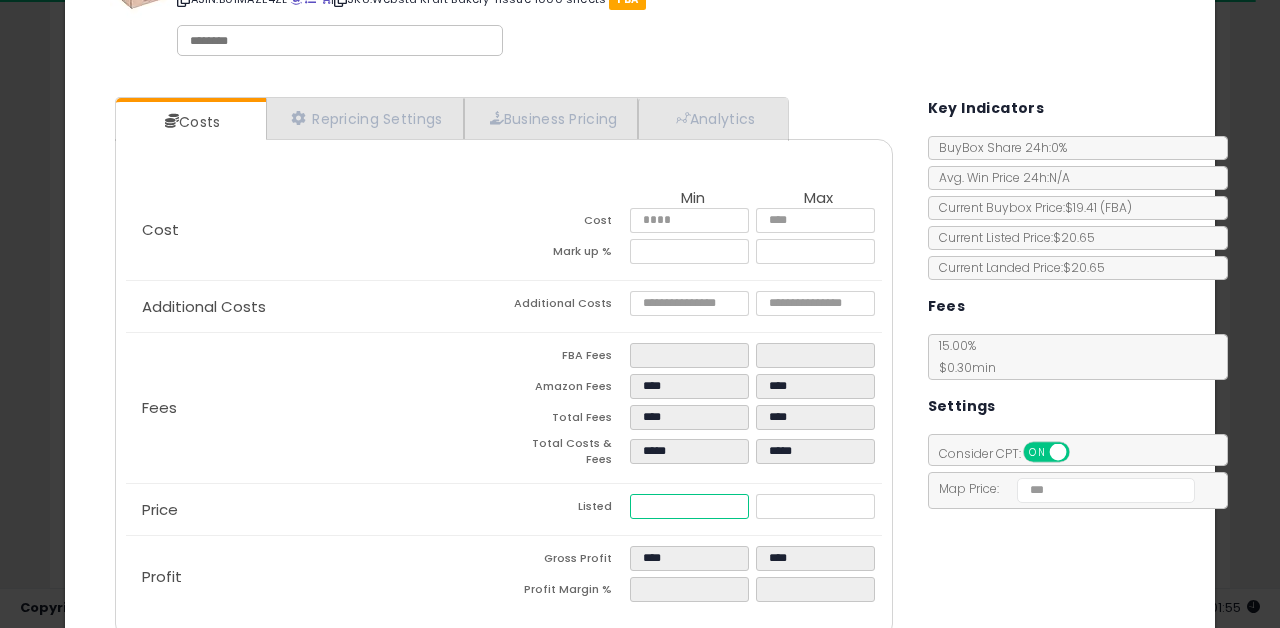 type on "*****" 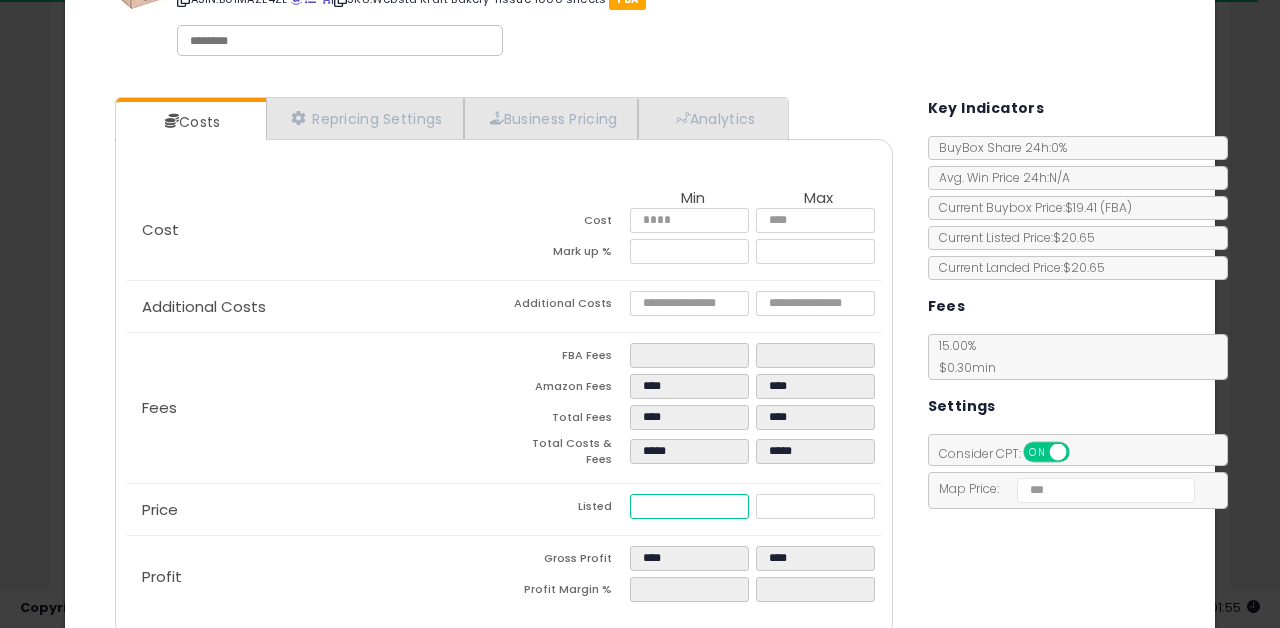 type on "****" 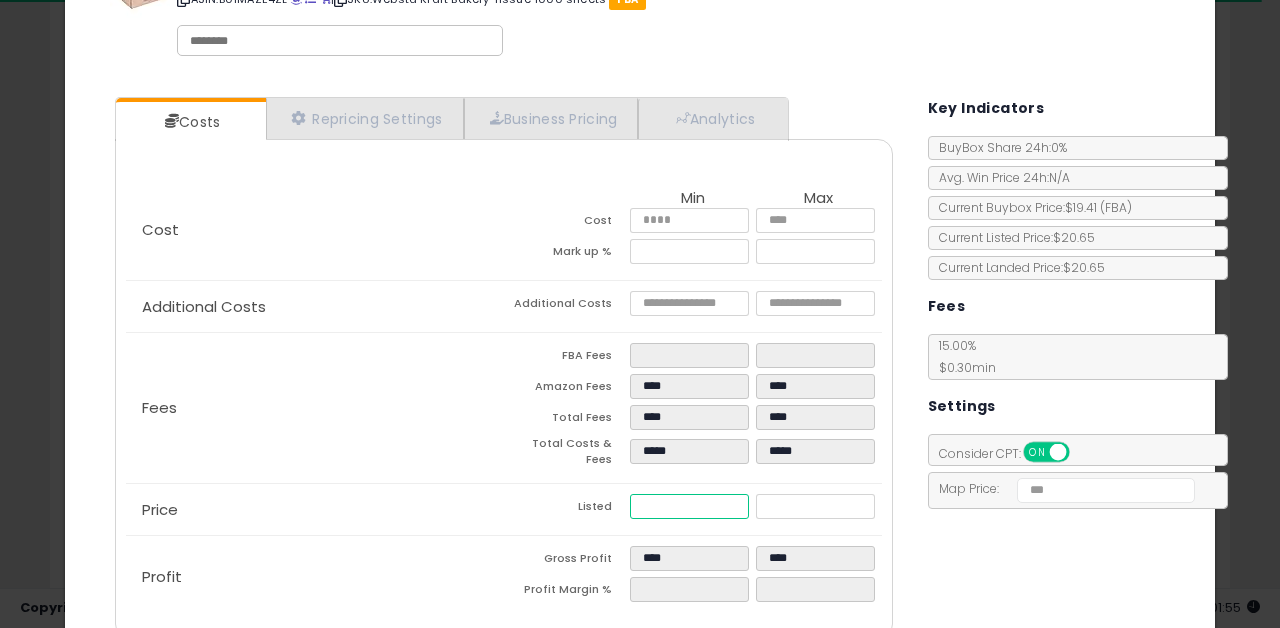 click on "*****" at bounding box center (690, 506) 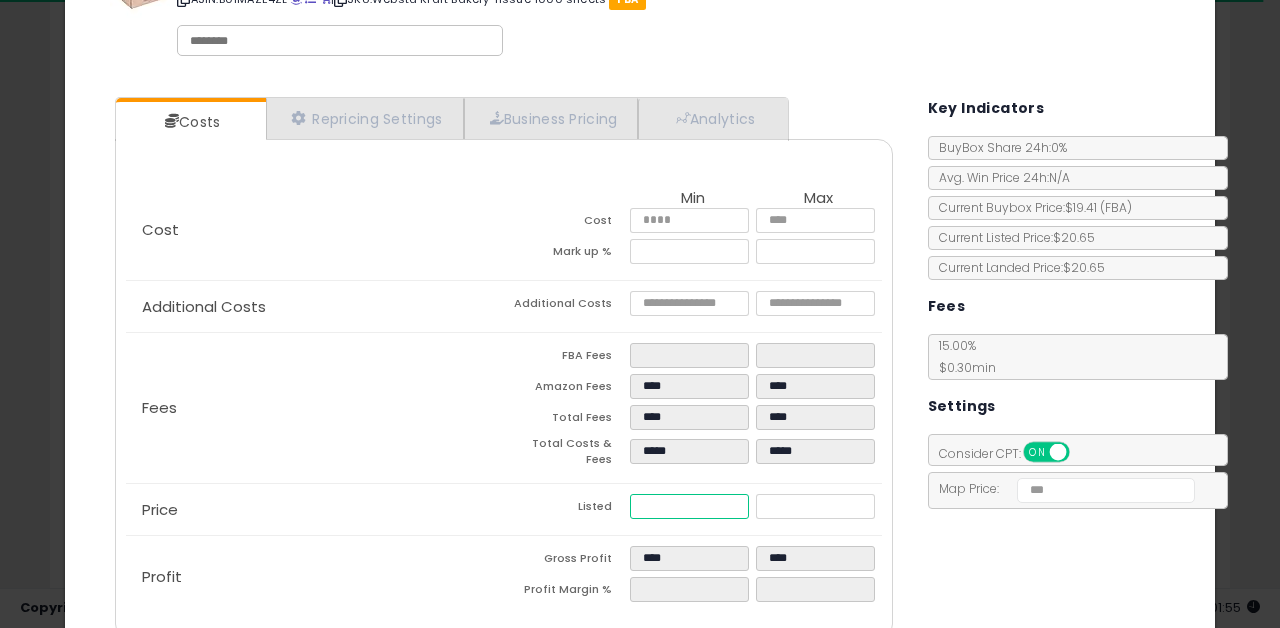 click on "*****" at bounding box center (690, 506) 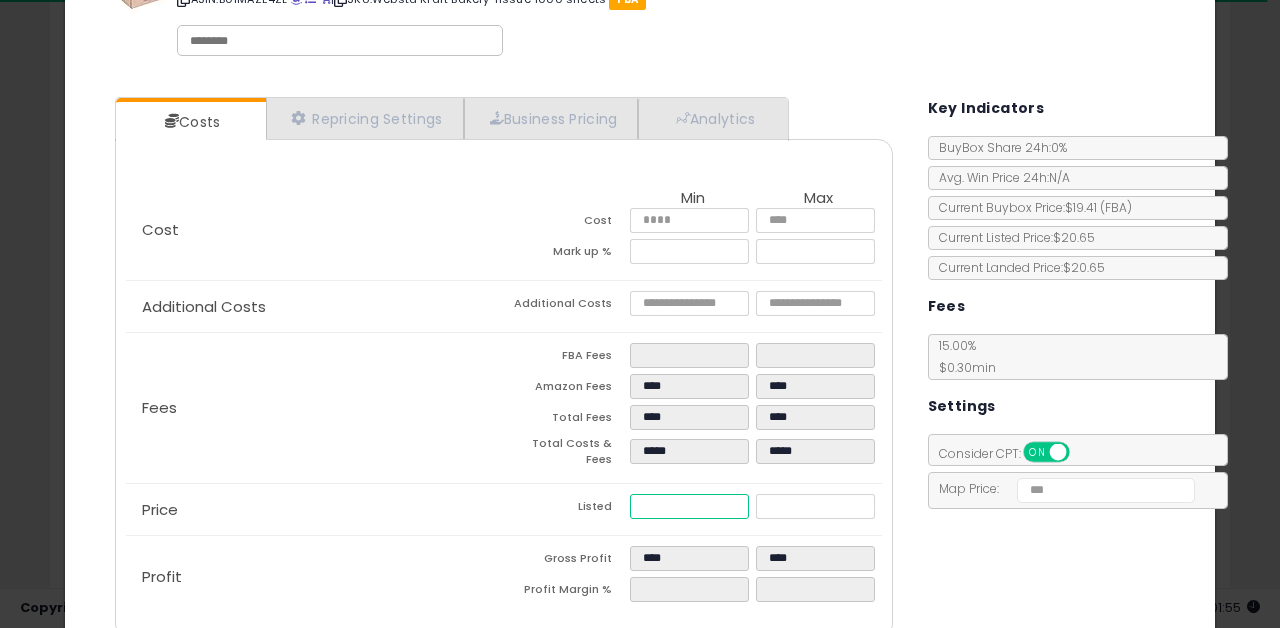 click on "*****" at bounding box center [690, 506] 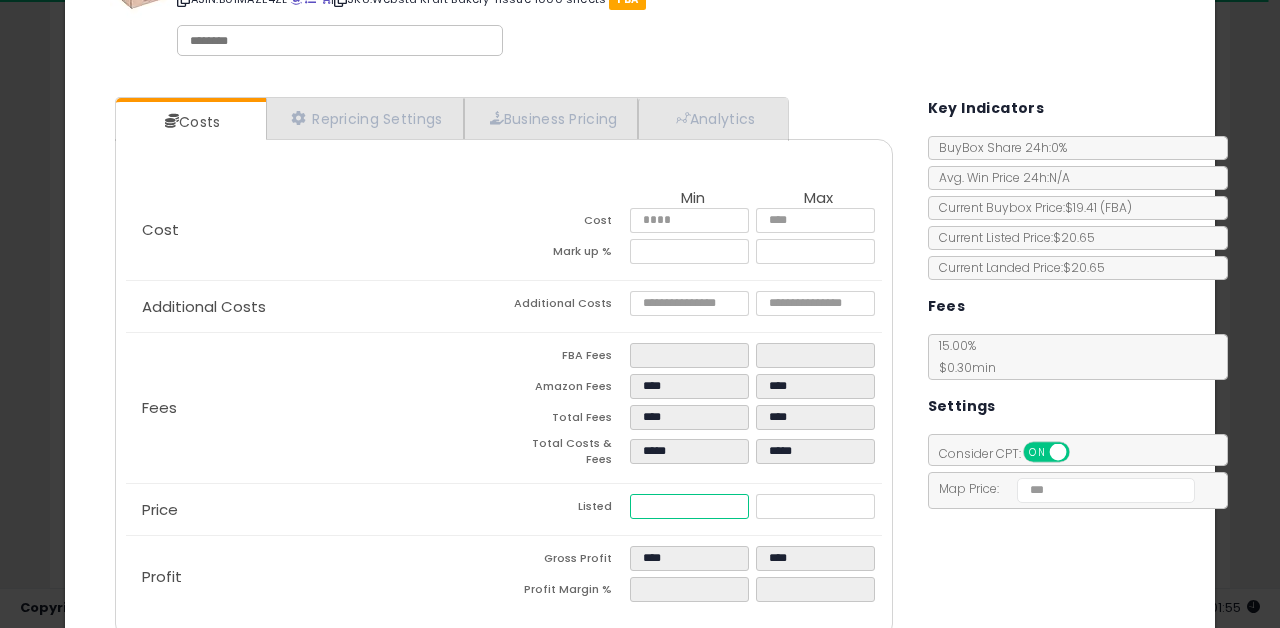 click on "*****" at bounding box center (690, 506) 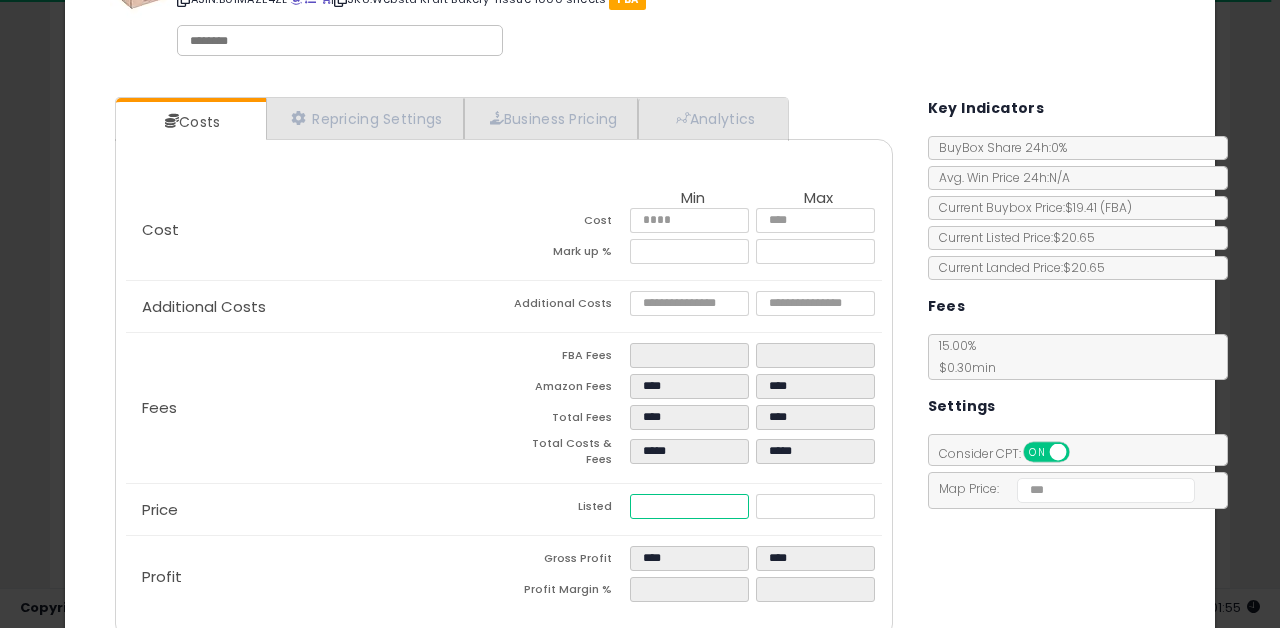 click on "*****" at bounding box center [690, 506] 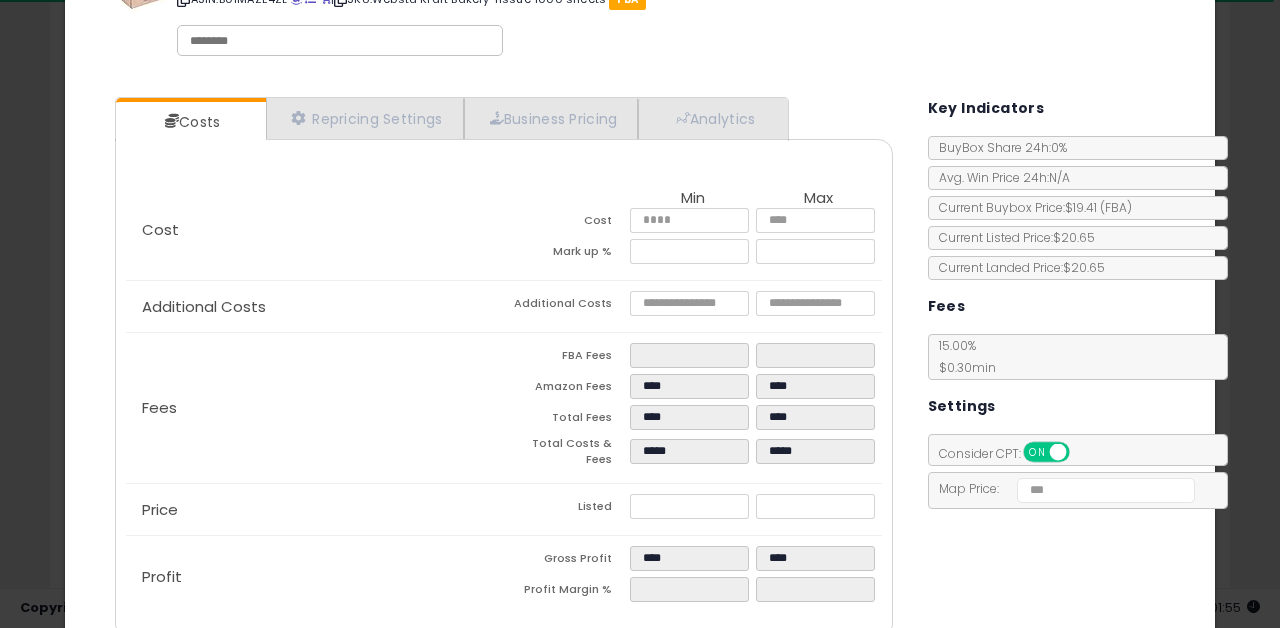 click on "Costs
Repricing Settings
Business Pricing
Analytics
Cost" at bounding box center [640, 370] 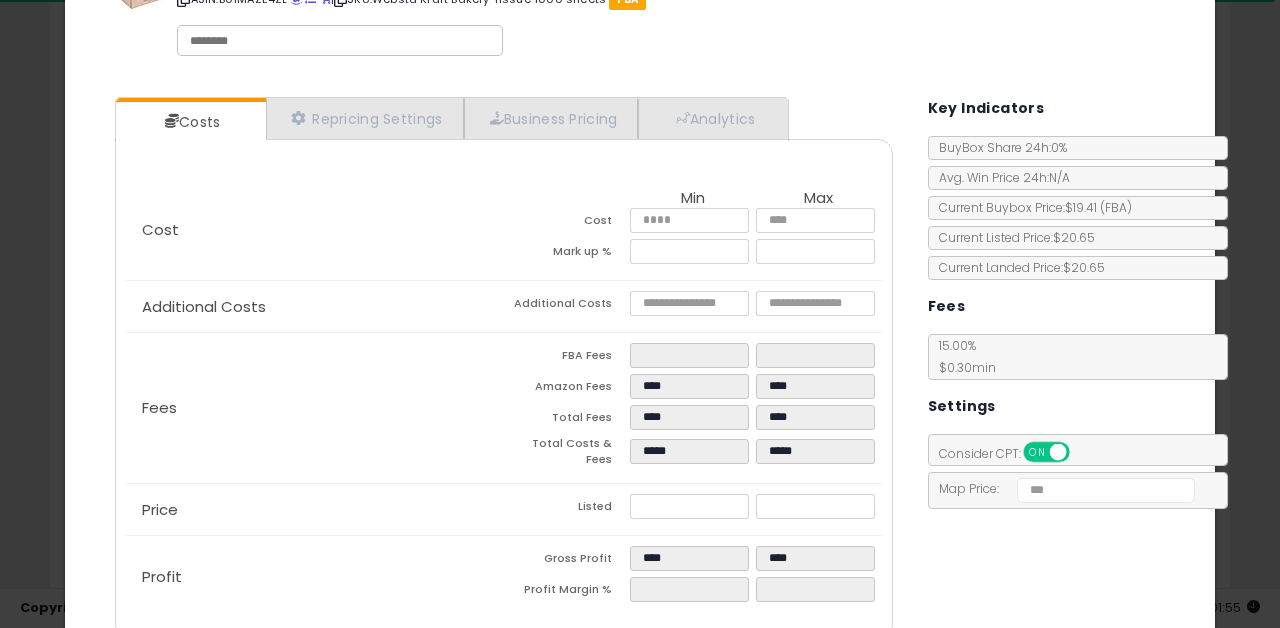 scroll, scrollTop: 182, scrollLeft: 0, axis: vertical 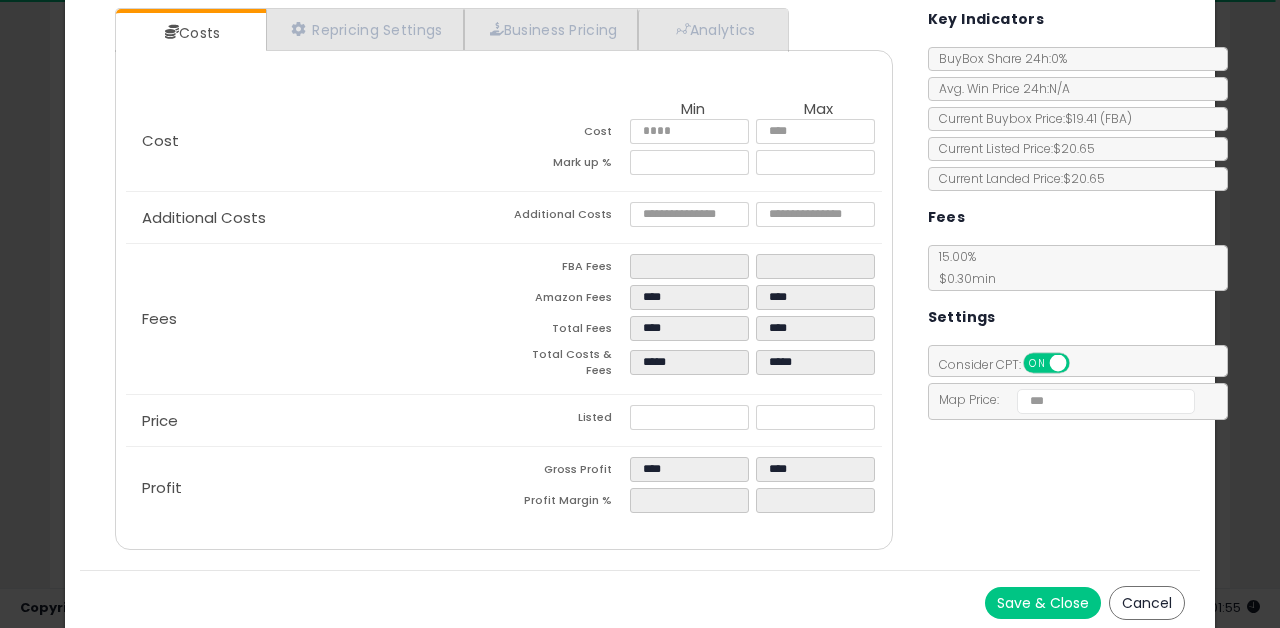 click on "Save & Close" at bounding box center (1043, 603) 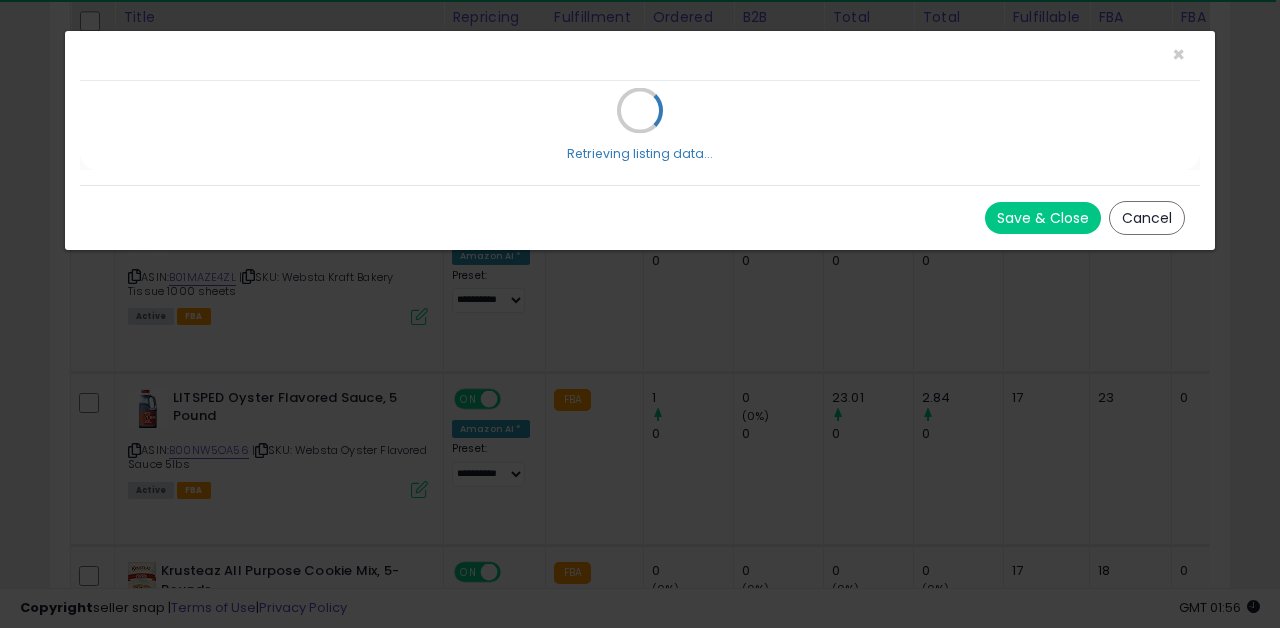 scroll, scrollTop: 0, scrollLeft: 0, axis: both 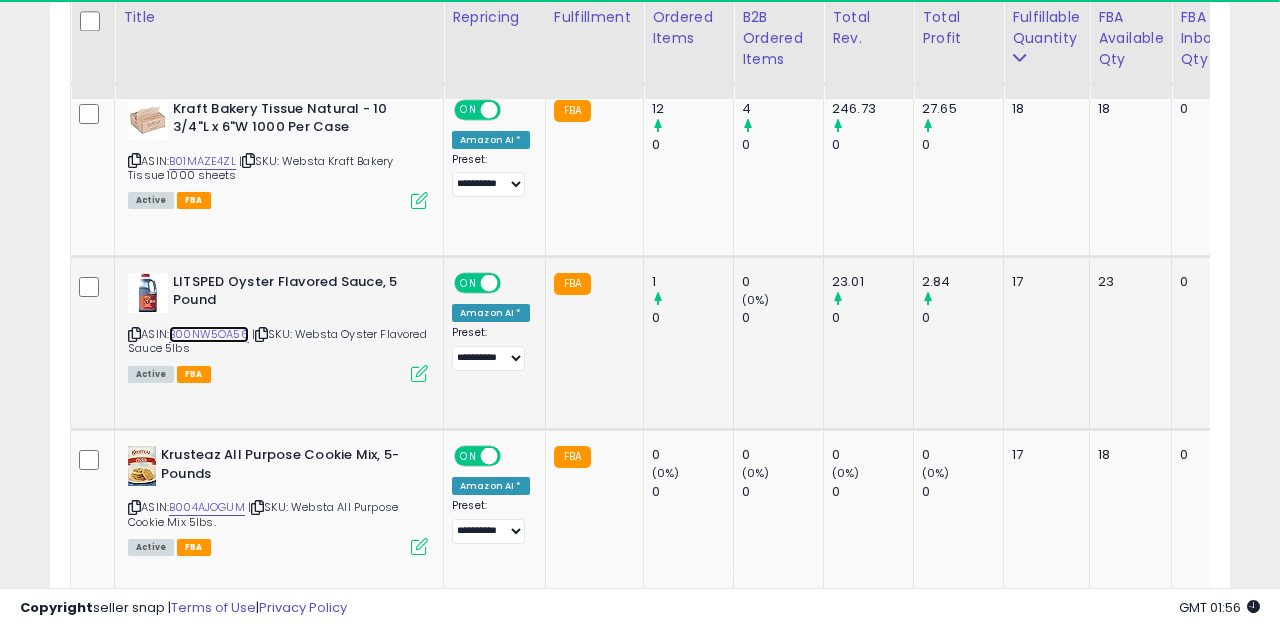 click on "B00NW5OA56" at bounding box center (209, 334) 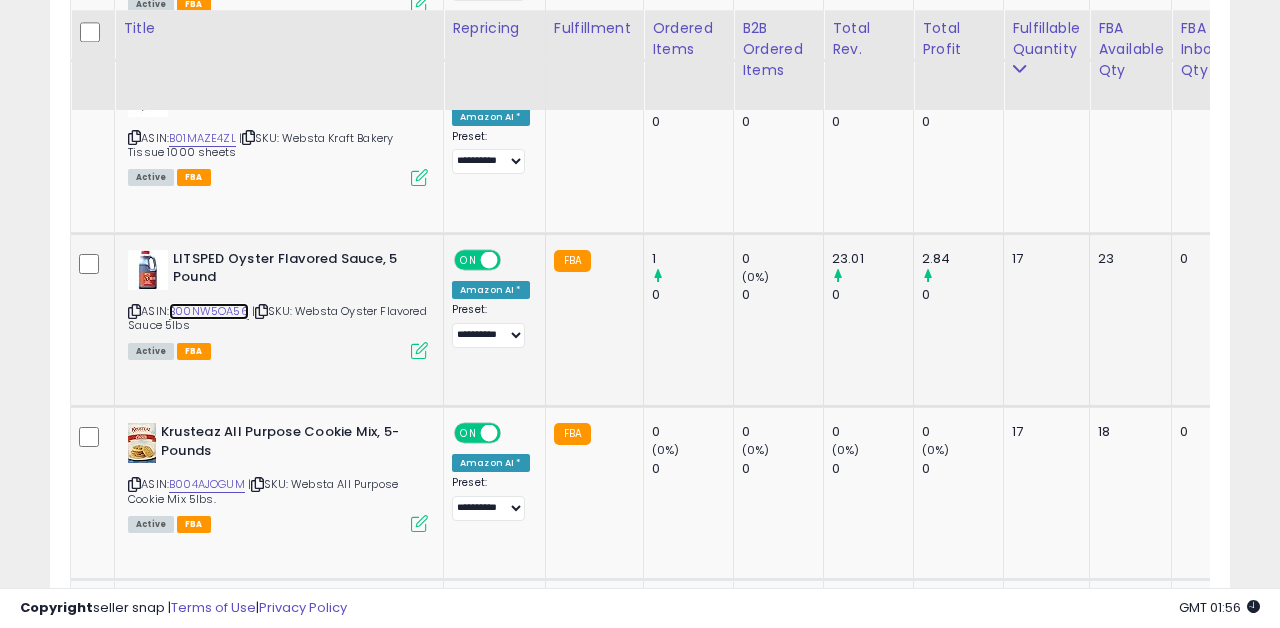 scroll, scrollTop: 2939, scrollLeft: 0, axis: vertical 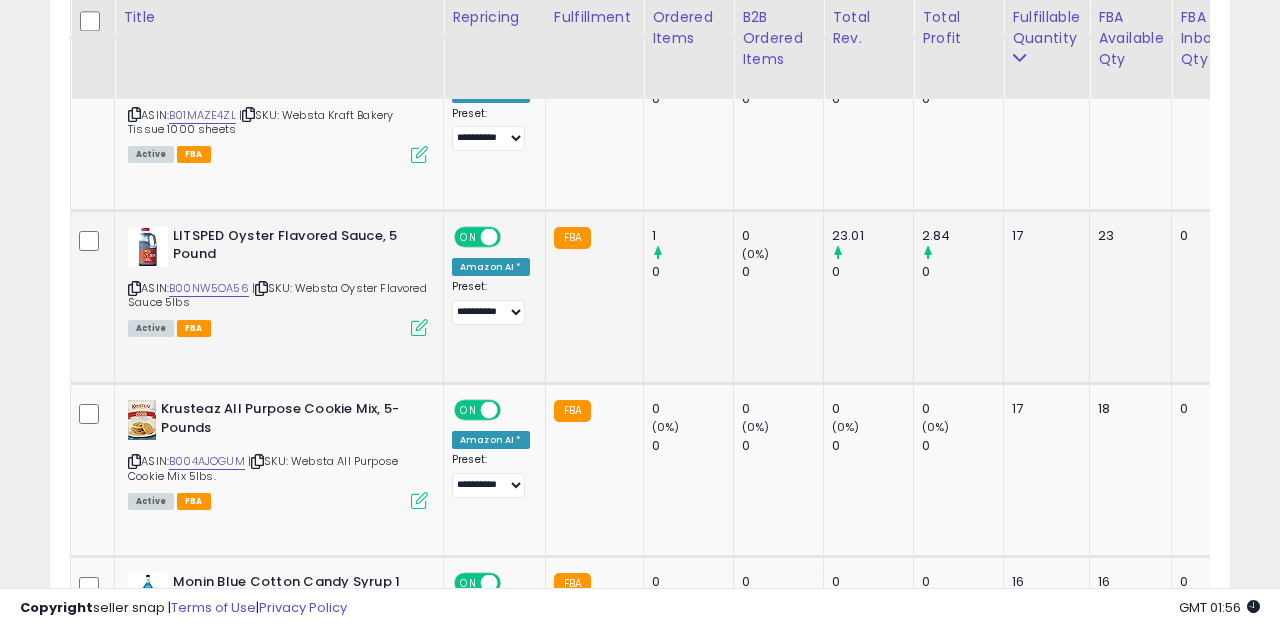 click at bounding box center (419, 327) 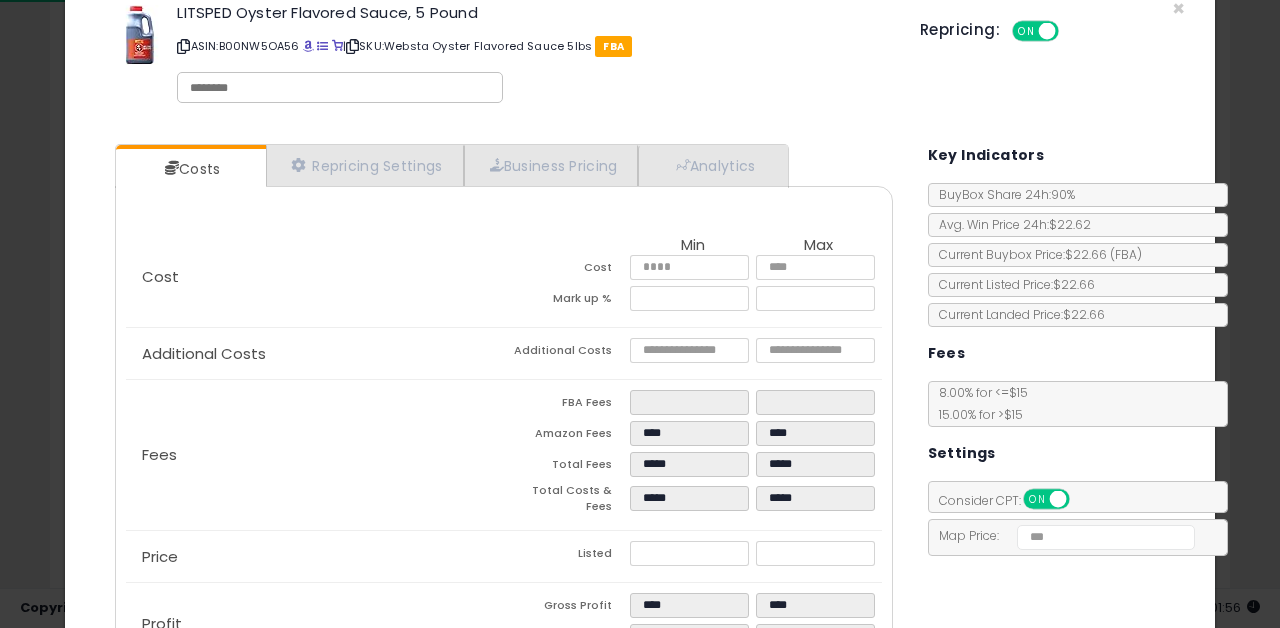 scroll, scrollTop: 172, scrollLeft: 0, axis: vertical 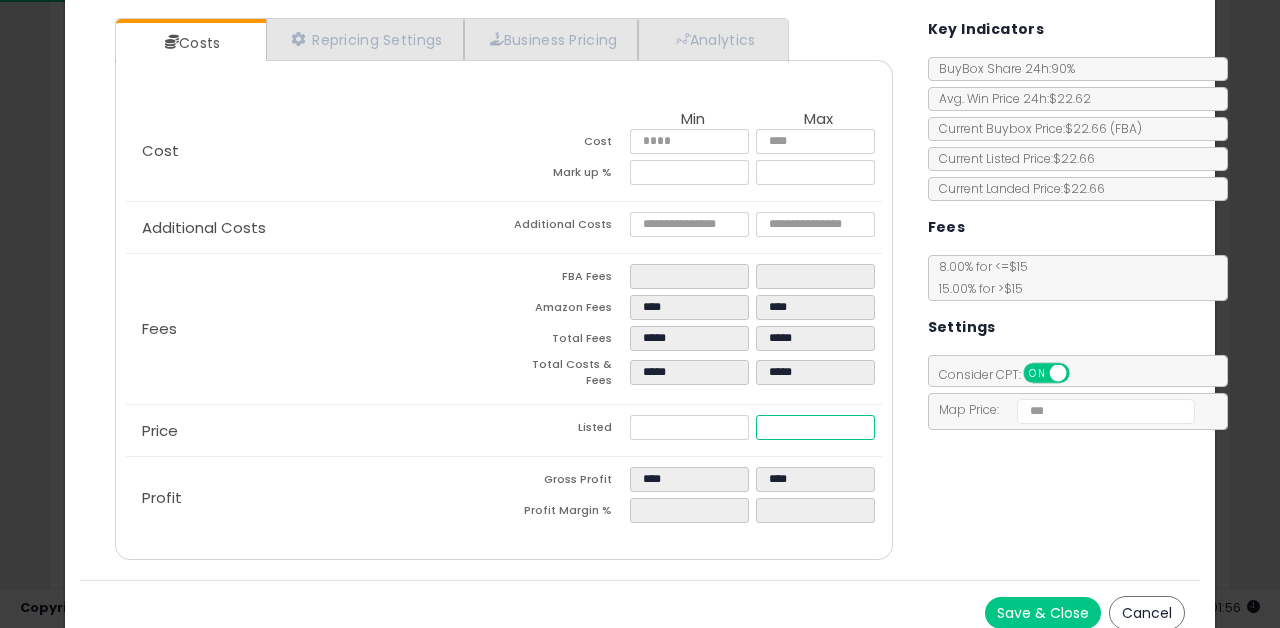 click on "*****" at bounding box center (816, 427) 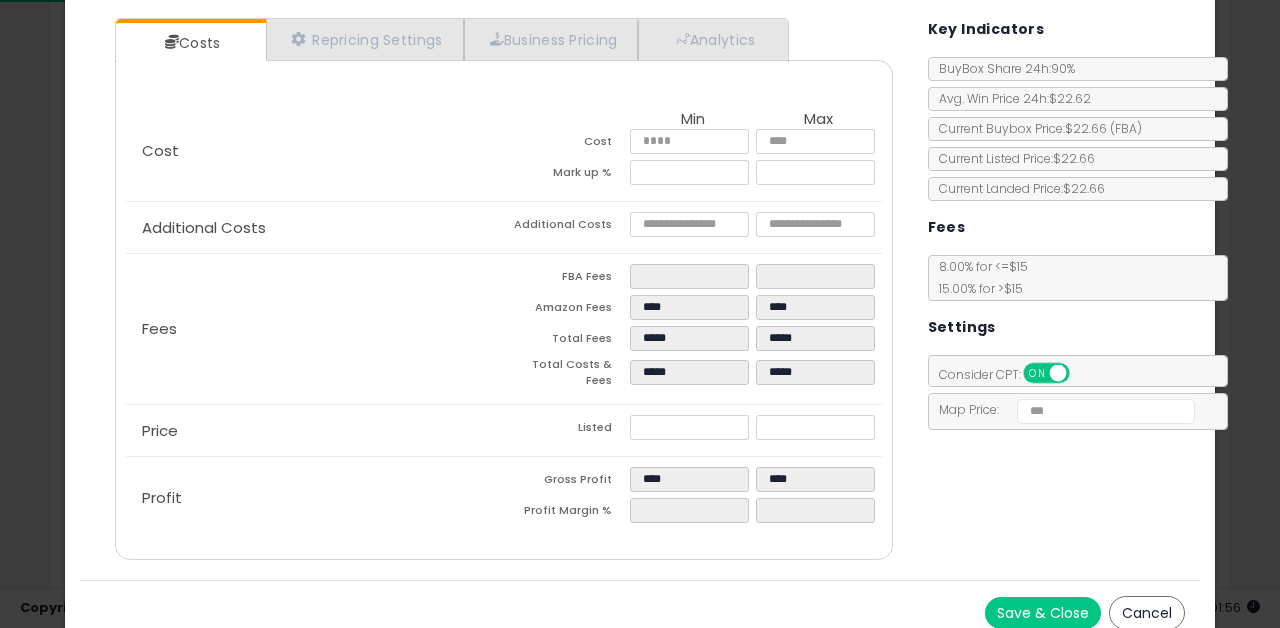 click on "Costs
Repricing Settings
Business Pricing
Analytics
Cost" at bounding box center [640, 291] 